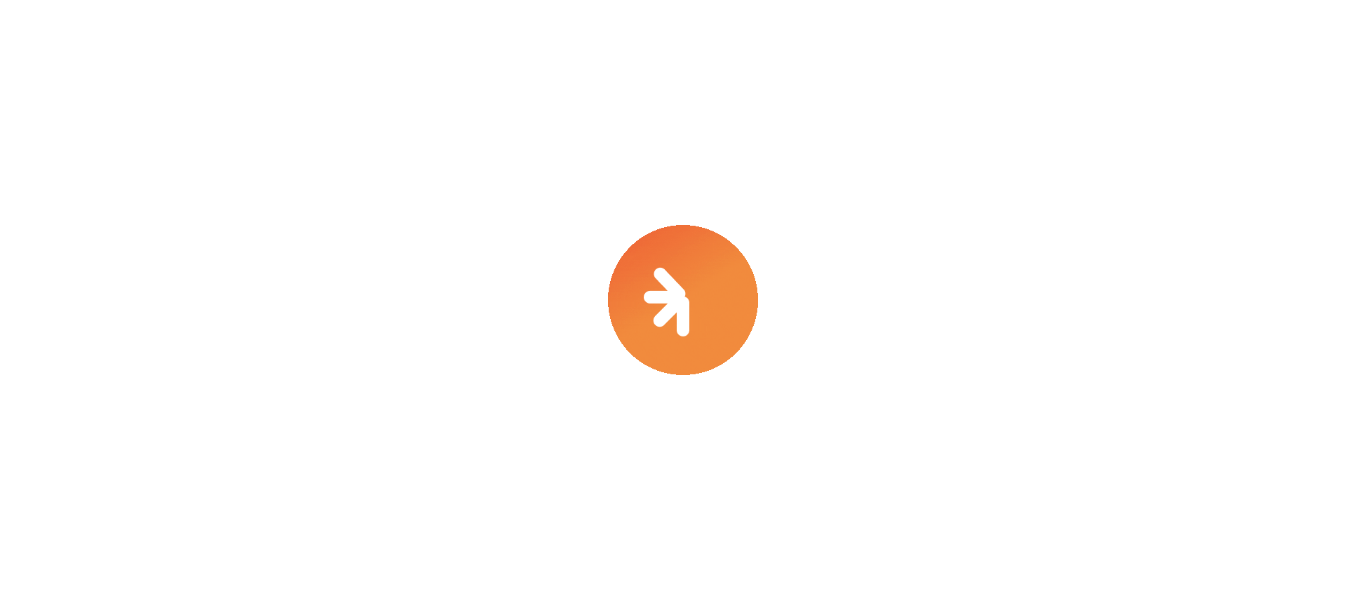 scroll, scrollTop: 0, scrollLeft: 0, axis: both 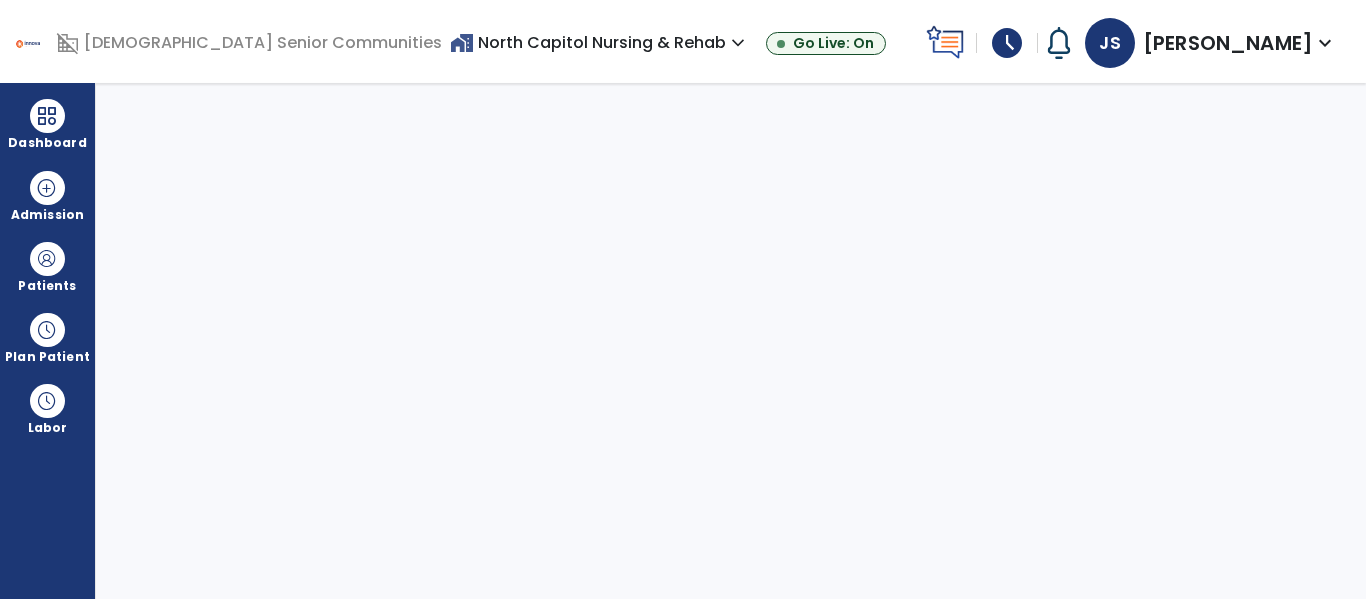 select on "****" 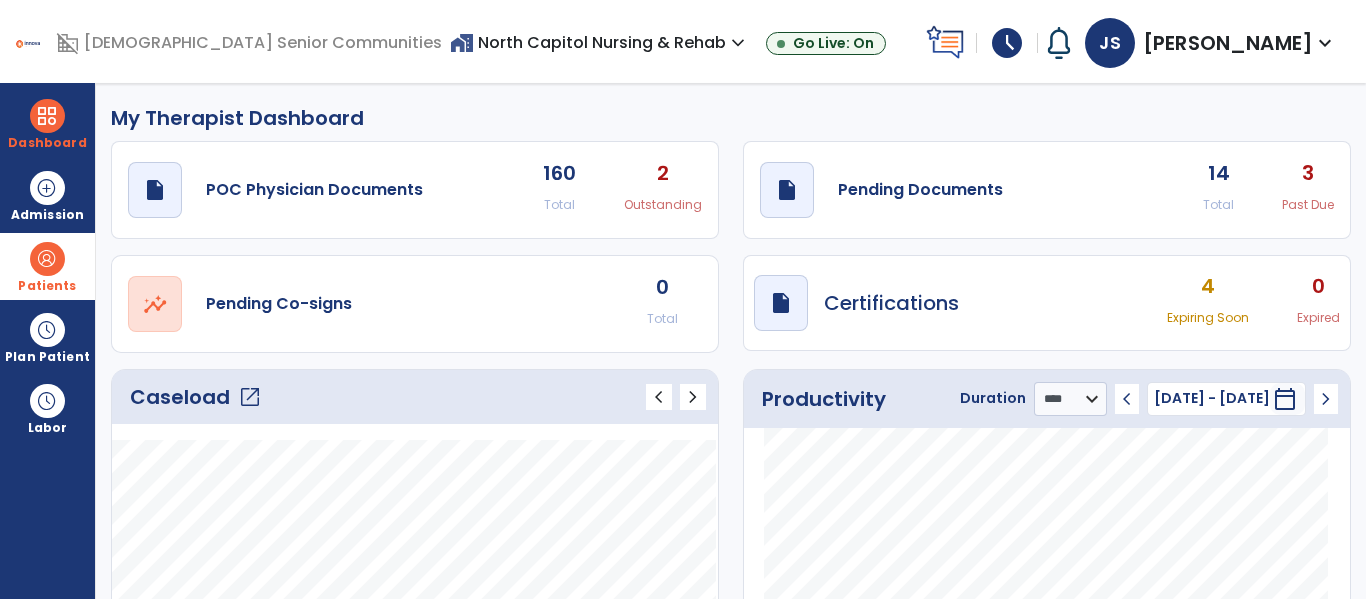 click on "Patients" at bounding box center (47, 266) 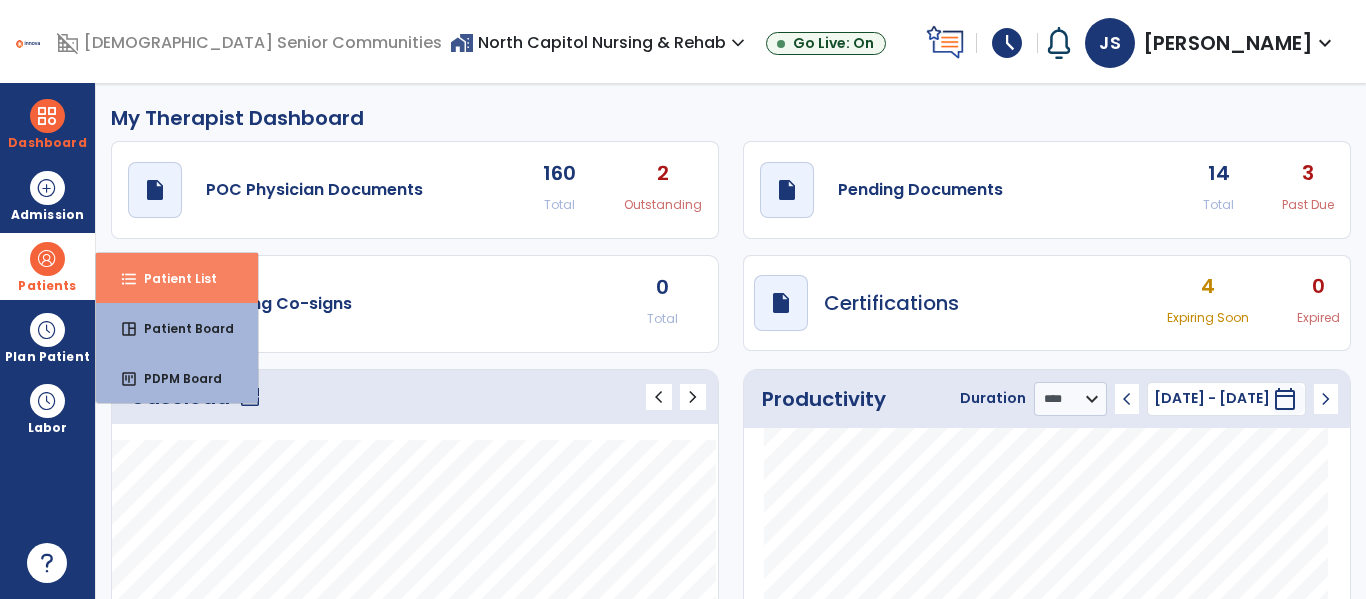 click on "format_list_bulleted  Patient List" at bounding box center (177, 278) 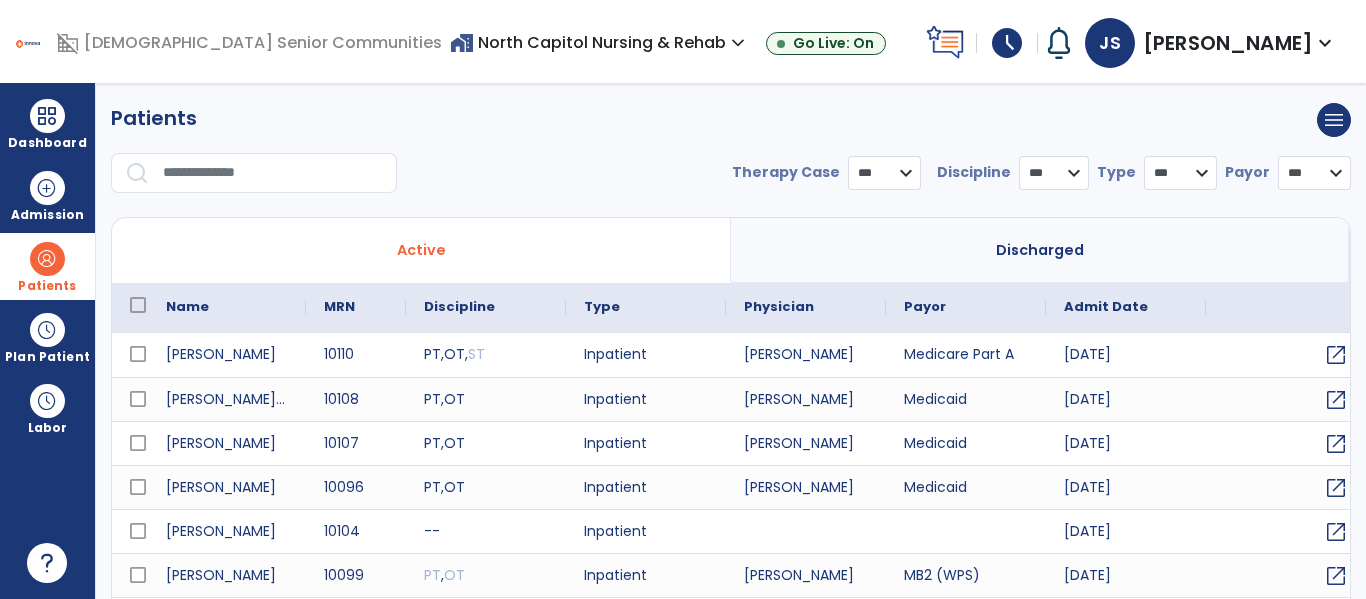 select on "***" 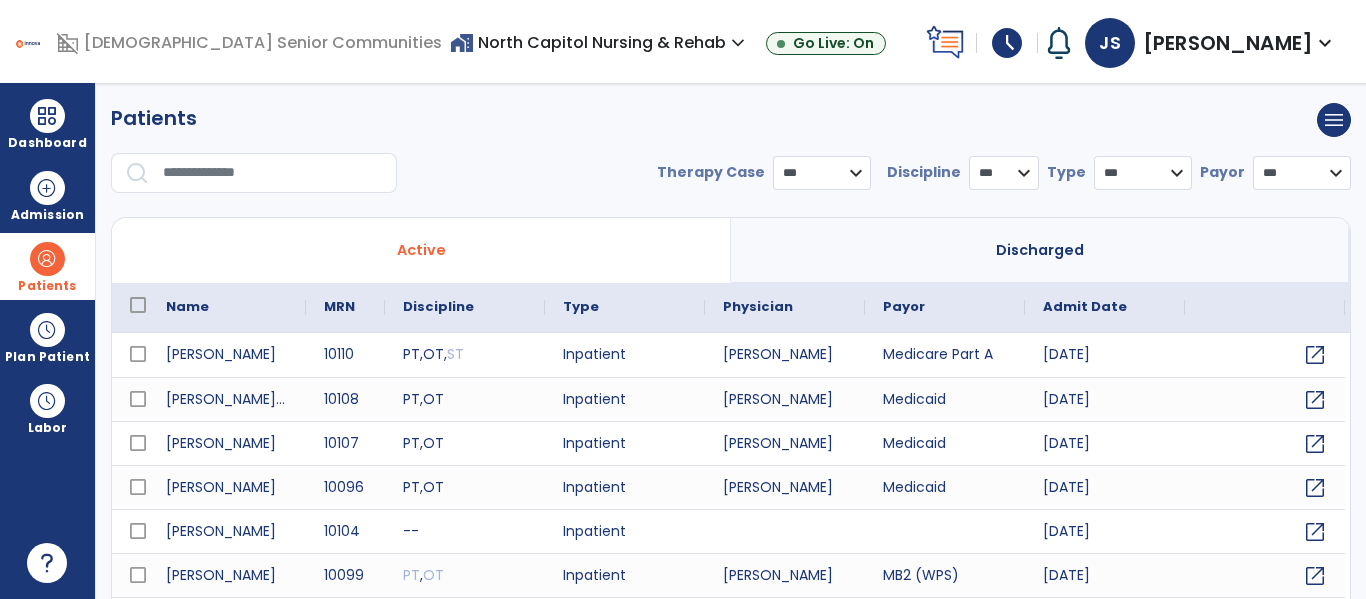 click at bounding box center (273, 173) 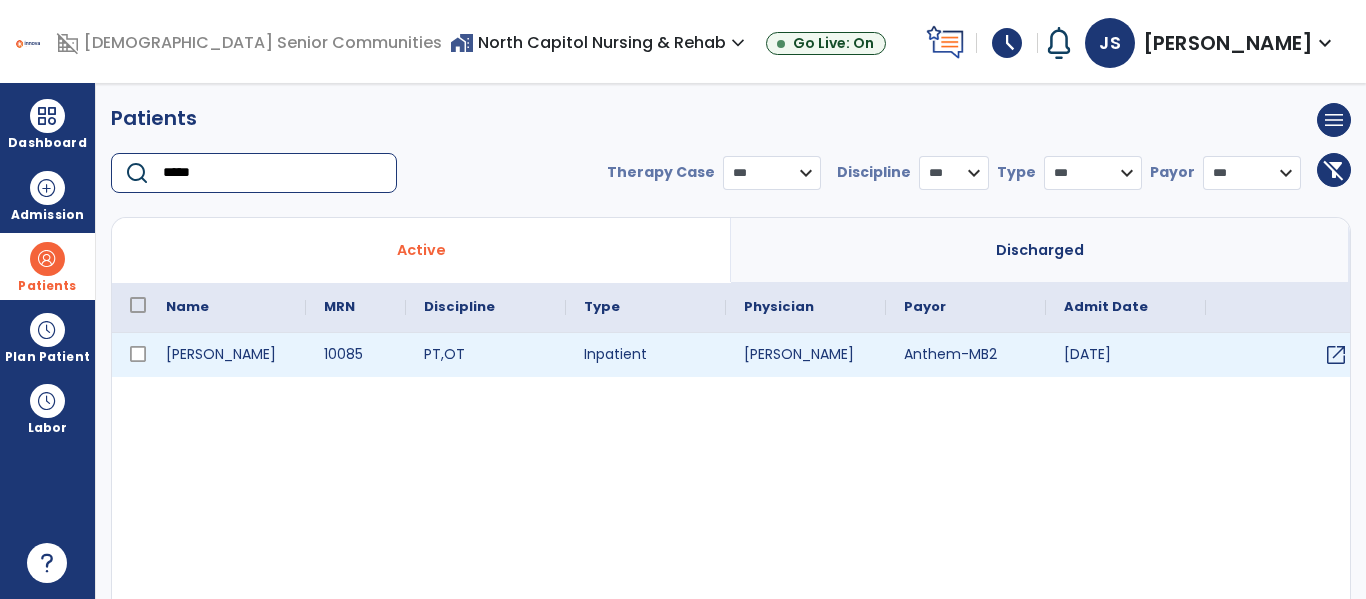 type on "*****" 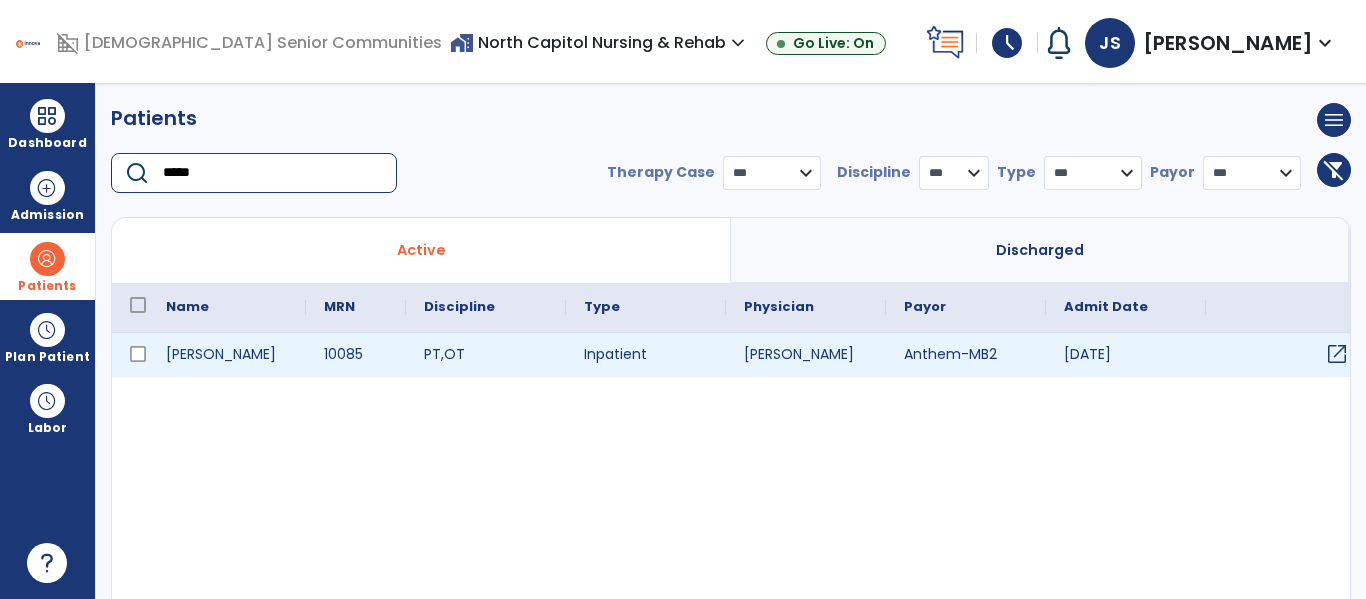 click on "open_in_new" at bounding box center (1337, 354) 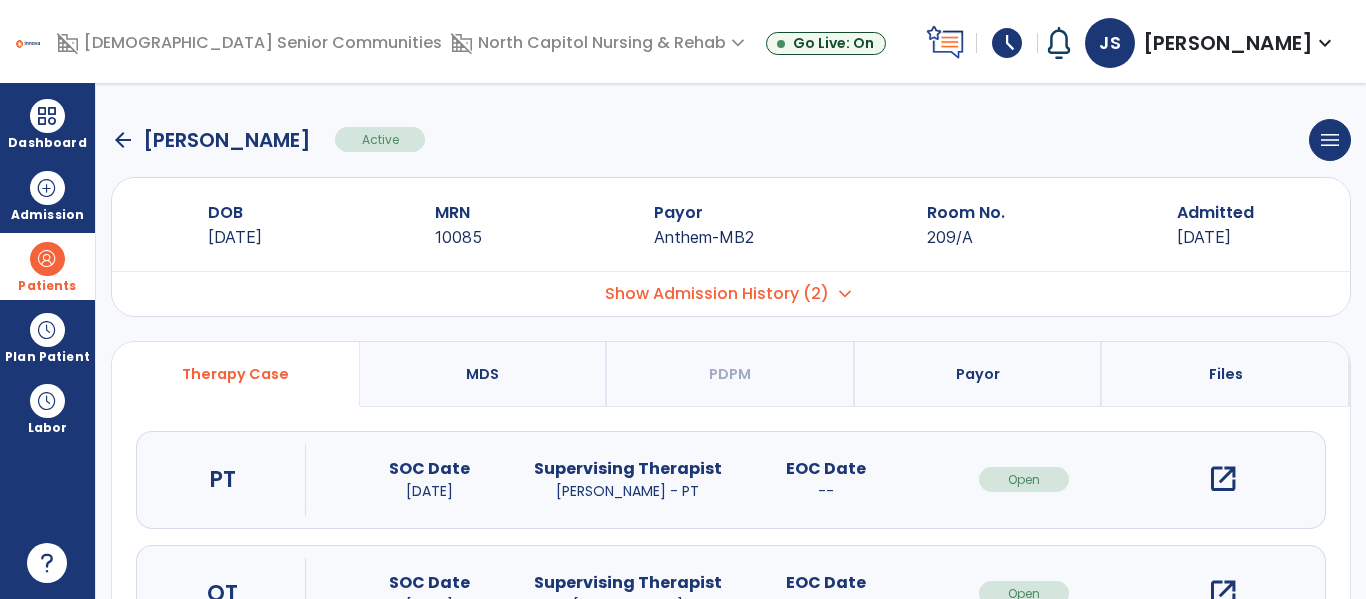 click on "open_in_new" at bounding box center [1223, 479] 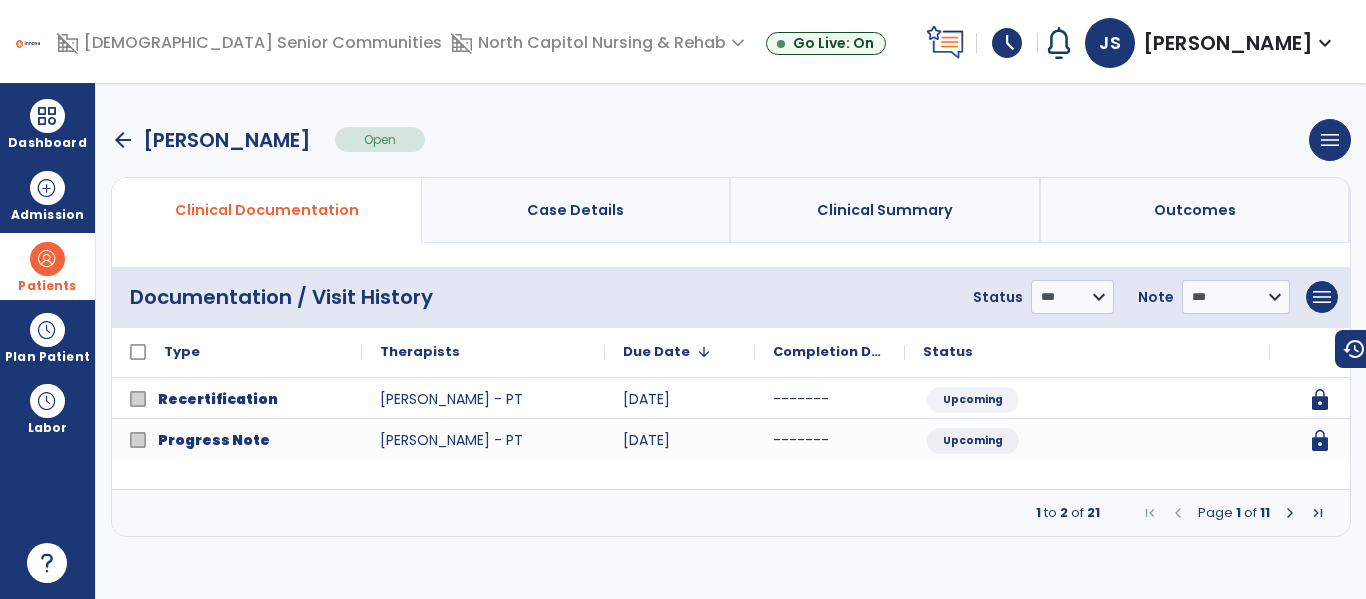 click at bounding box center [1290, 513] 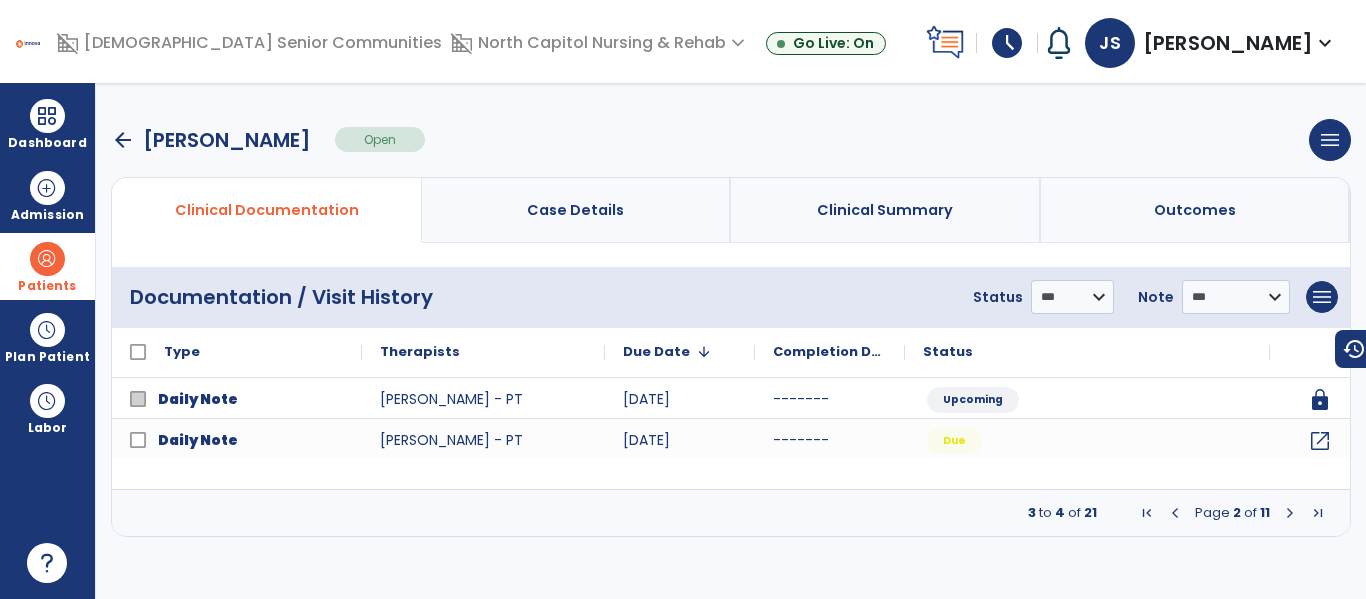 click at bounding box center (1175, 513) 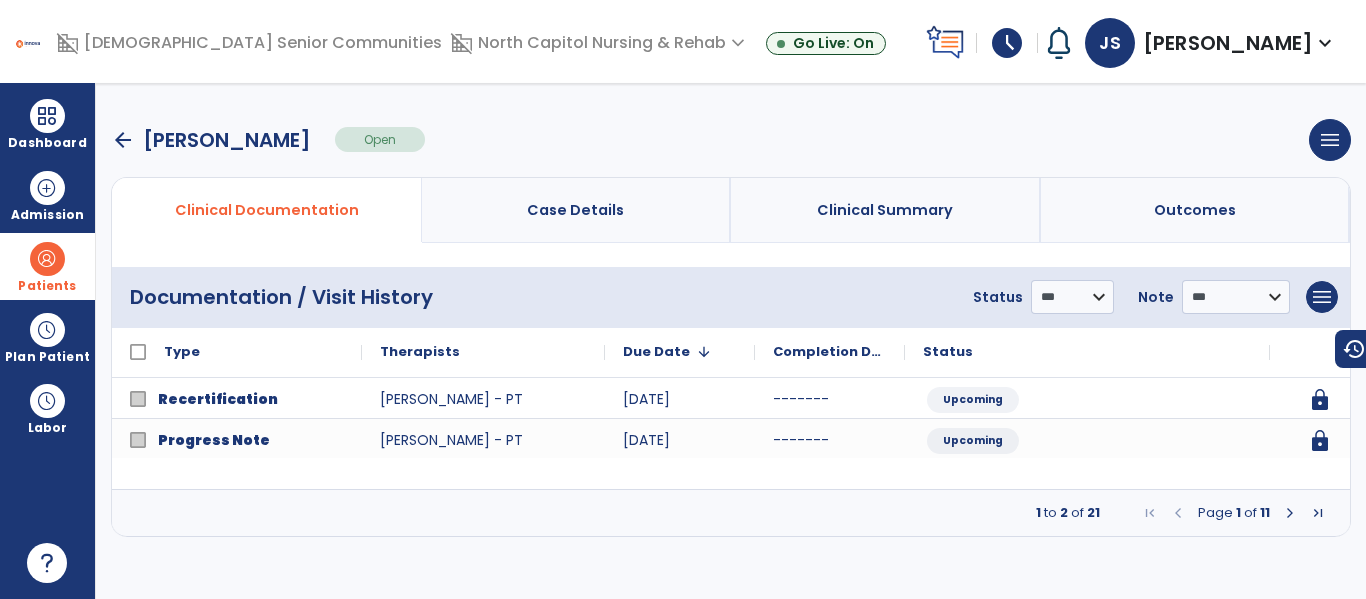 click at bounding box center (1290, 513) 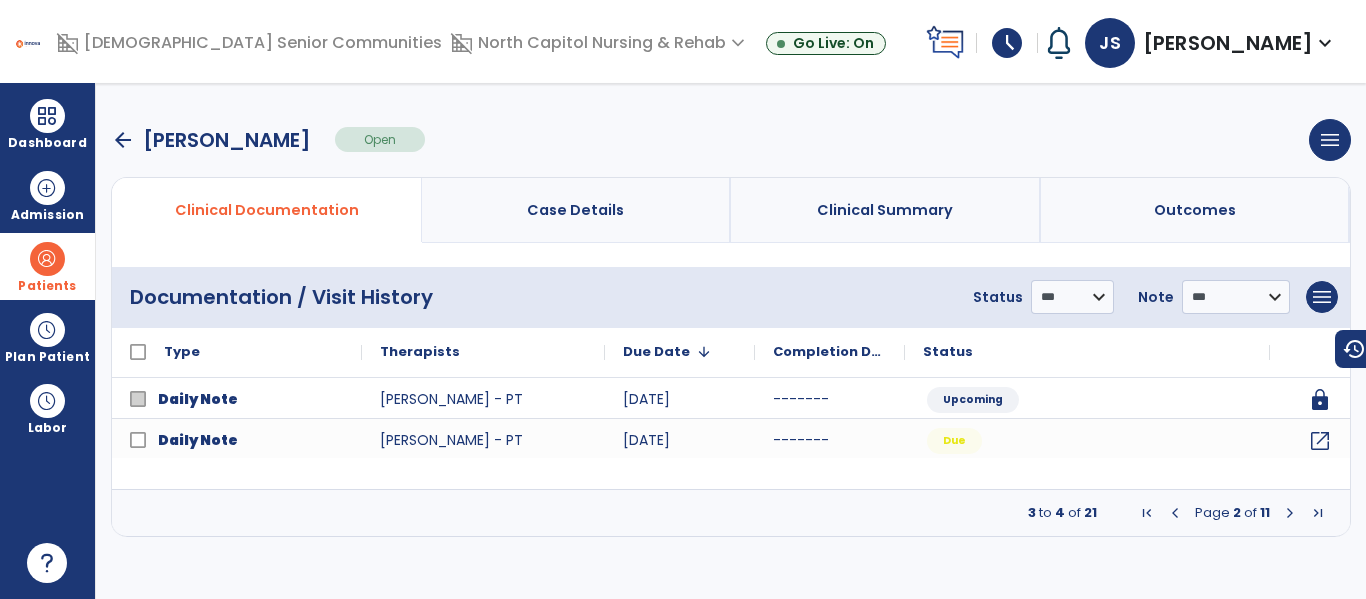click at bounding box center [1290, 513] 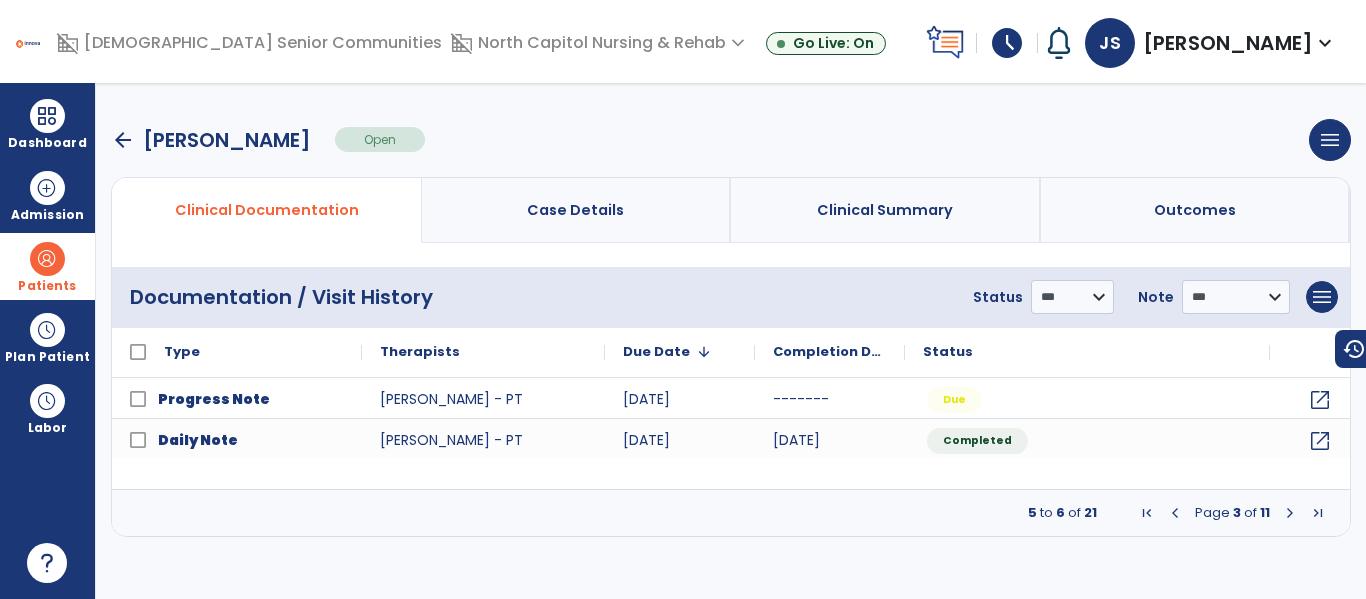 click at bounding box center (1175, 513) 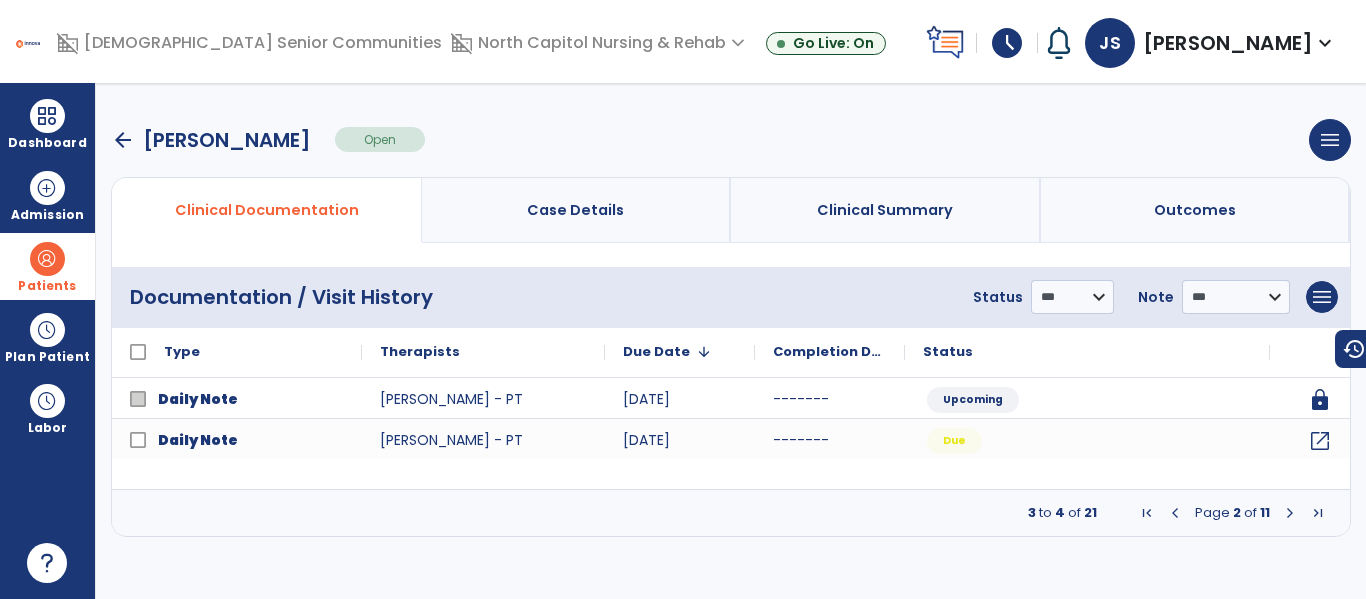 click at bounding box center (1175, 513) 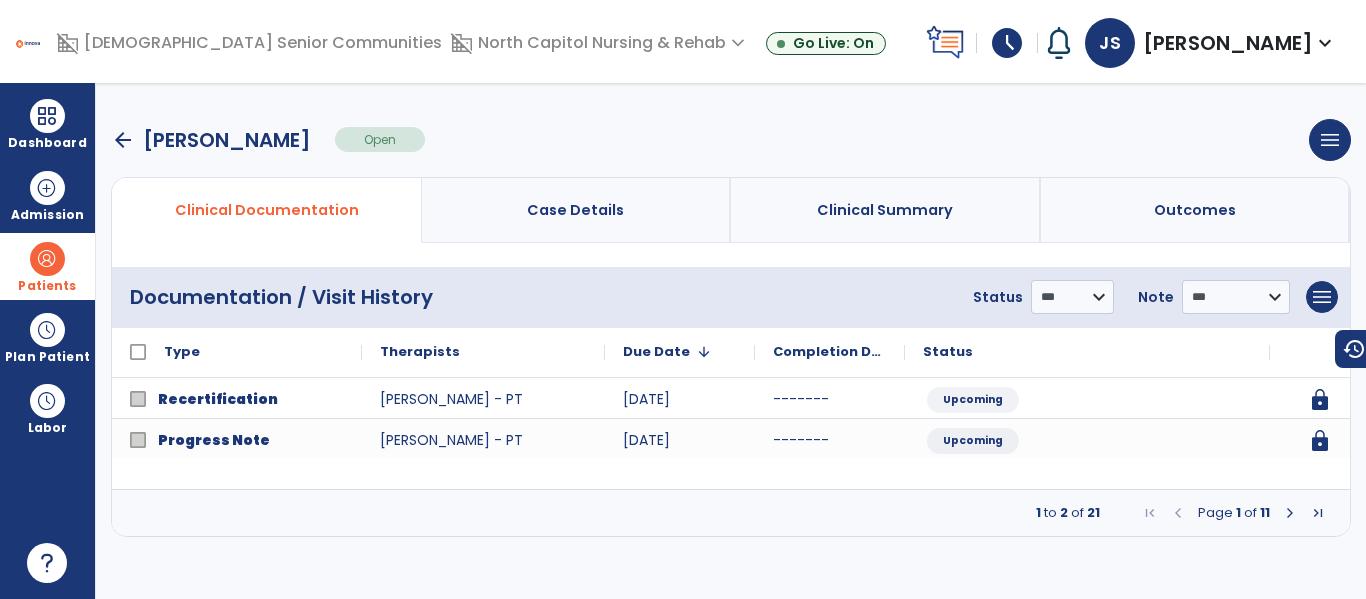 click at bounding box center (1178, 513) 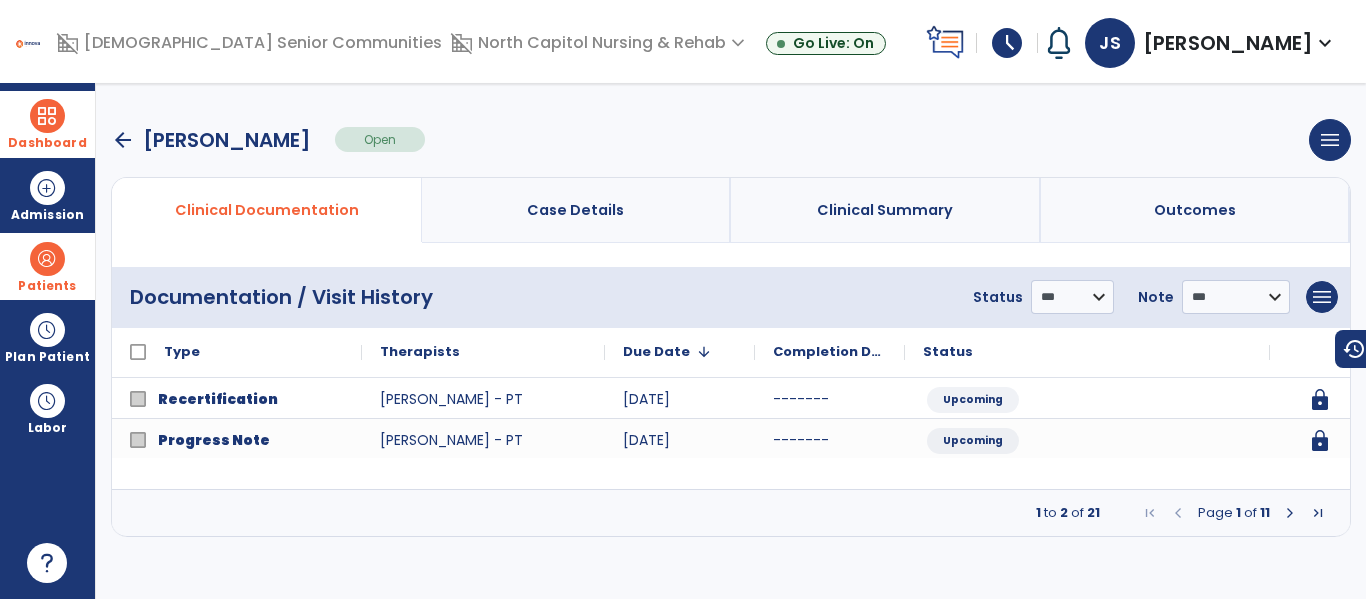 click on "Dashboard" at bounding box center [47, 143] 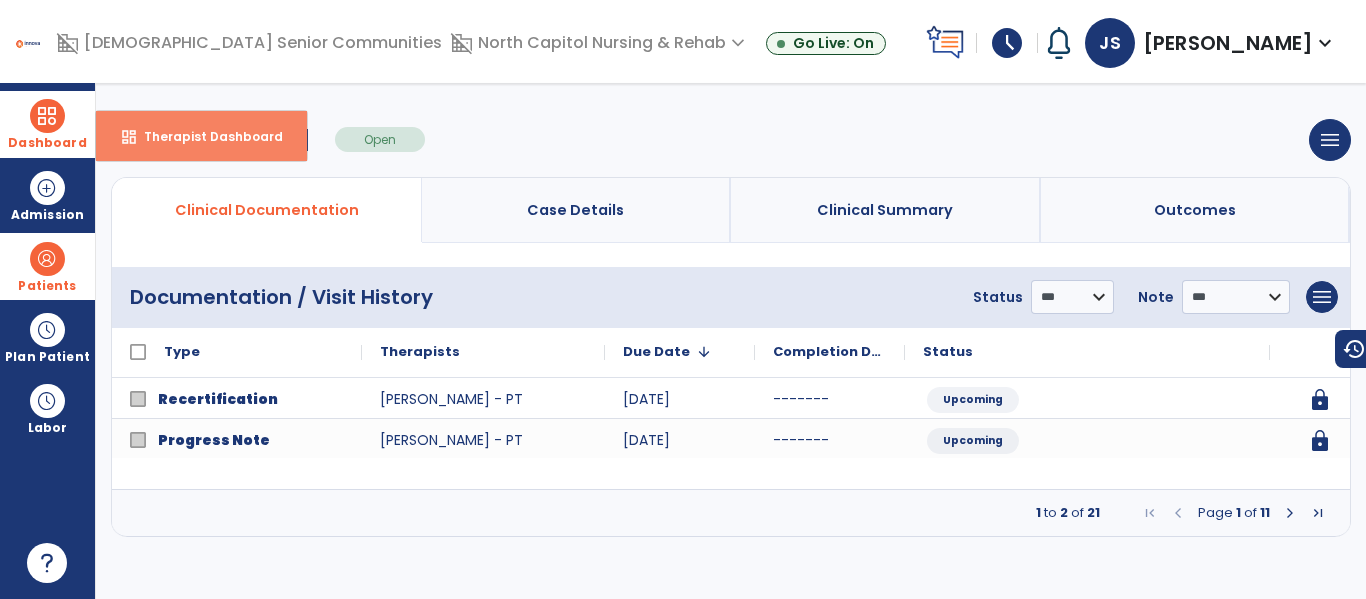 click on "dashboard" at bounding box center [129, 137] 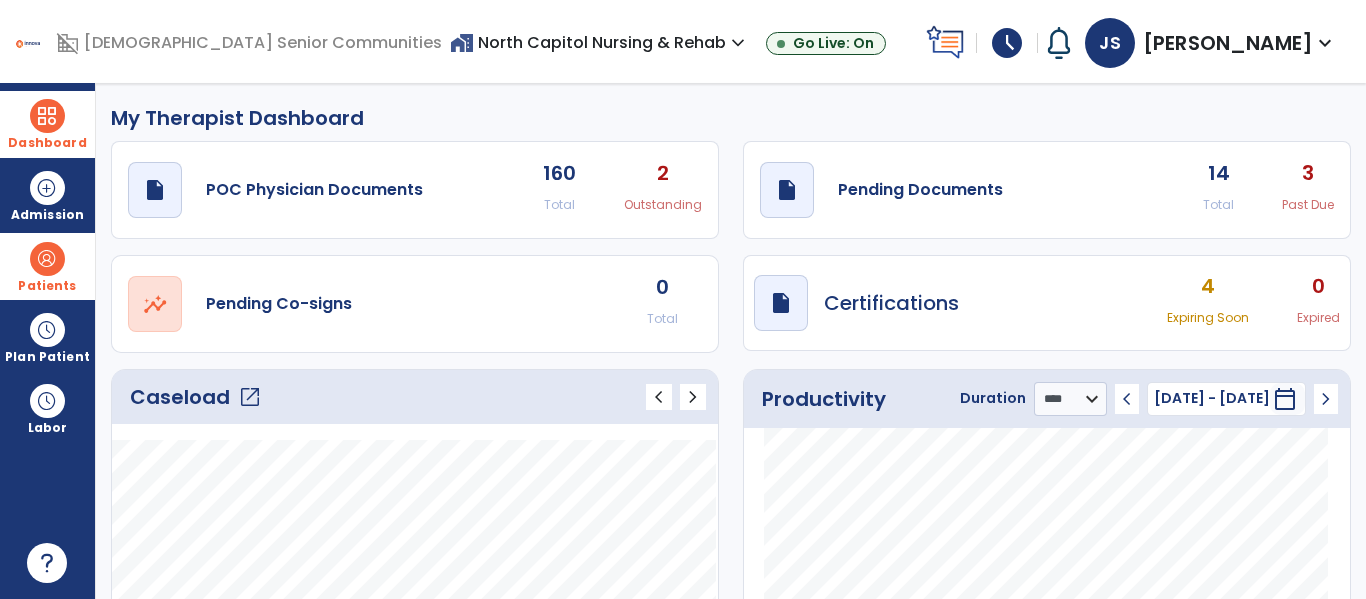 click on "open_in_new" 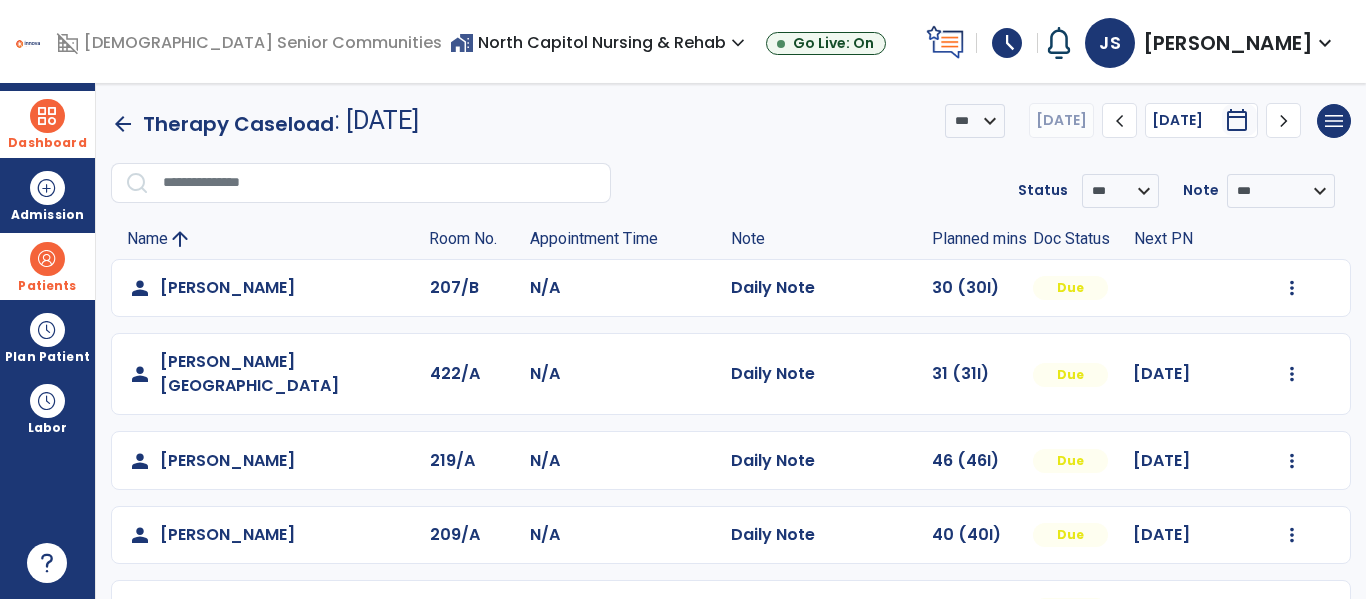 scroll, scrollTop: 488, scrollLeft: 0, axis: vertical 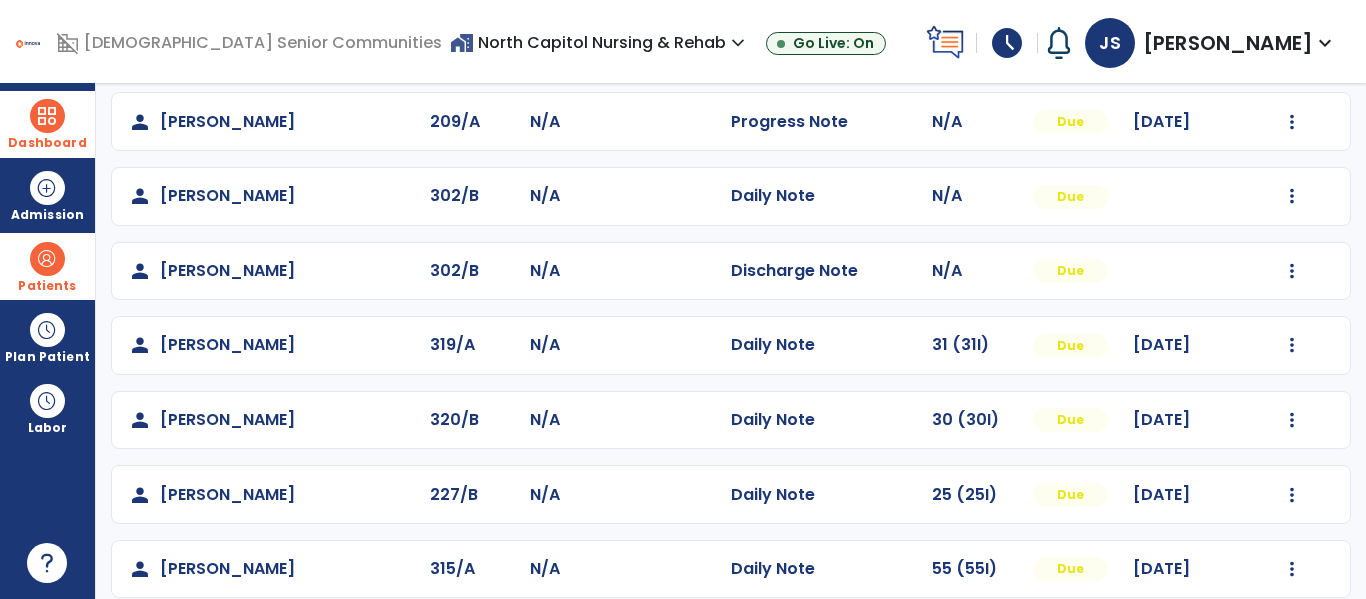 click on "home_work   North Capitol Nursing & Rehab   expand_more" at bounding box center [600, 42] 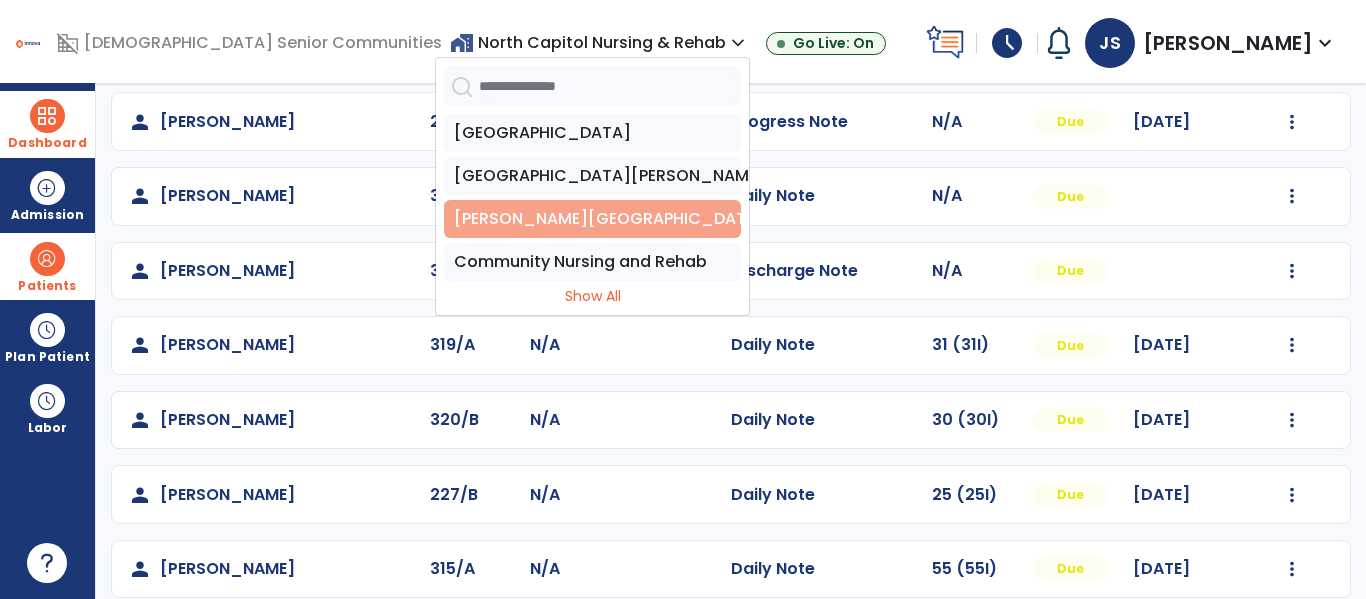 click on "[PERSON_NAME][GEOGRAPHIC_DATA]" at bounding box center [592, 219] 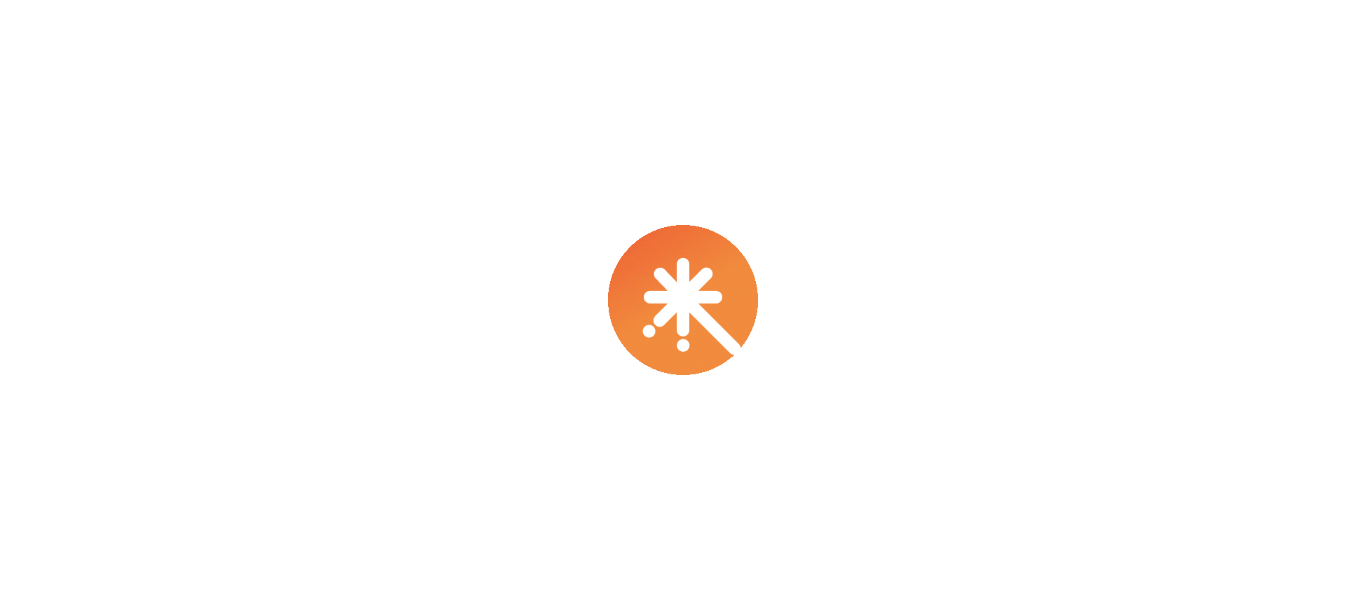 scroll, scrollTop: 0, scrollLeft: 0, axis: both 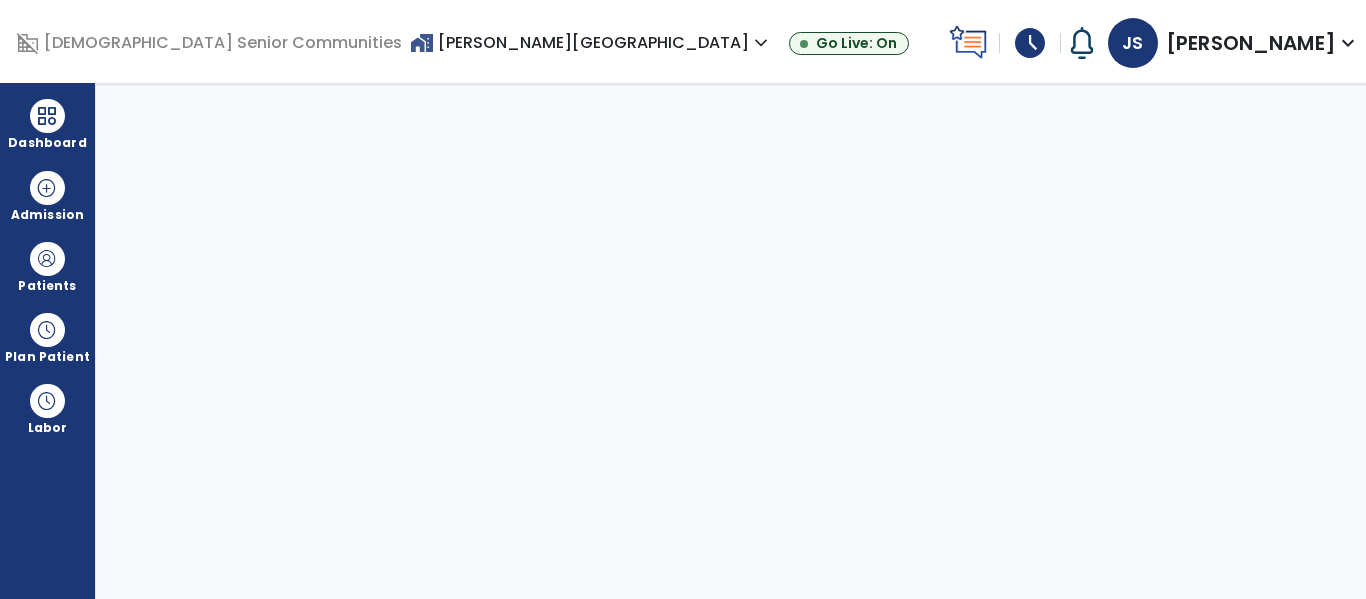 select on "****" 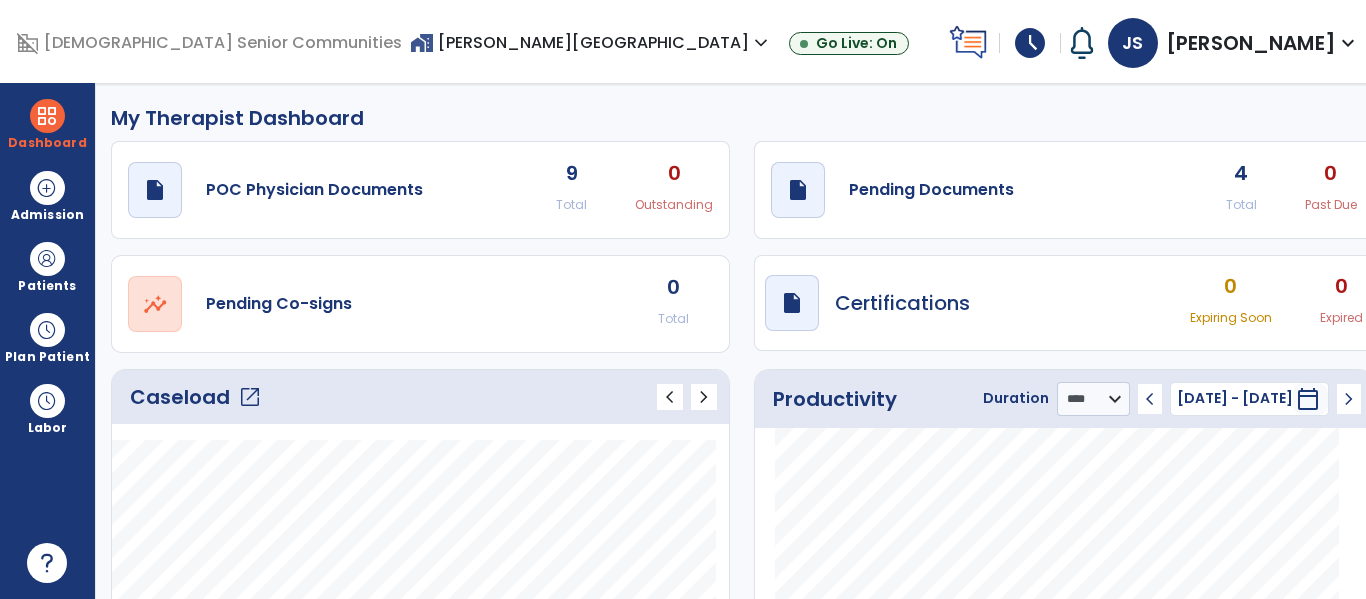 click on "open_in_new" 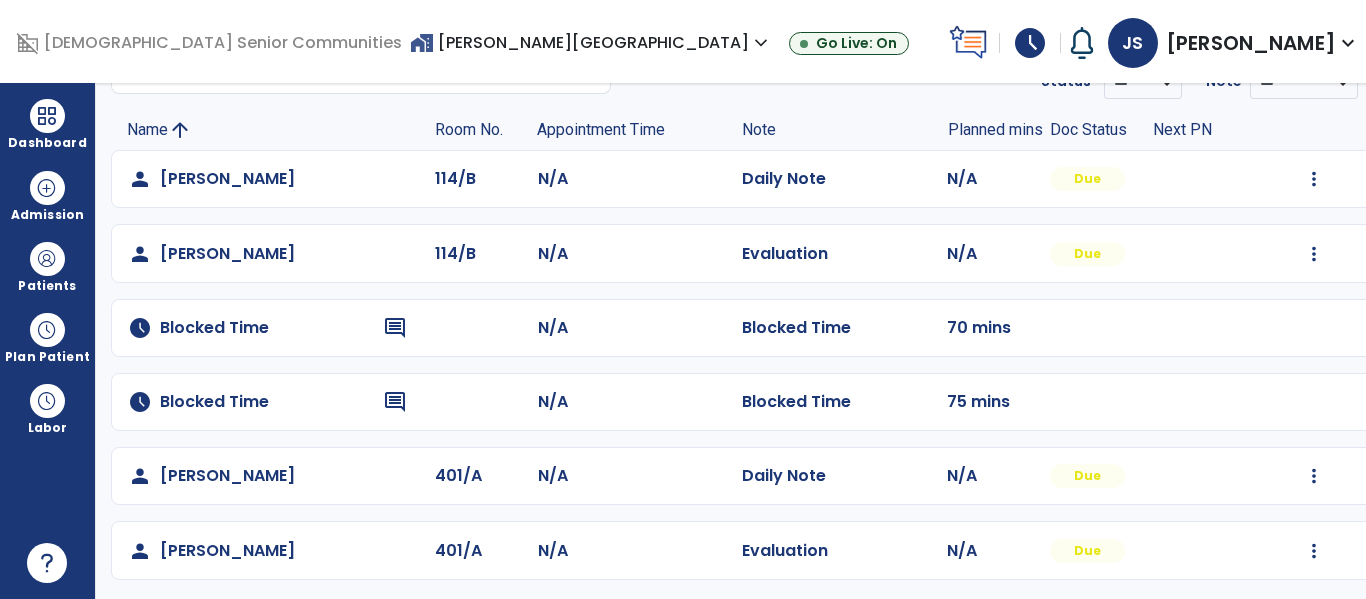 scroll, scrollTop: 114, scrollLeft: 0, axis: vertical 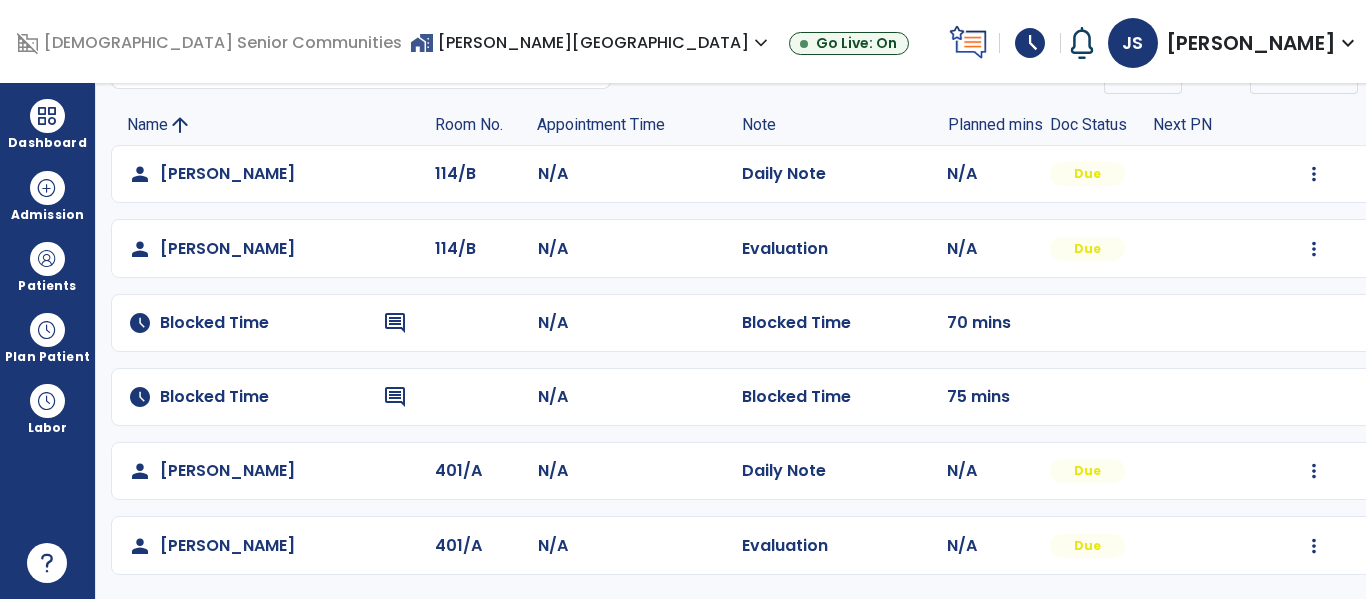 click on "home_work   Bethany Village   expand_more" at bounding box center [591, 42] 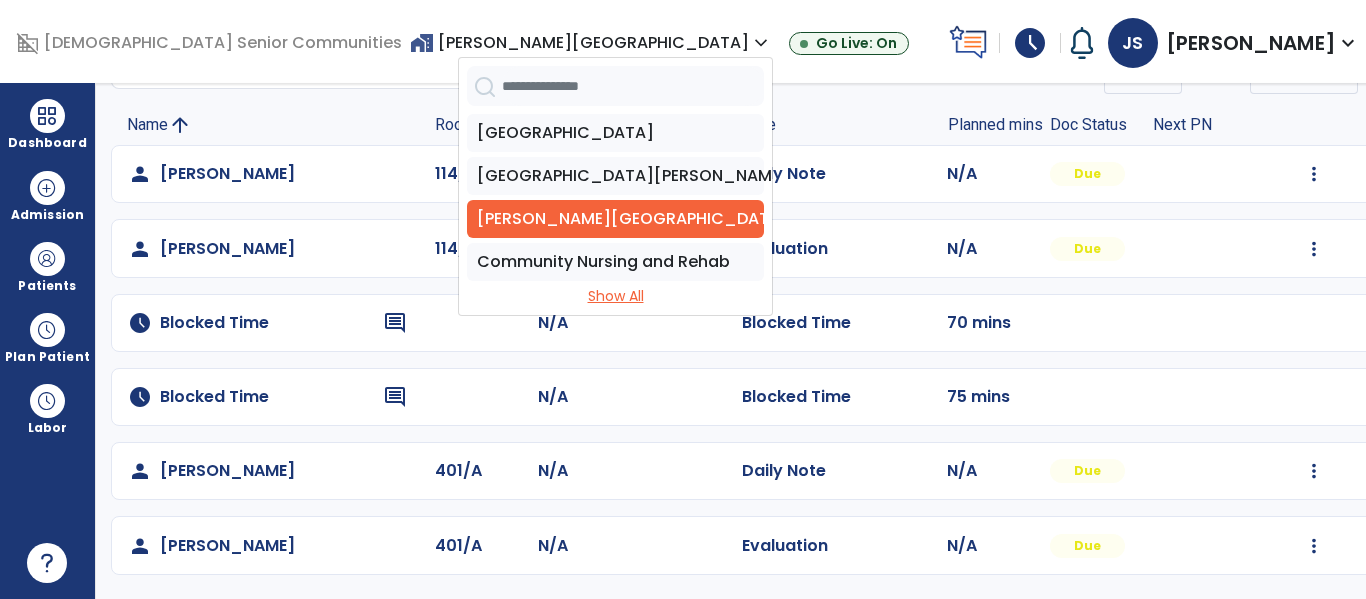 click on "Show All" at bounding box center (615, 296) 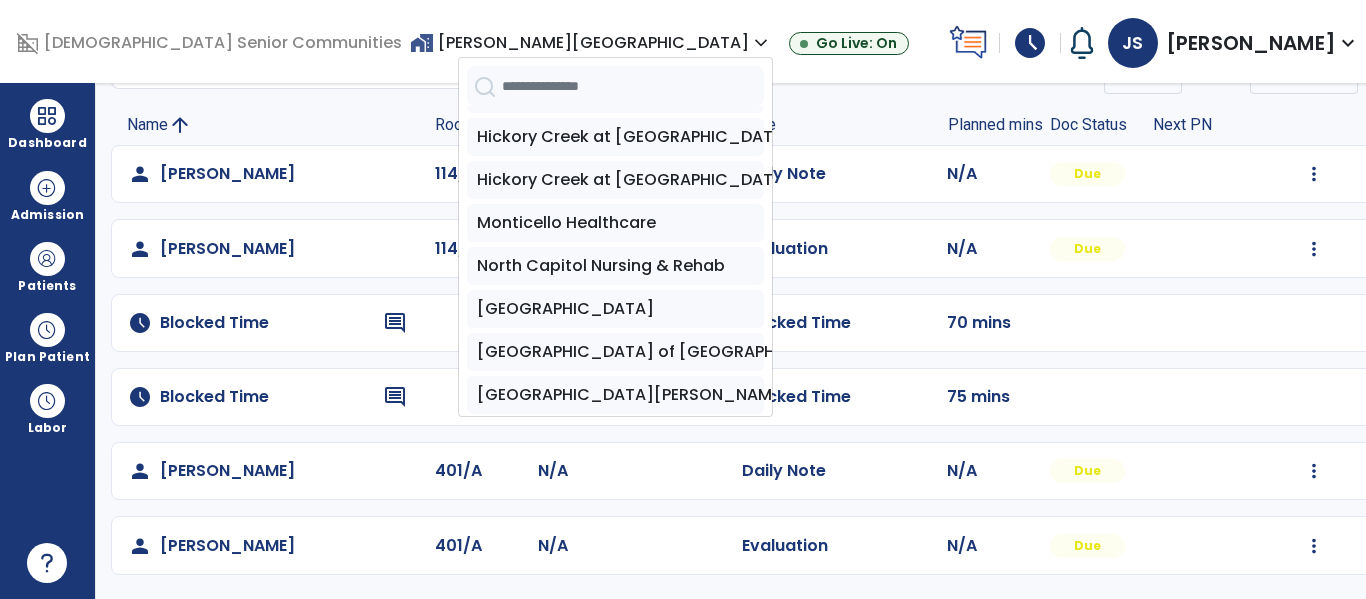 scroll, scrollTop: 176, scrollLeft: 0, axis: vertical 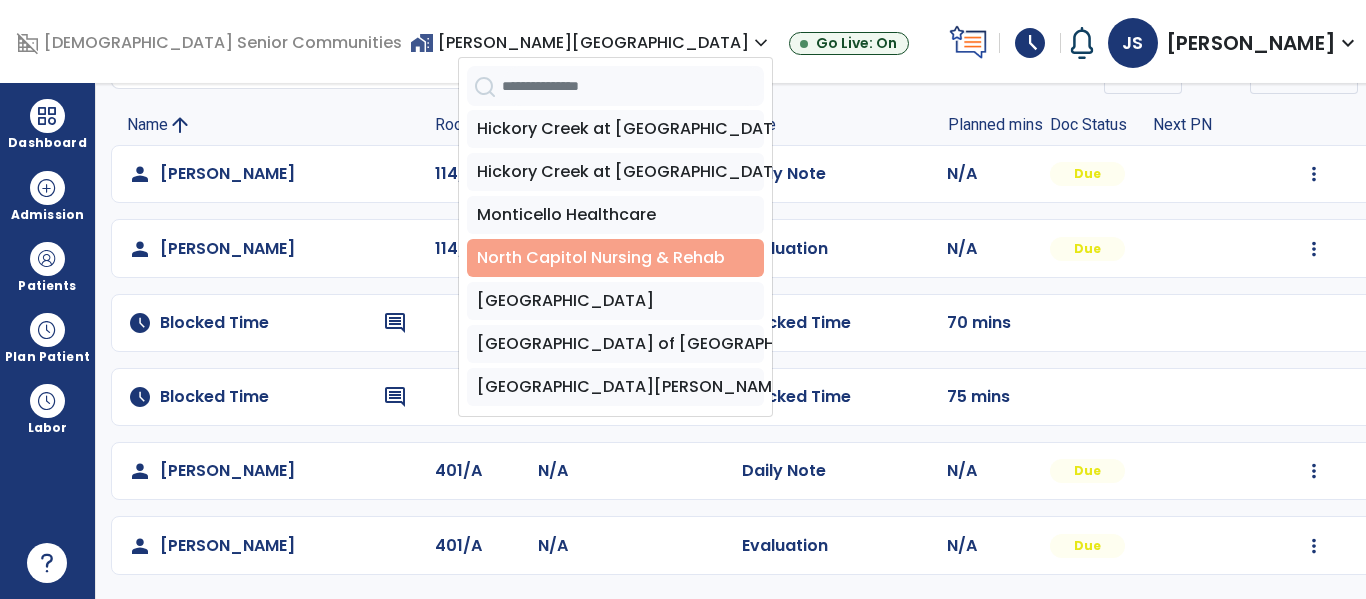 click on "North Capitol Nursing & Rehab" at bounding box center (615, 258) 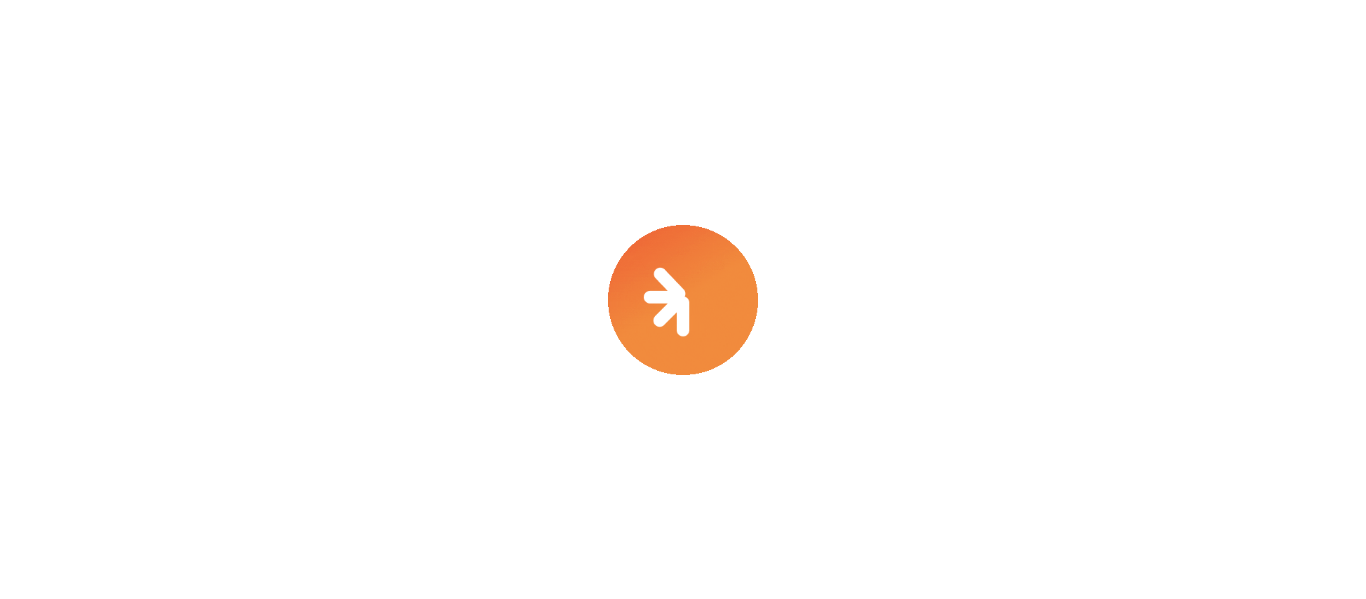 scroll, scrollTop: 0, scrollLeft: 0, axis: both 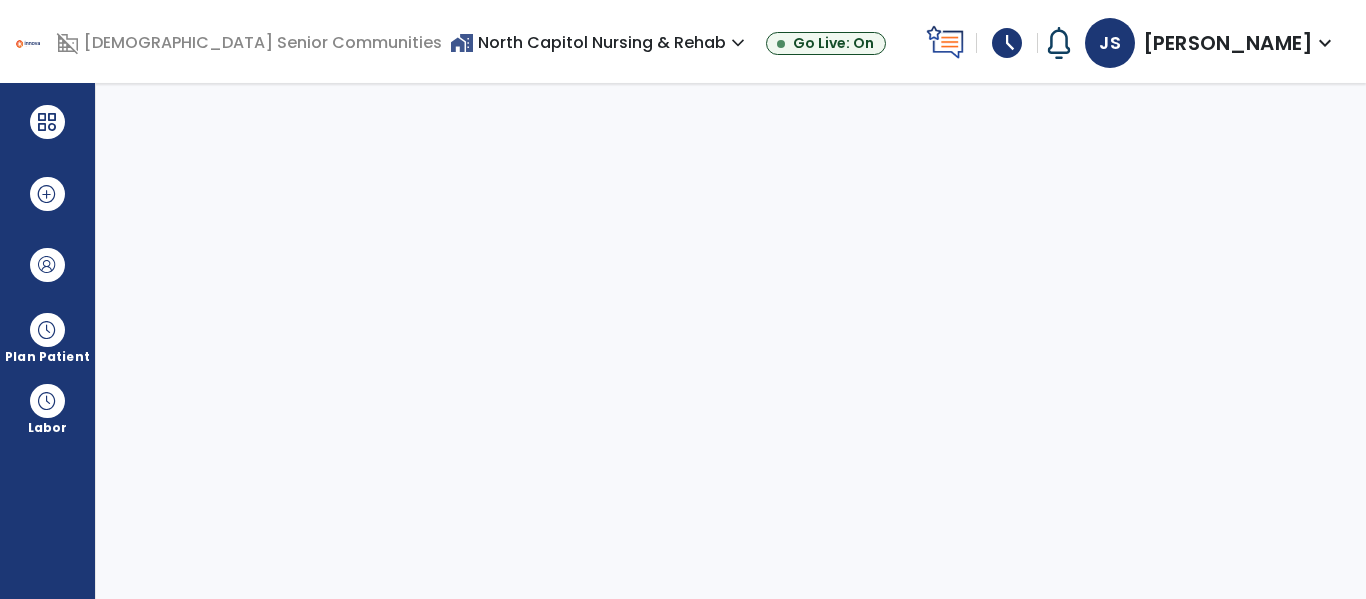 select on "****" 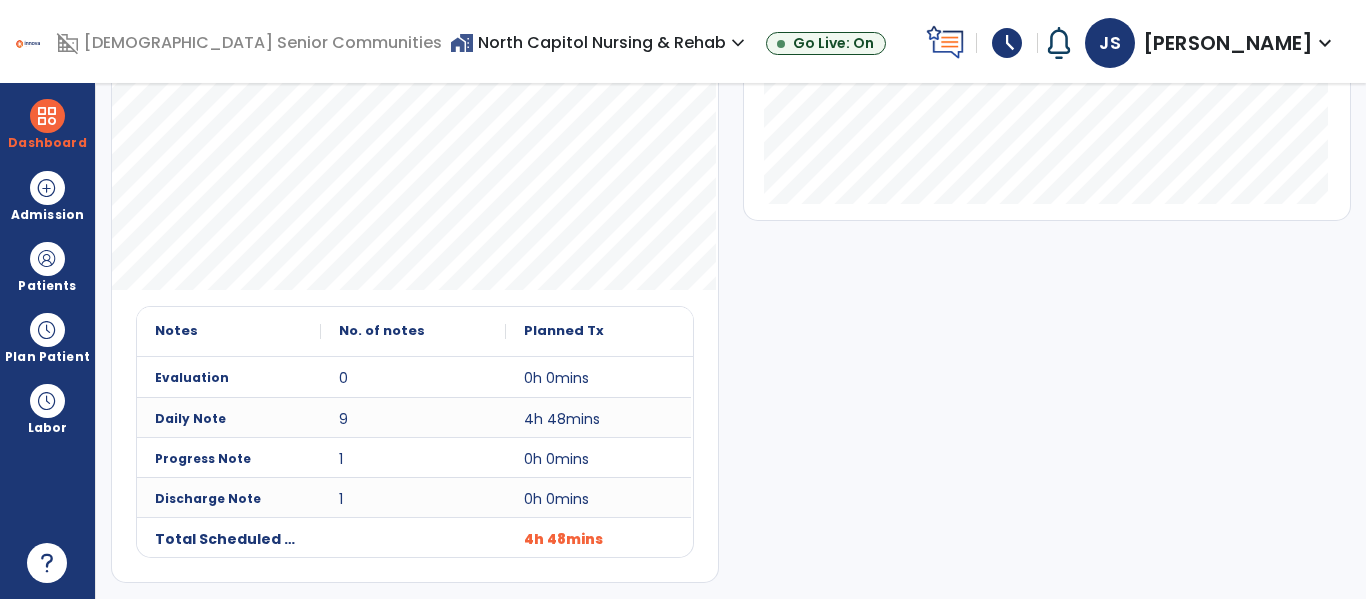 scroll, scrollTop: 0, scrollLeft: 0, axis: both 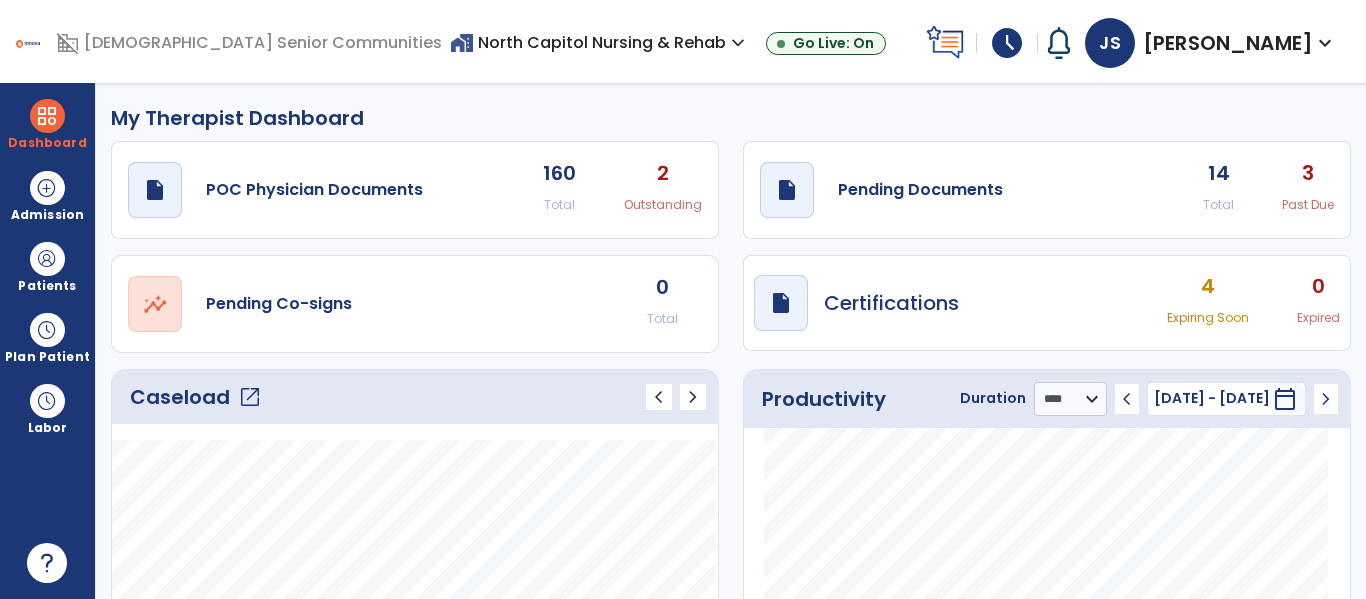click on "open_in_new" 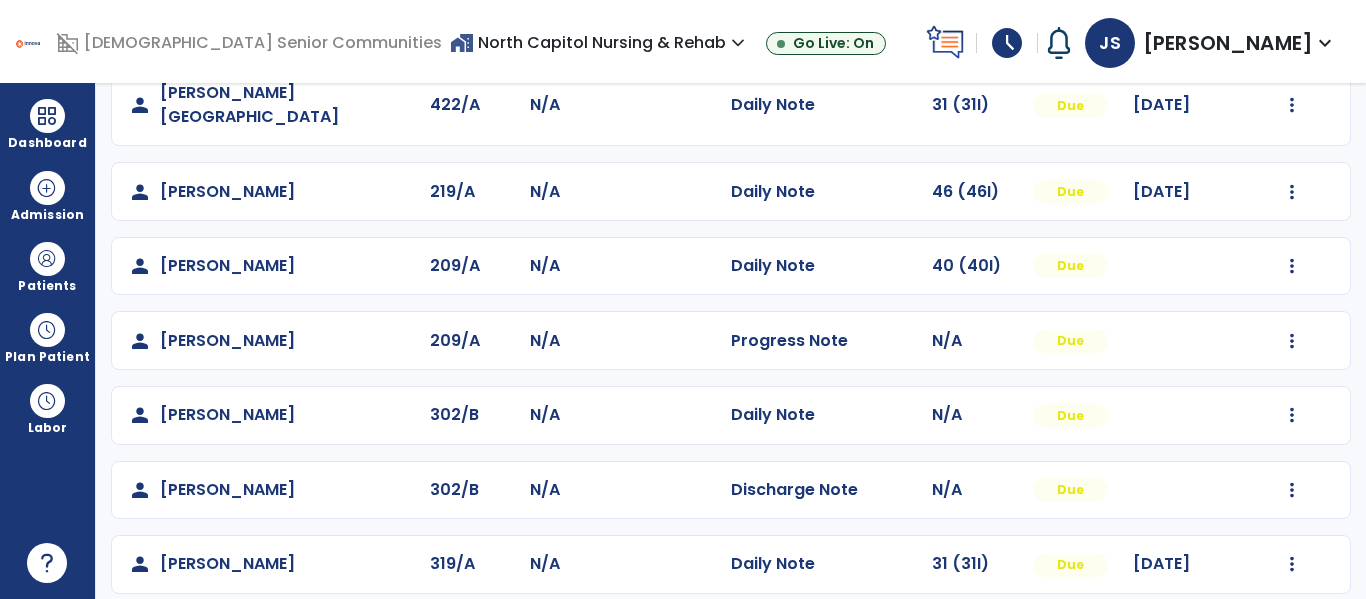 scroll, scrollTop: 270, scrollLeft: 0, axis: vertical 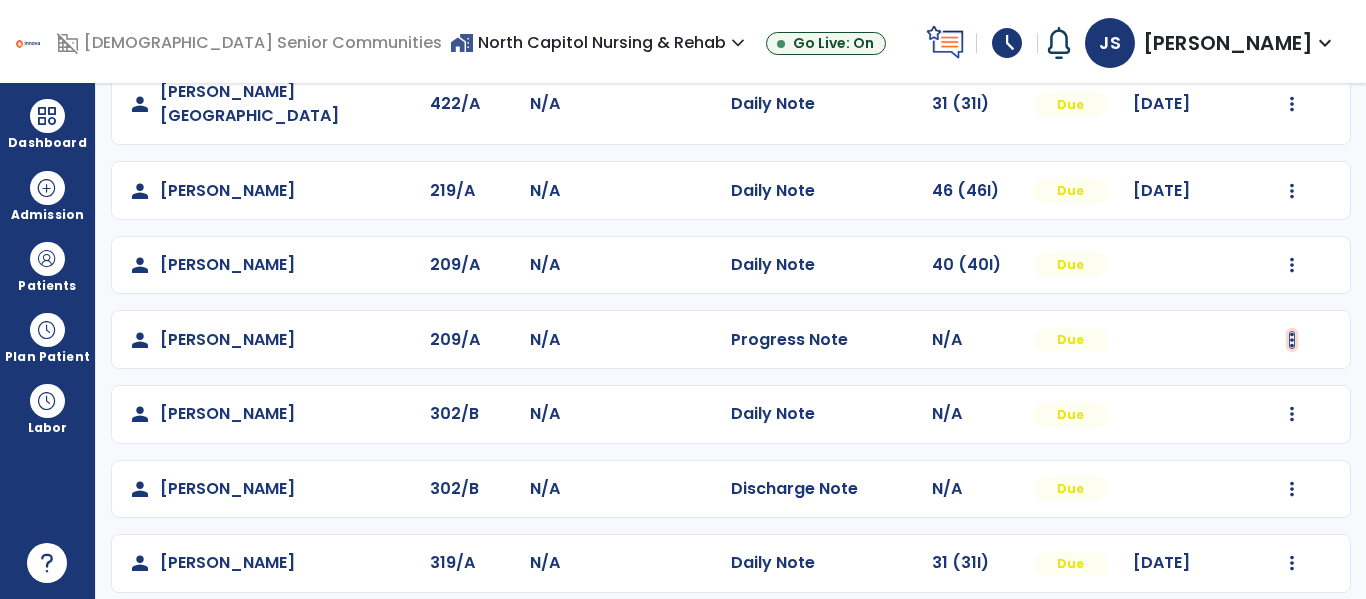 click at bounding box center (1292, 18) 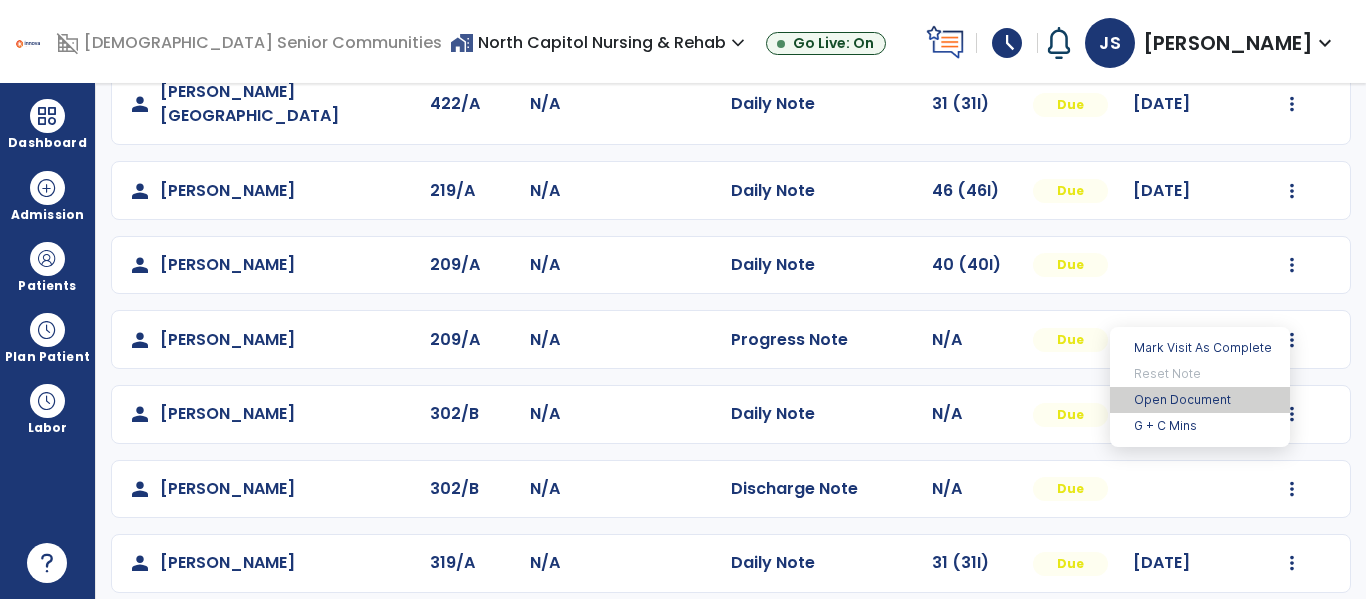 click on "Open Document" at bounding box center (1200, 400) 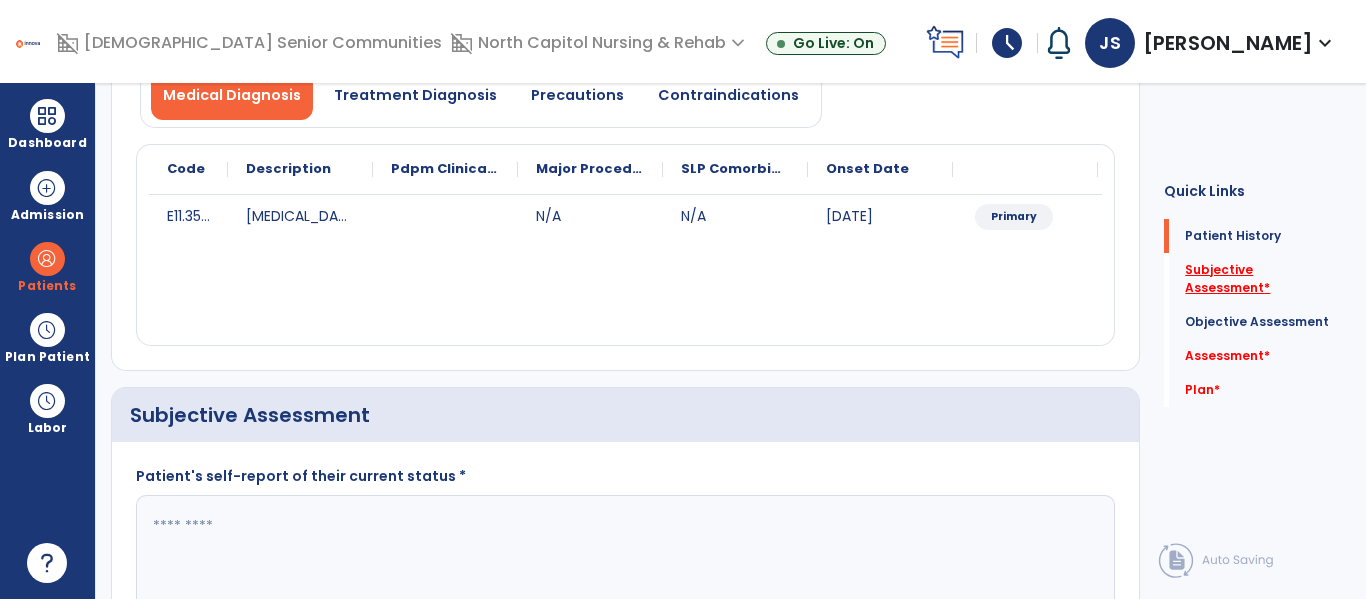 click on "Subjective Assessment   *" 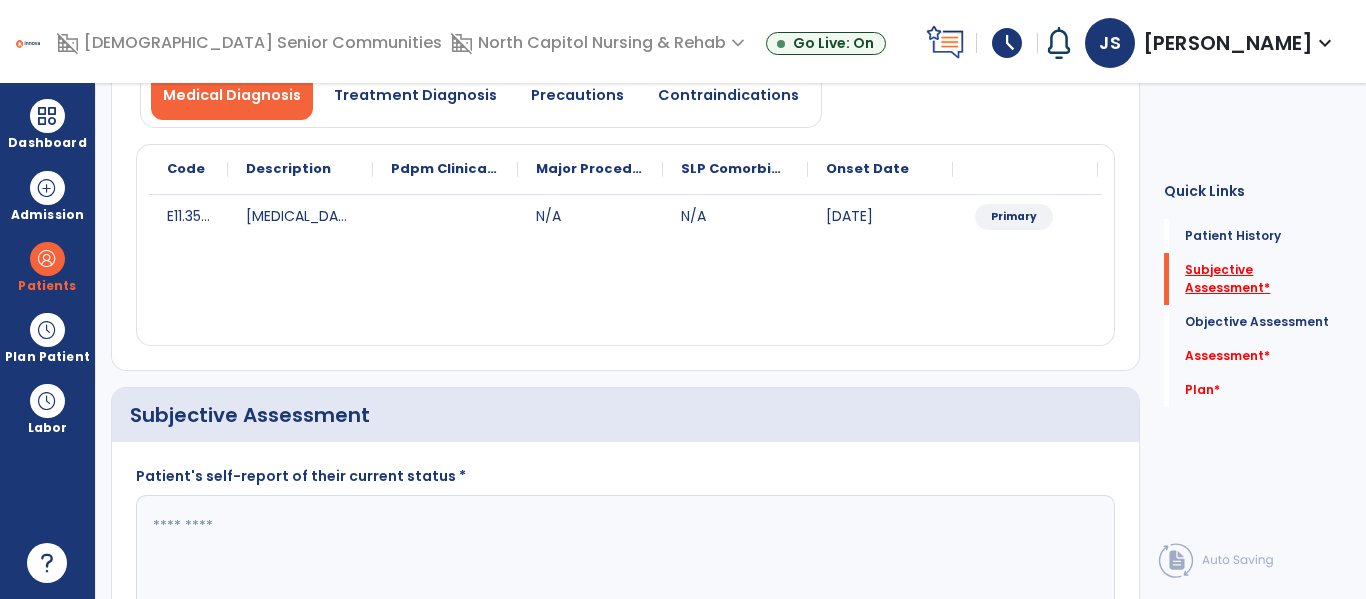 scroll, scrollTop: 390, scrollLeft: 0, axis: vertical 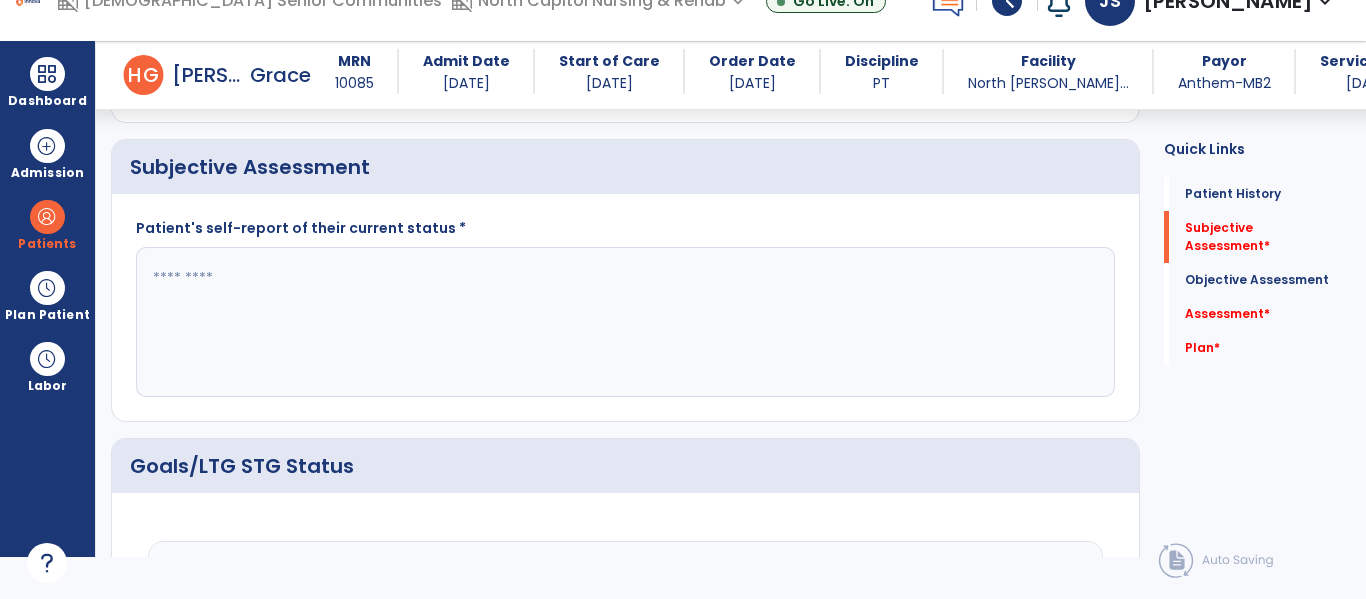 click 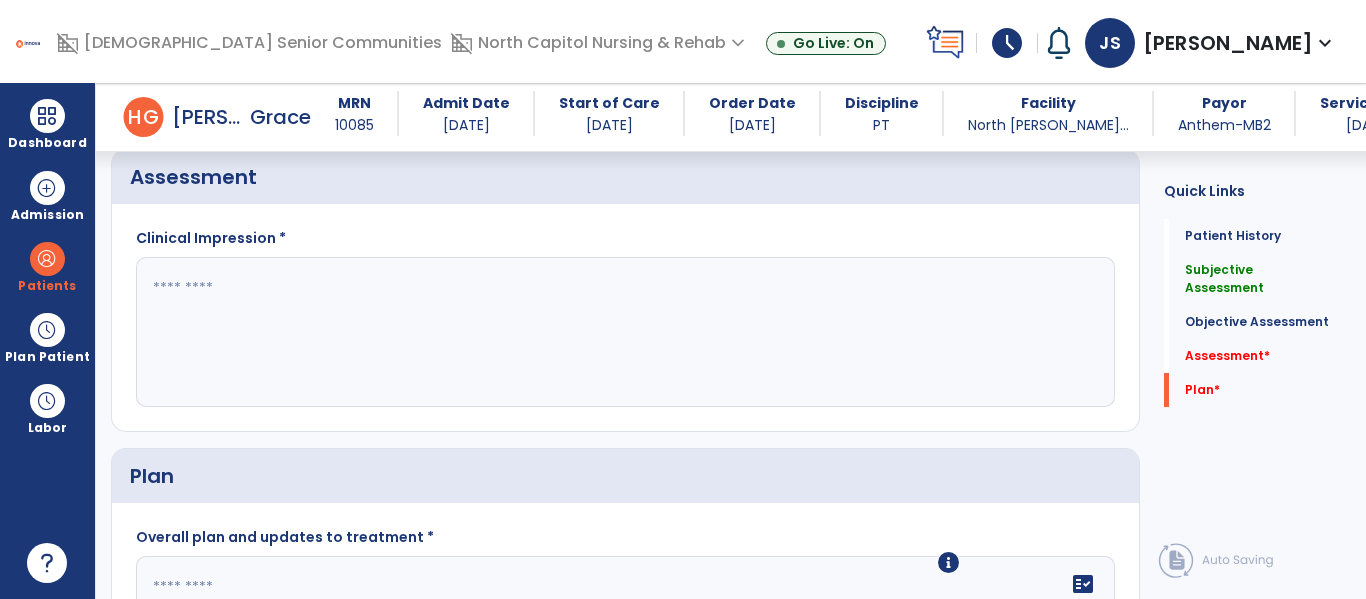scroll, scrollTop: 2153, scrollLeft: 0, axis: vertical 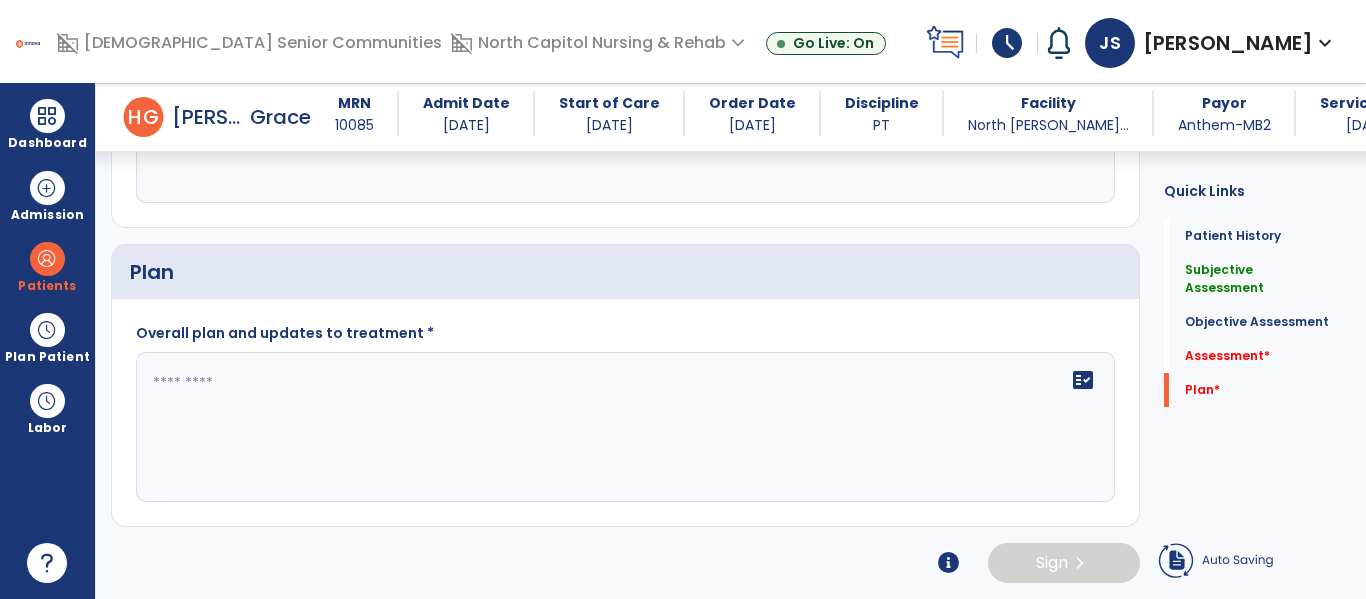 type on "**********" 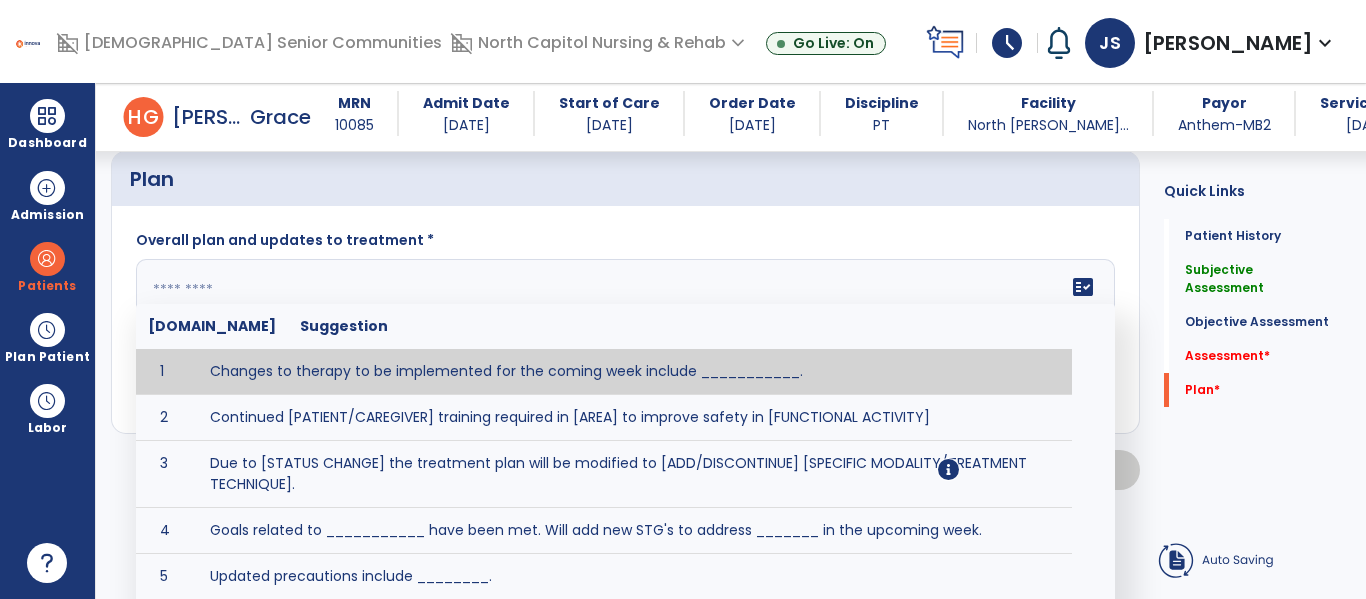 scroll, scrollTop: 2262, scrollLeft: 0, axis: vertical 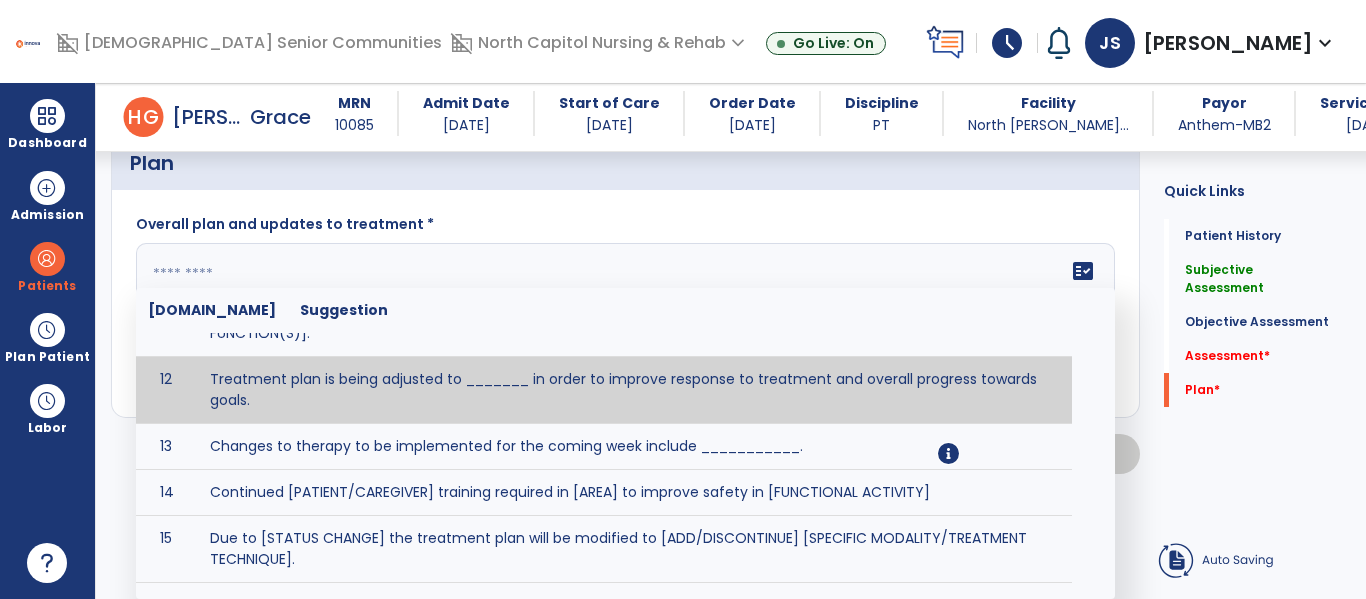 click 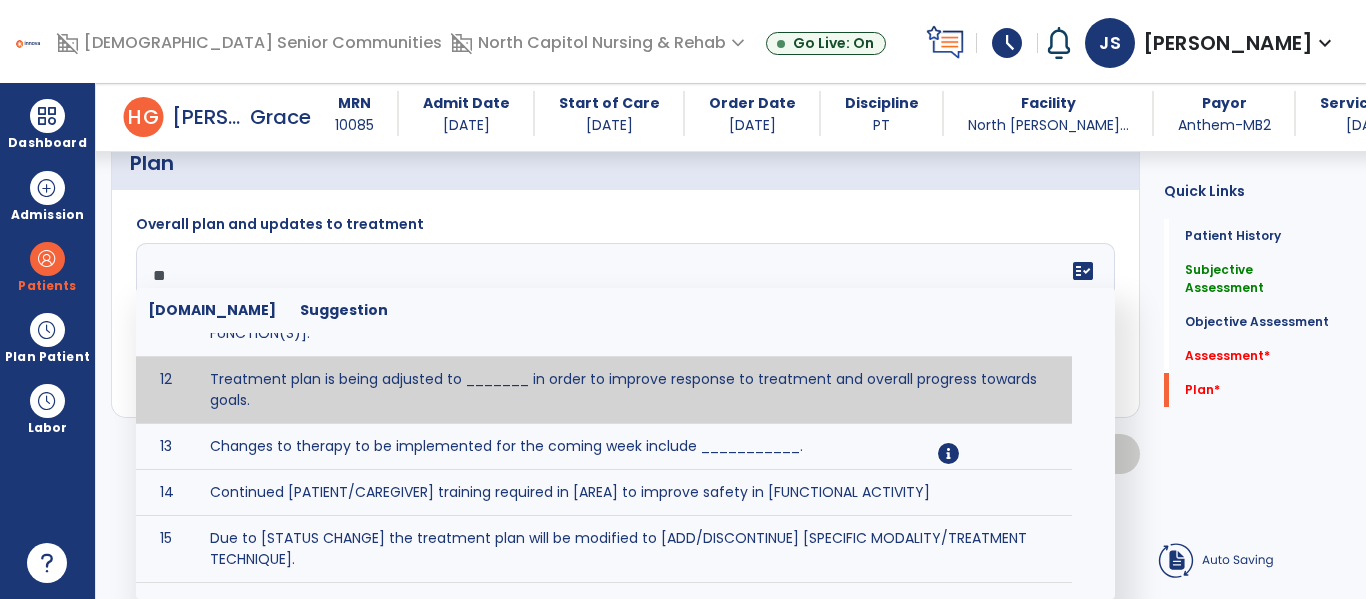 scroll, scrollTop: 0, scrollLeft: 0, axis: both 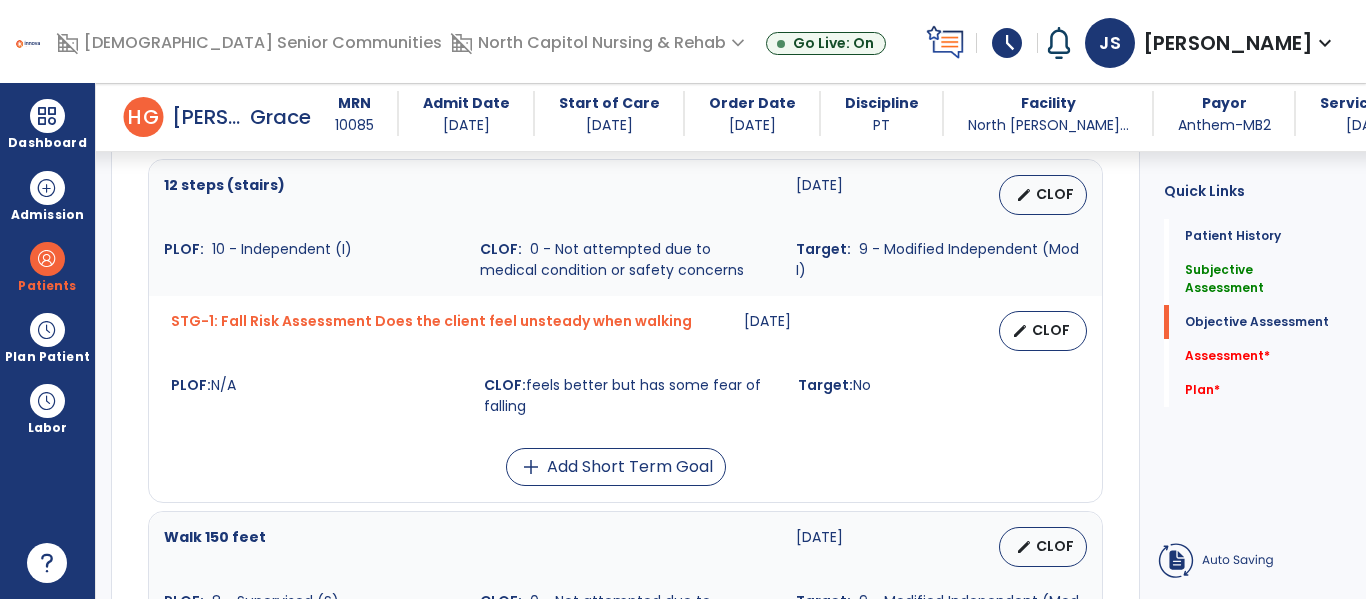 type on "**********" 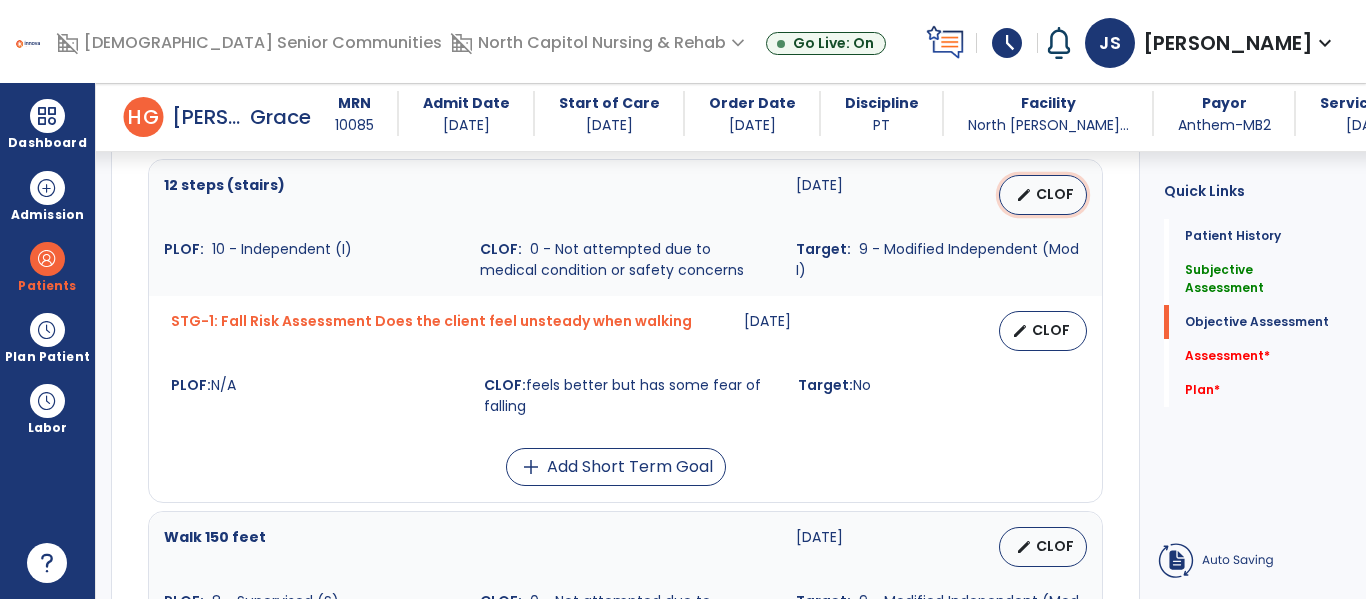 click on "CLOF" at bounding box center [1055, 194] 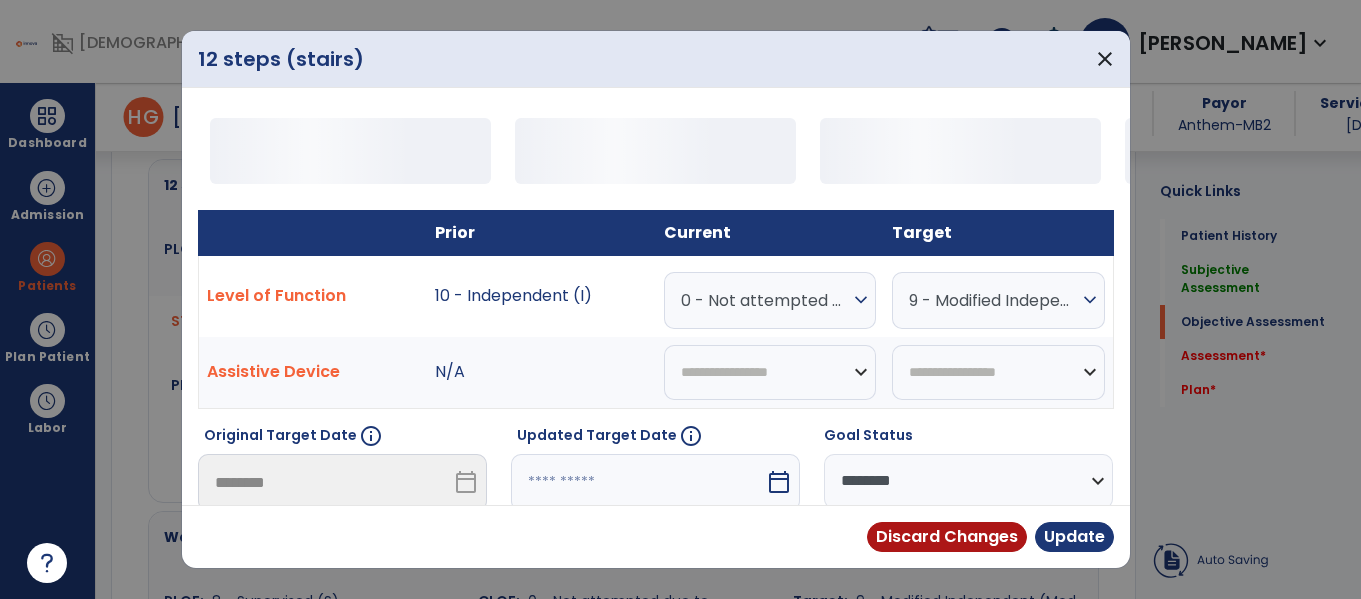 scroll, scrollTop: 1191, scrollLeft: 0, axis: vertical 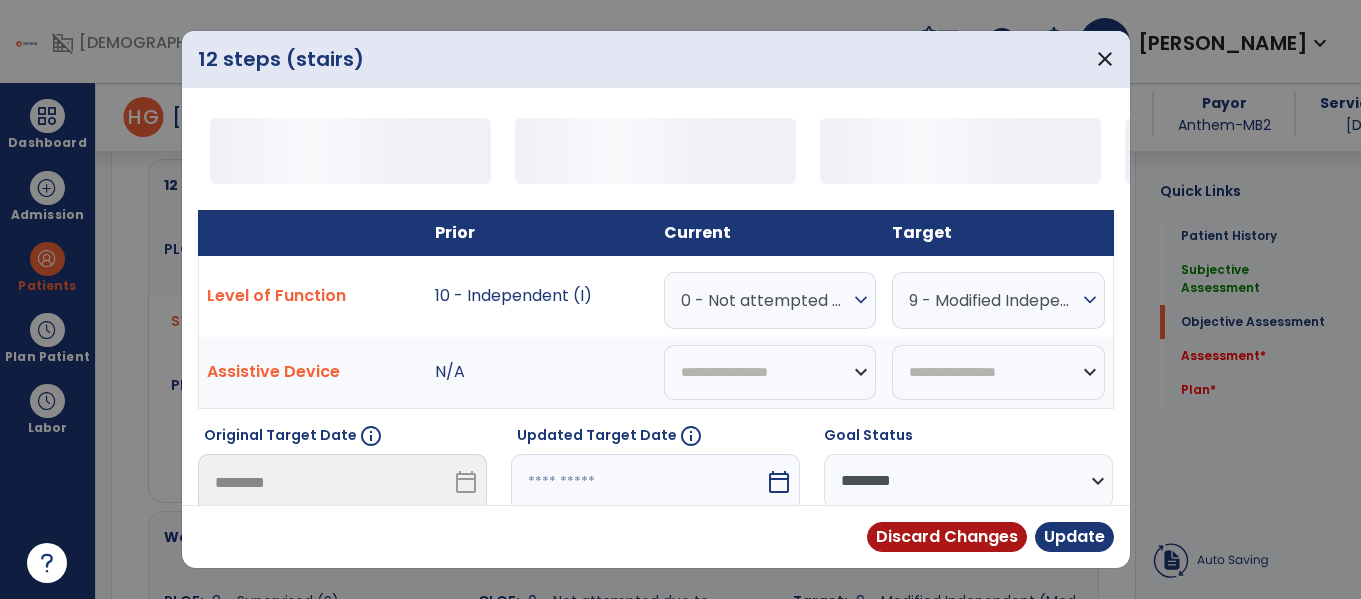 click on "0 - Not attempted due to medical condition or safety concerns" at bounding box center [765, 300] 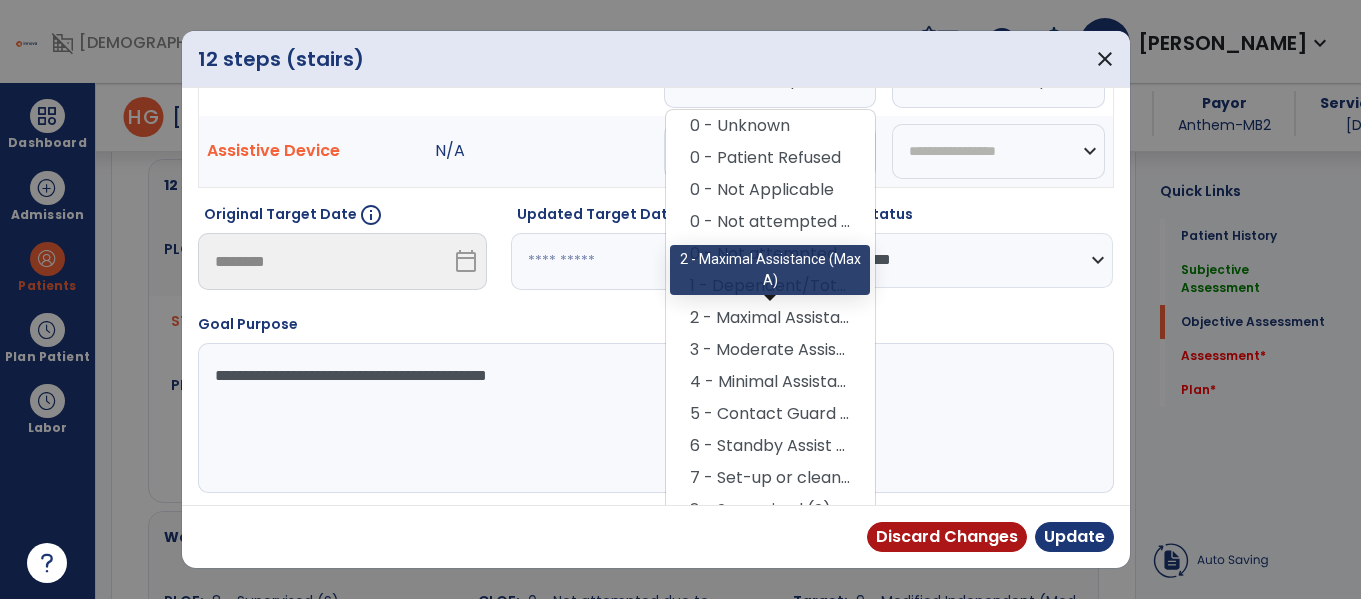 scroll, scrollTop: 312, scrollLeft: 0, axis: vertical 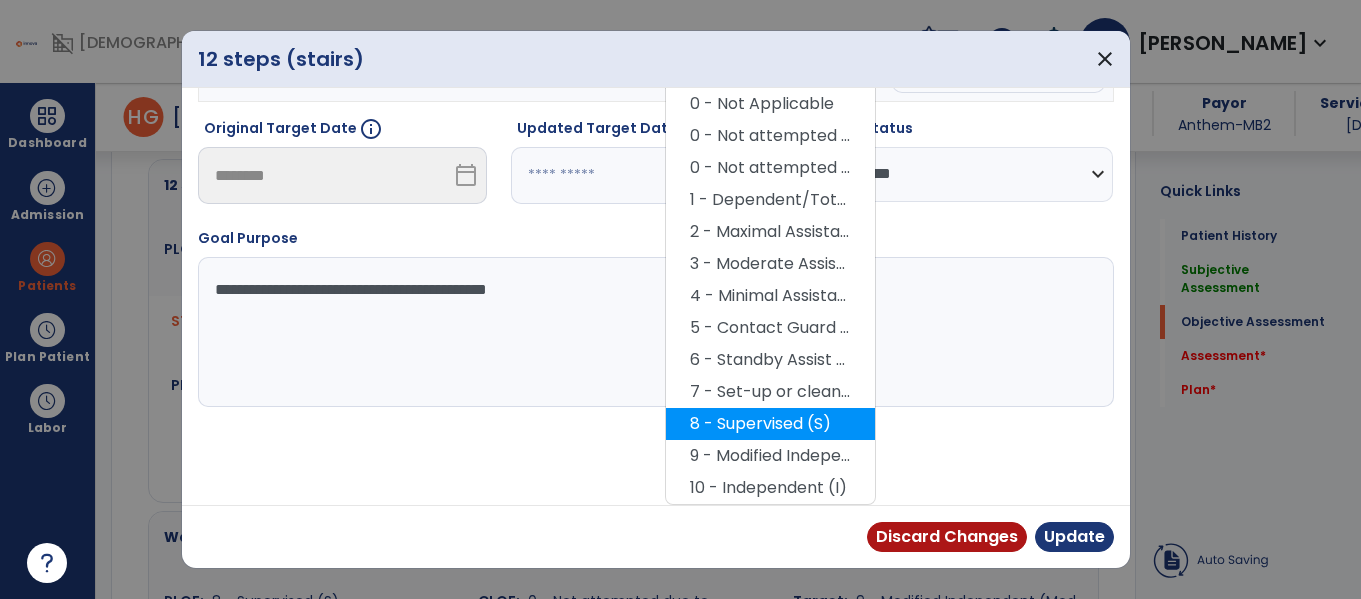 click on "8 - Supervised (S)" at bounding box center [770, 424] 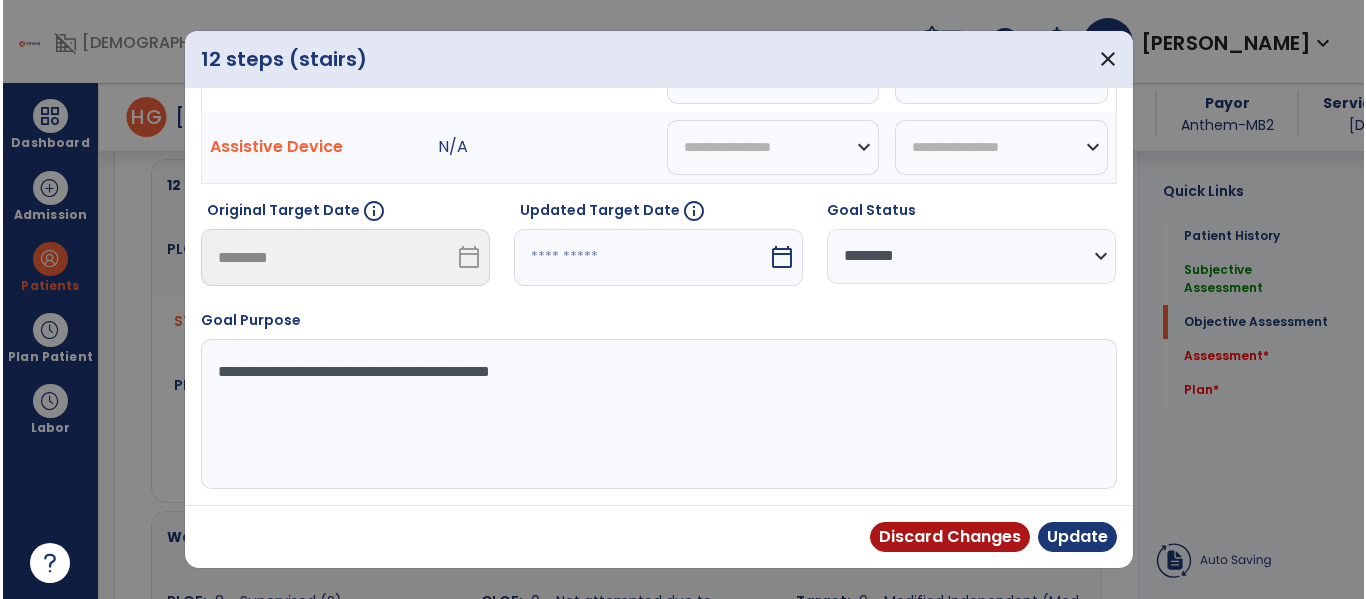 scroll, scrollTop: 230, scrollLeft: 0, axis: vertical 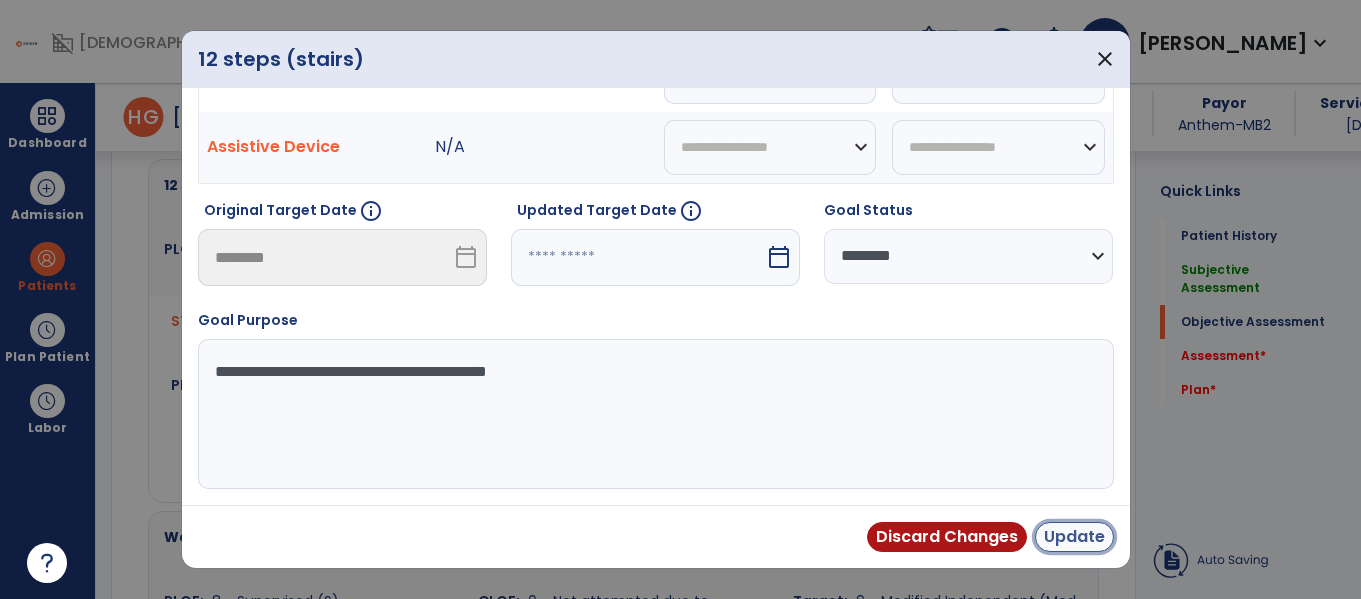 click on "Update" at bounding box center (1074, 537) 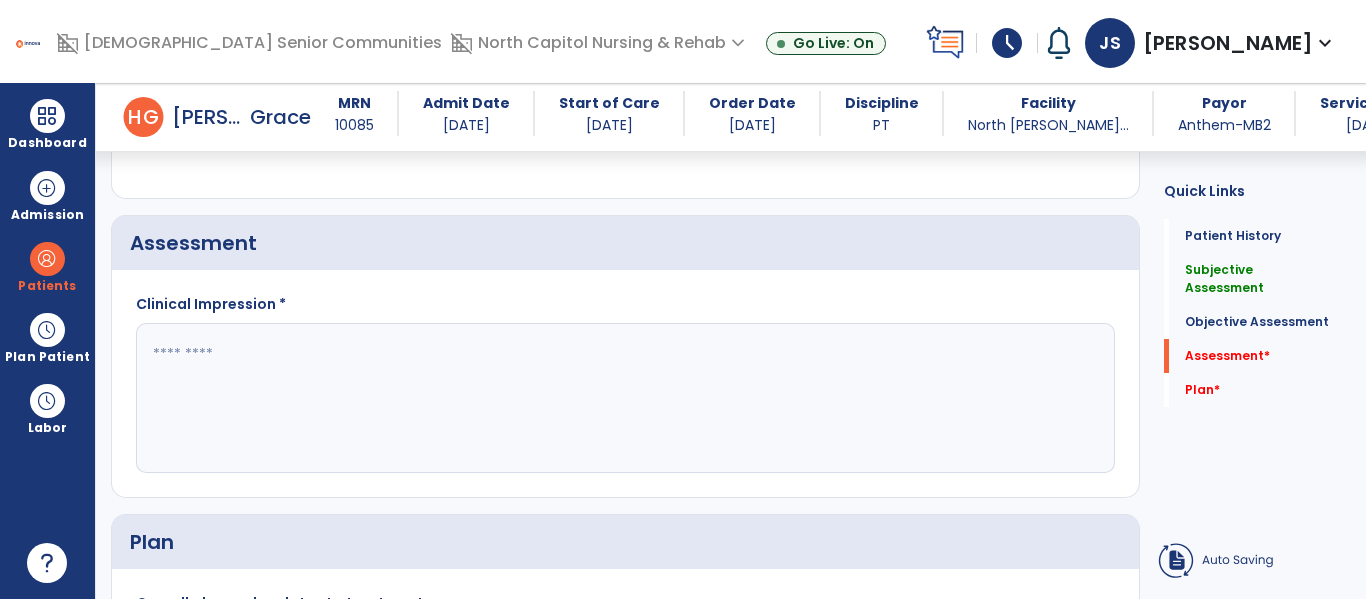 scroll, scrollTop: 1889, scrollLeft: 0, axis: vertical 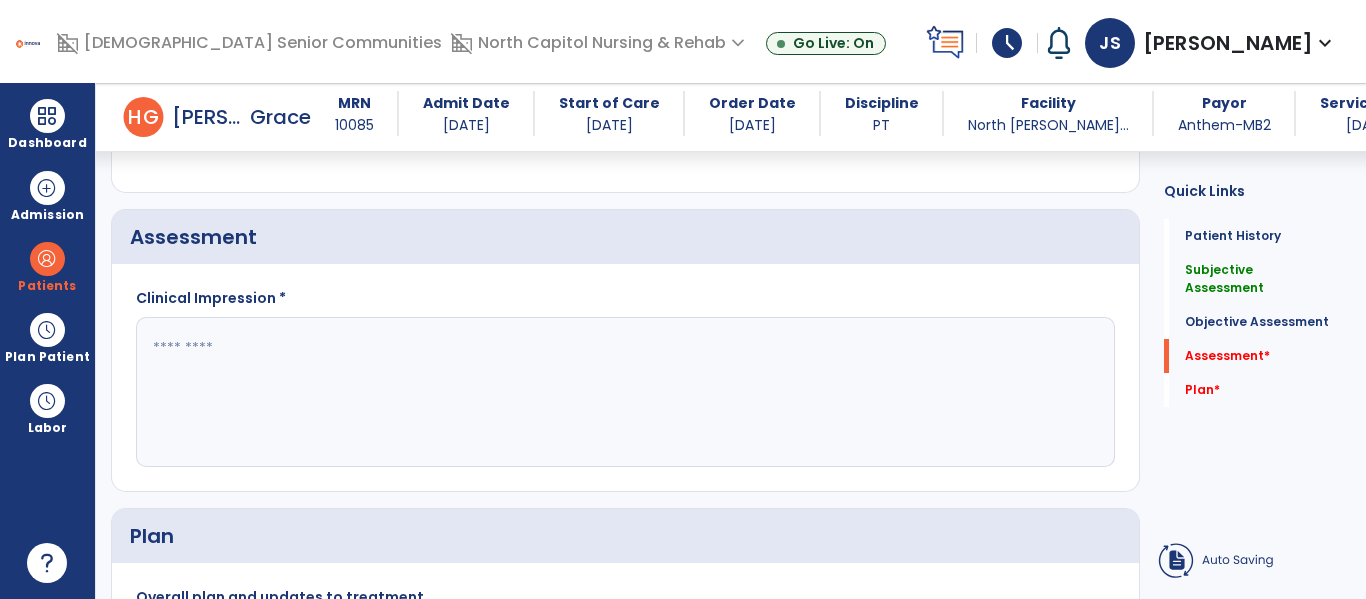 click 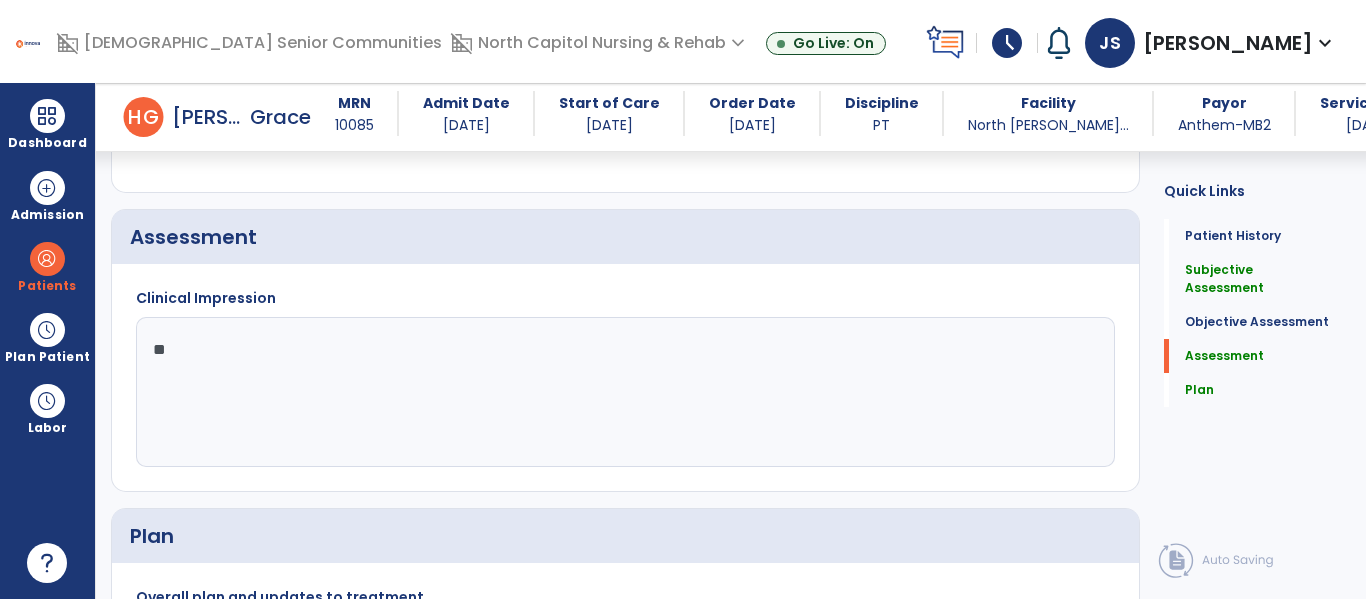 type on "*" 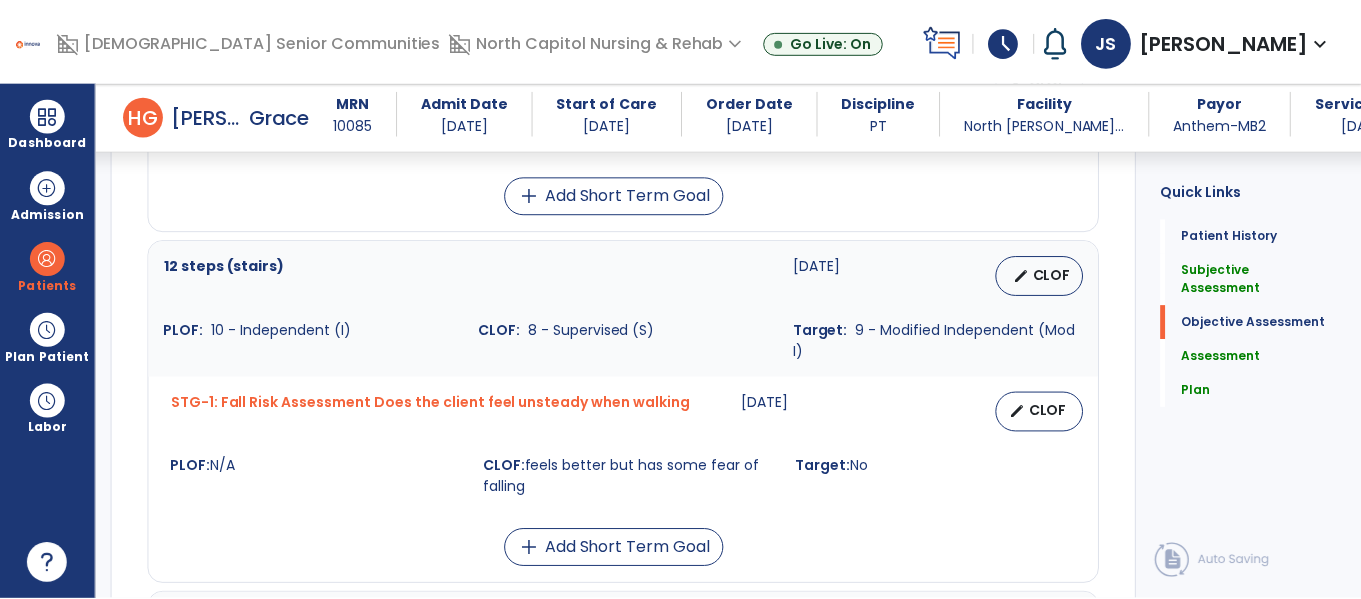 scroll, scrollTop: 1120, scrollLeft: 0, axis: vertical 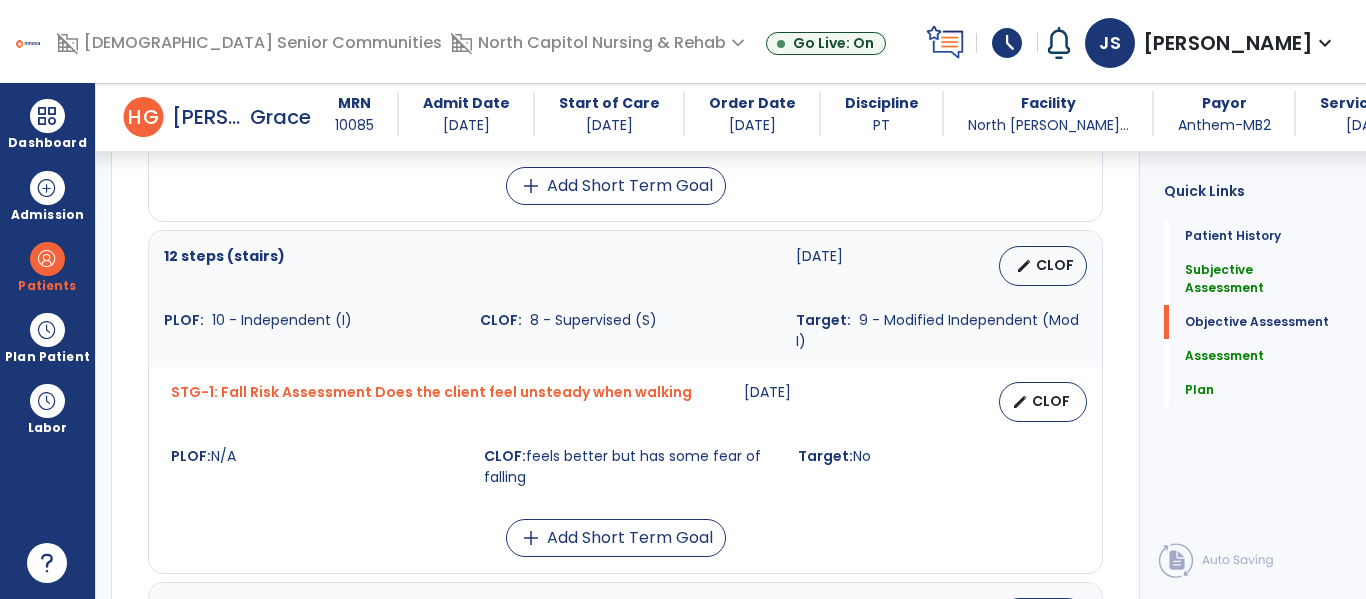type on "*********" 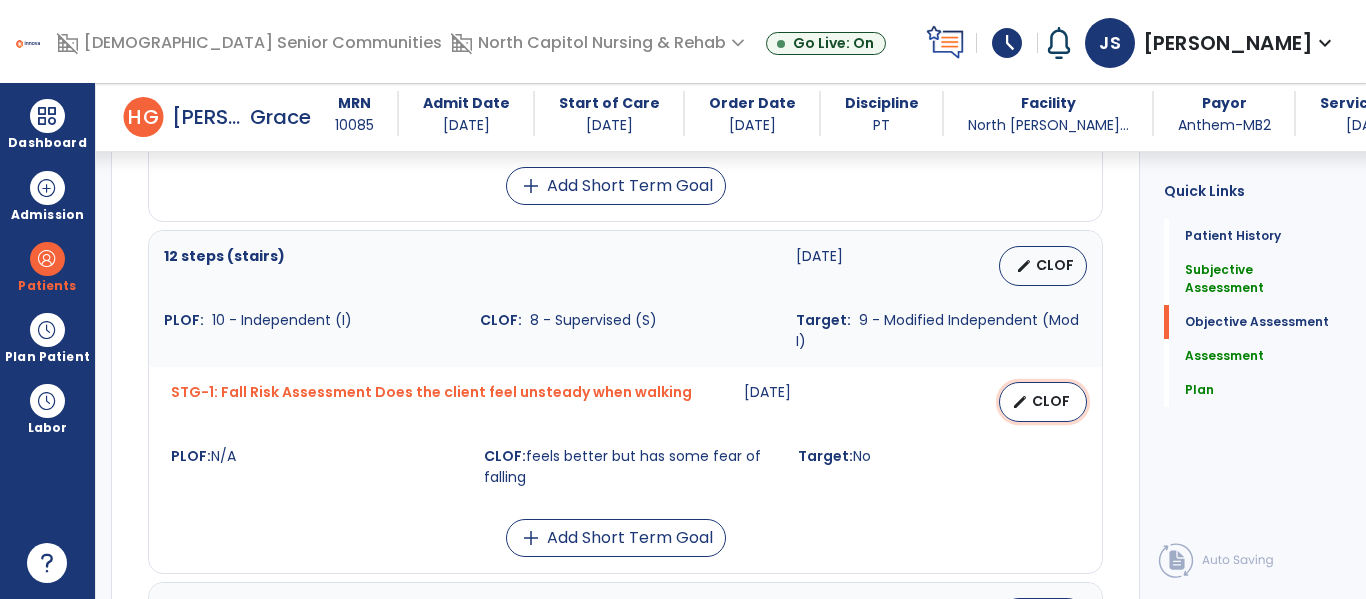 click on "edit" at bounding box center (1020, 402) 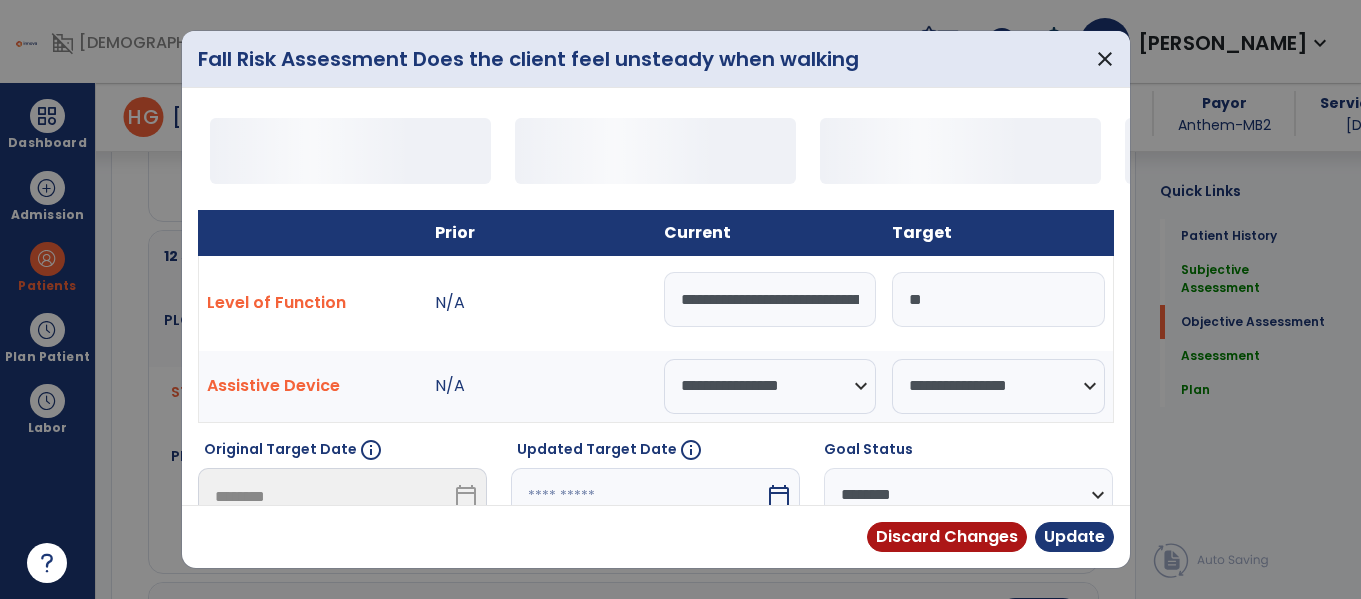 scroll, scrollTop: 1120, scrollLeft: 0, axis: vertical 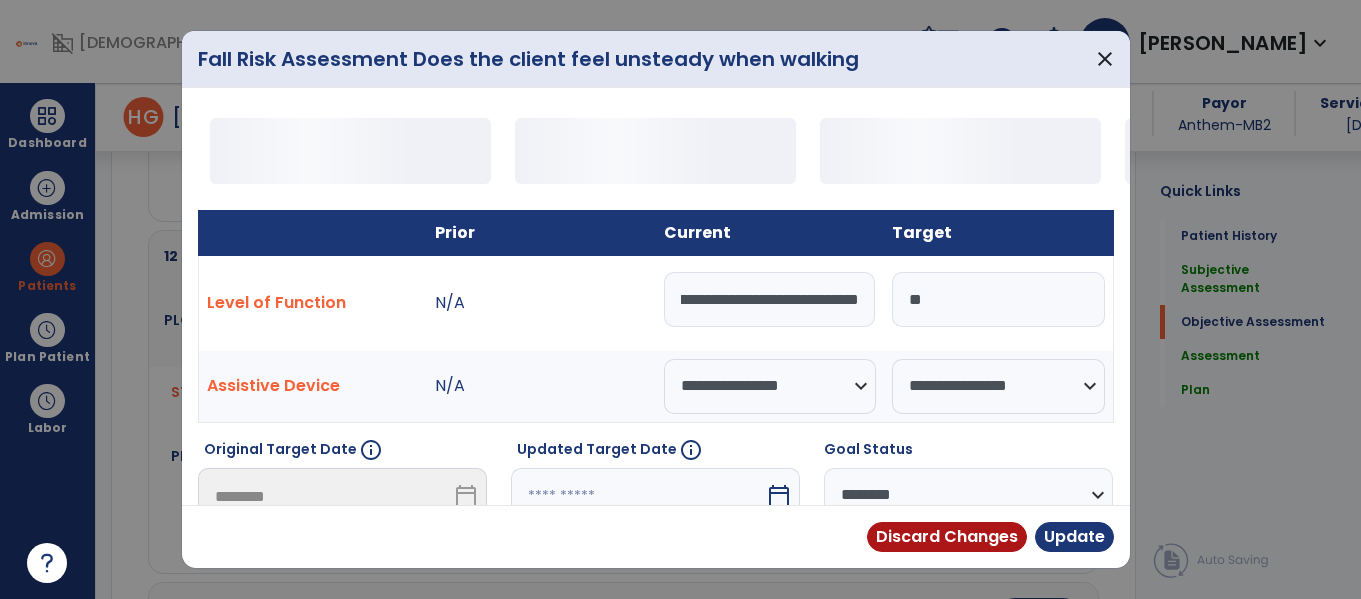 drag, startPoint x: 674, startPoint y: 298, endPoint x: 874, endPoint y: 320, distance: 201.20636 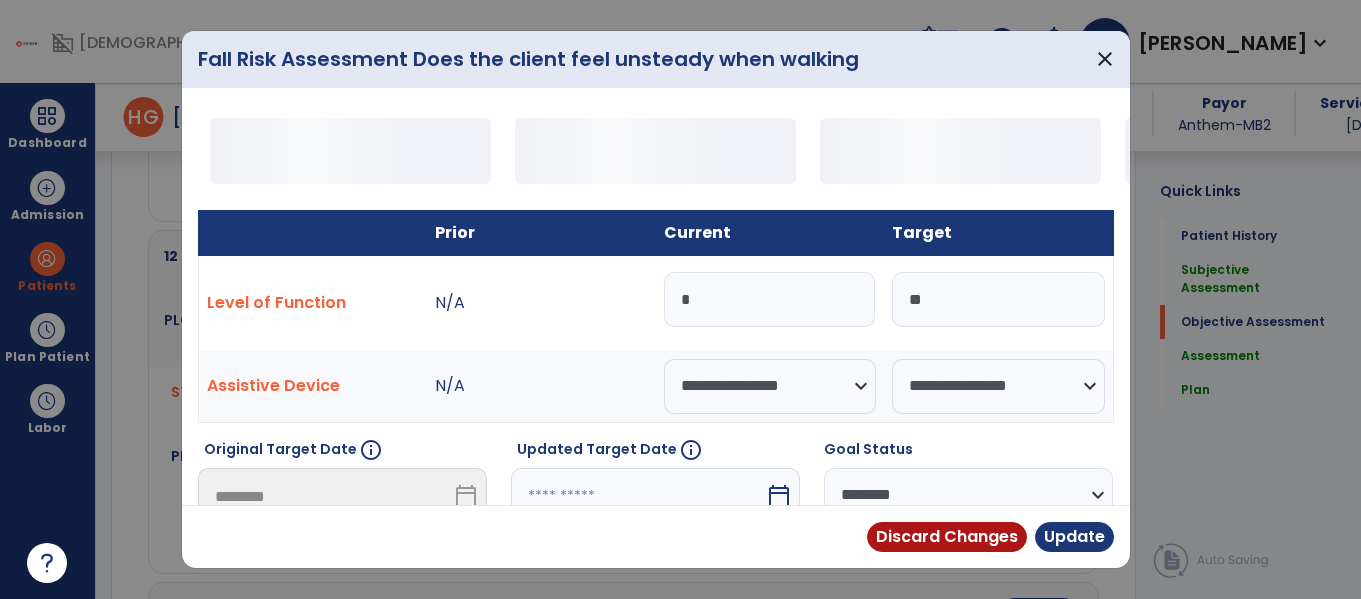 scroll, scrollTop: 0, scrollLeft: 0, axis: both 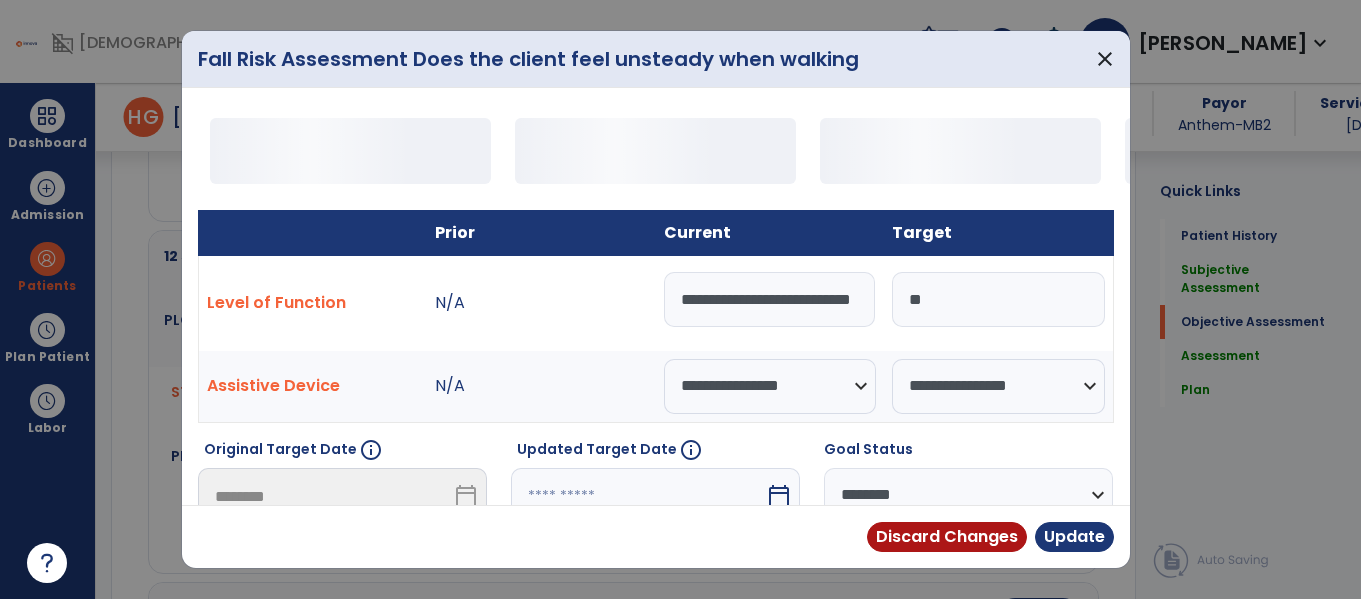 type on "**********" 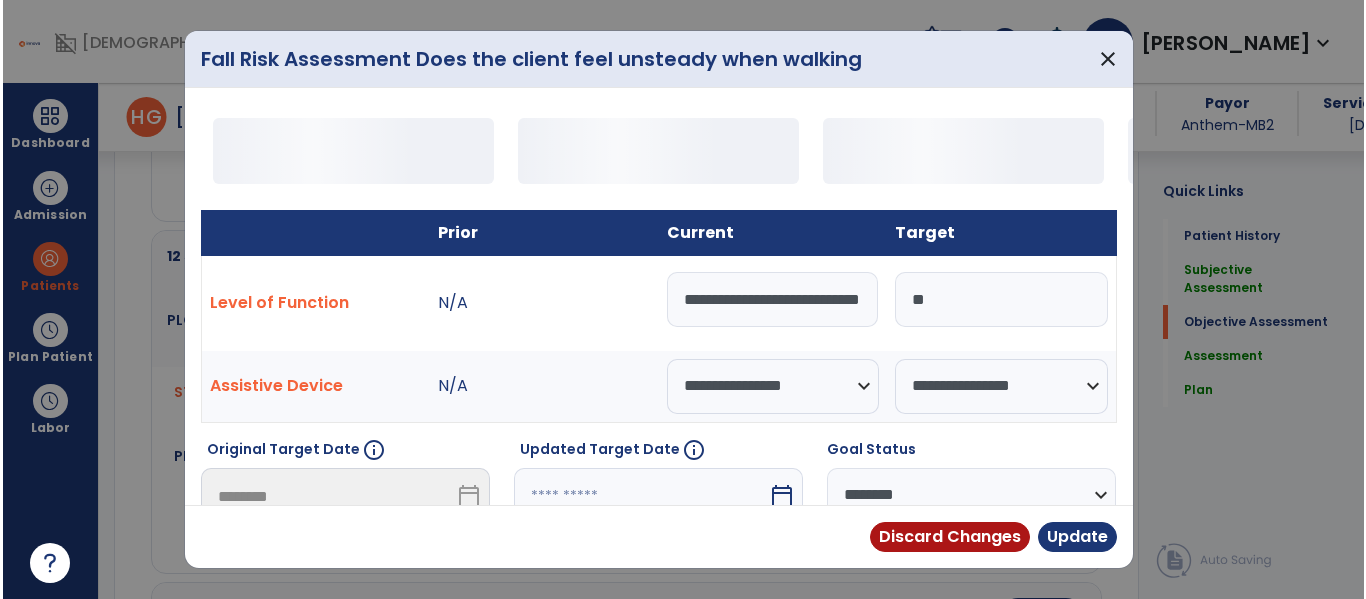 scroll, scrollTop: 0, scrollLeft: 36, axis: horizontal 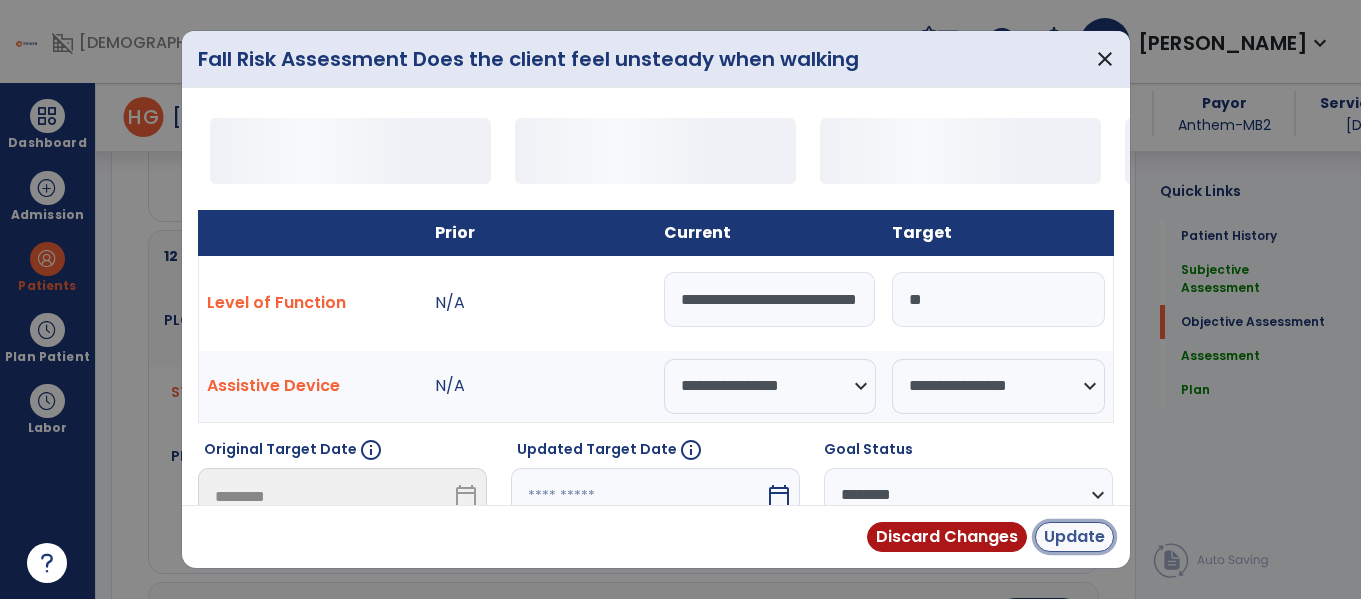 click on "Update" at bounding box center [1074, 537] 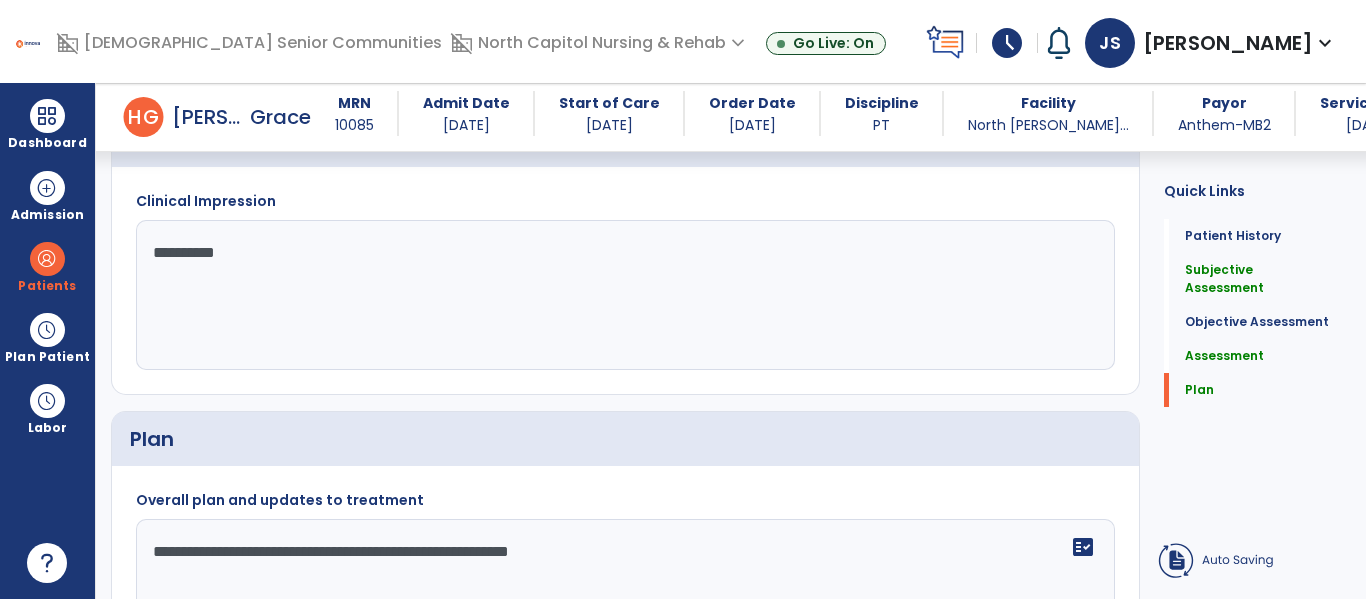 scroll, scrollTop: 1964, scrollLeft: 0, axis: vertical 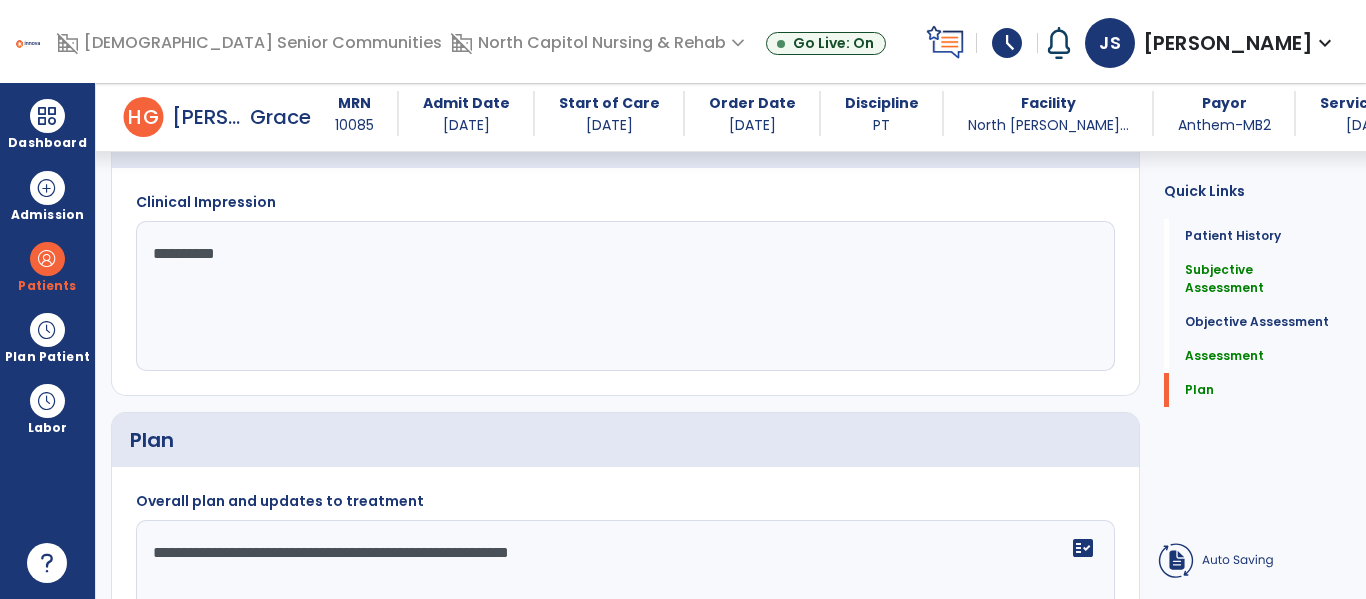 click on "*********" 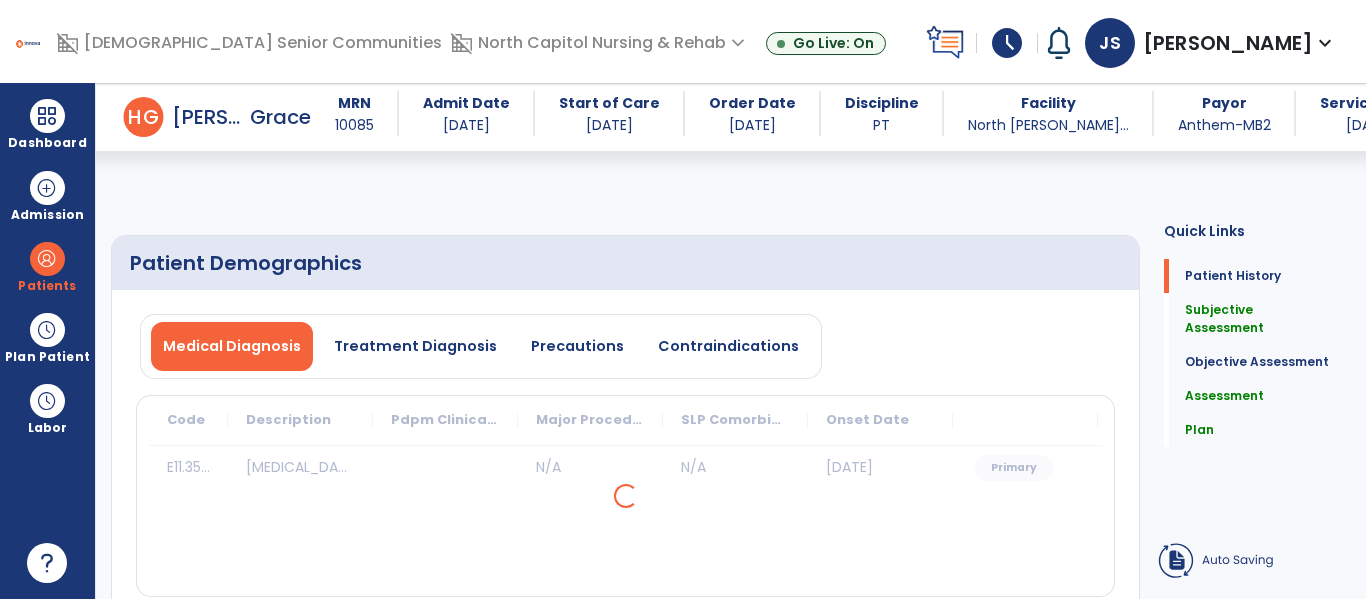 scroll, scrollTop: 2113, scrollLeft: 0, axis: vertical 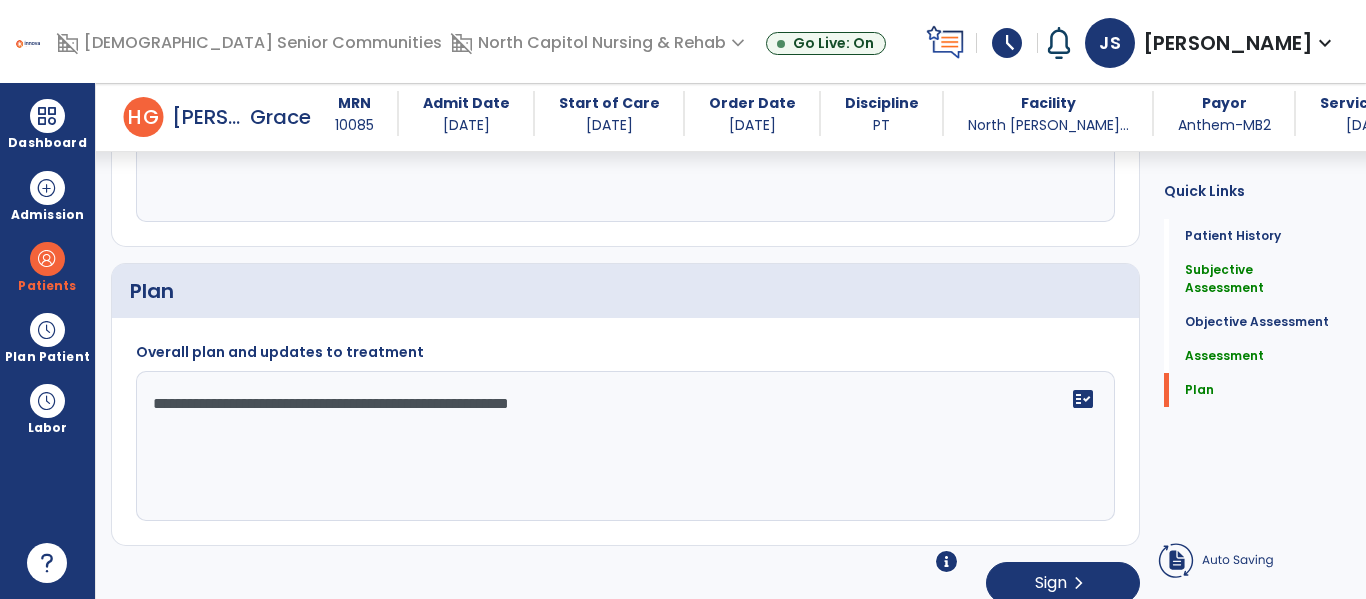 type on "**********" 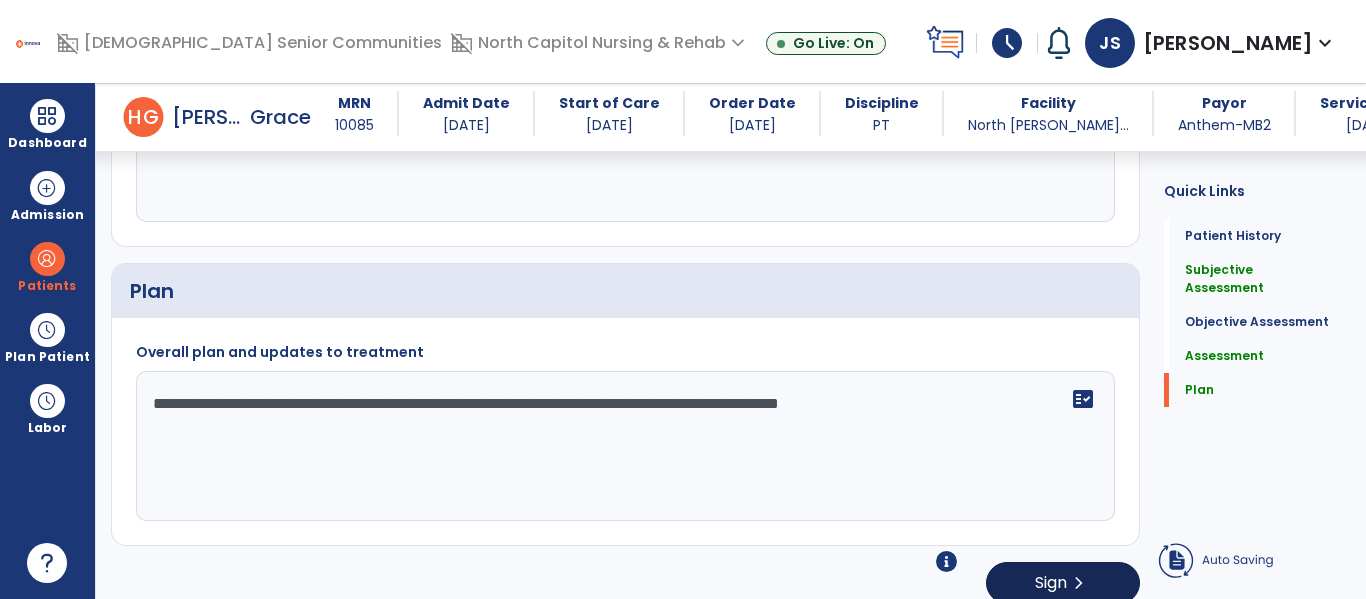 type on "**********" 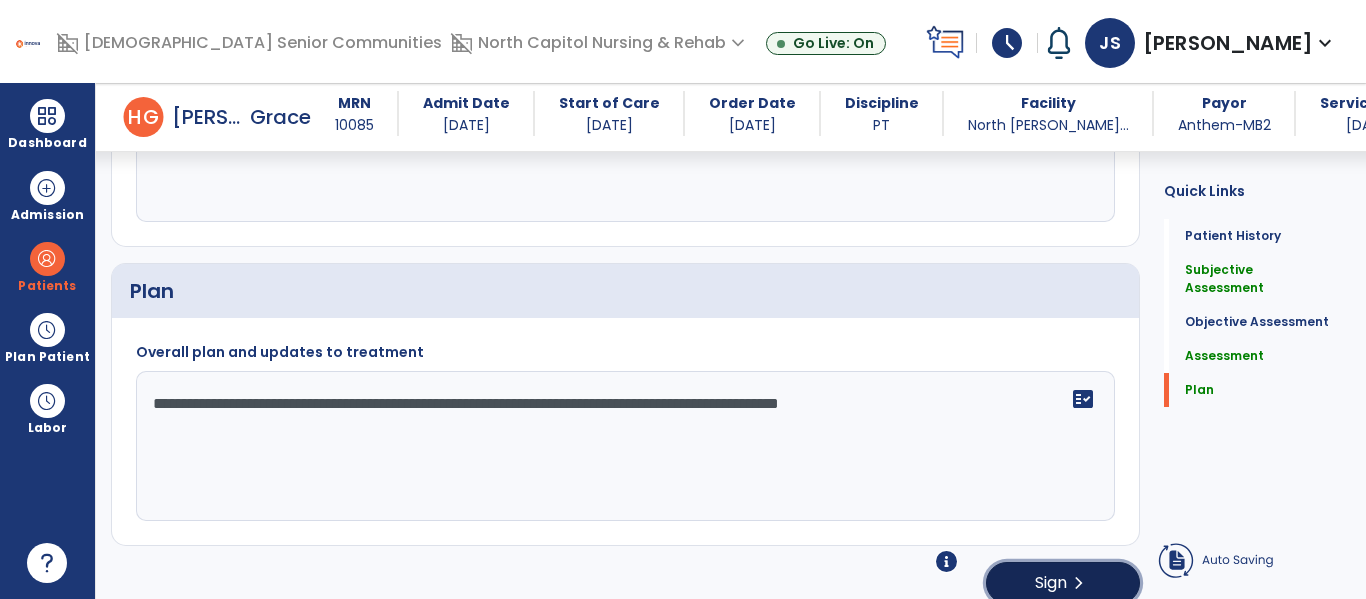 click on "Sign  chevron_right" 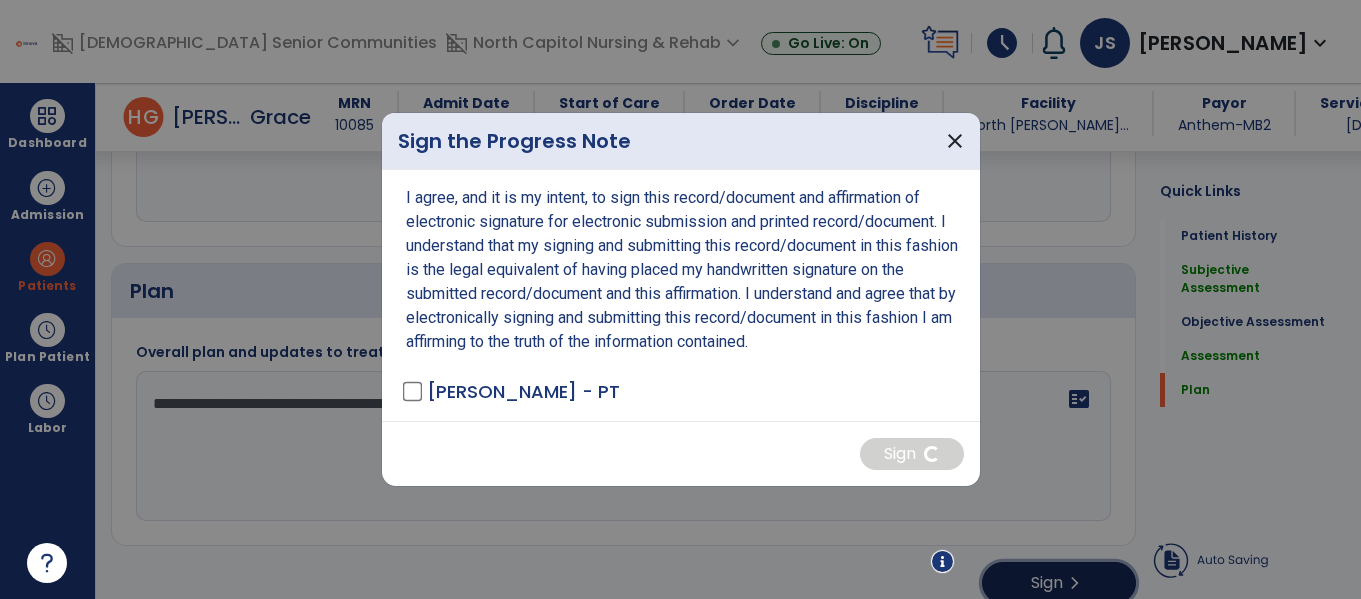 scroll, scrollTop: 2134, scrollLeft: 0, axis: vertical 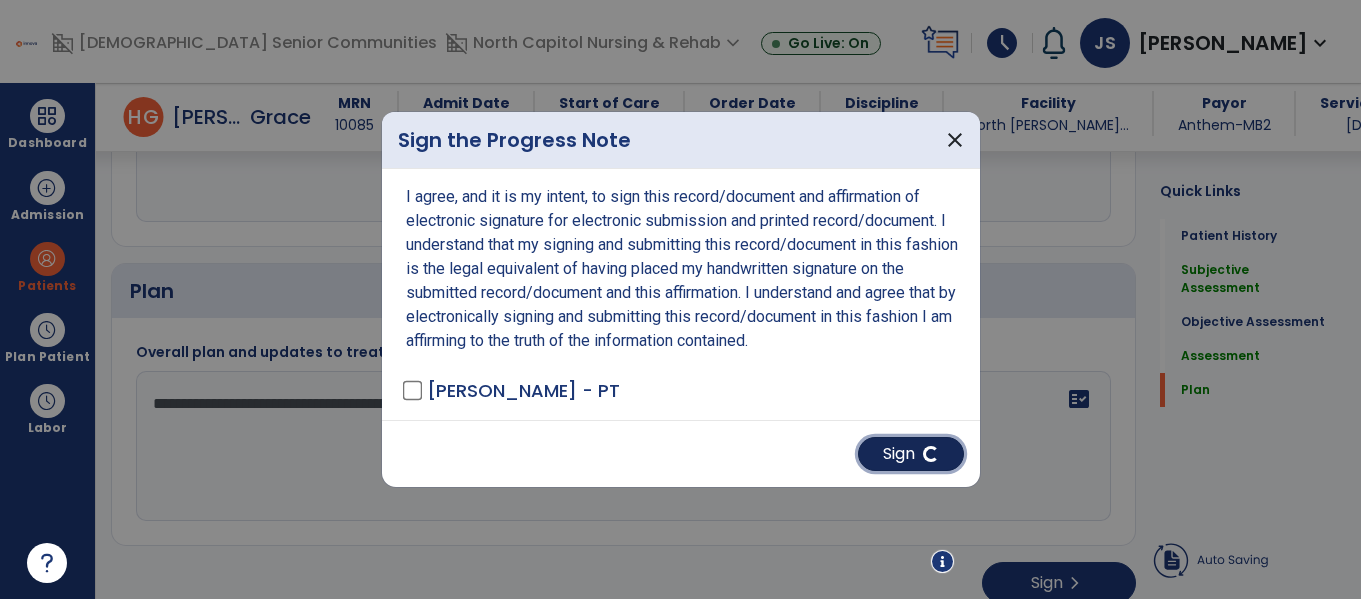 click on "Sign" at bounding box center [911, 454] 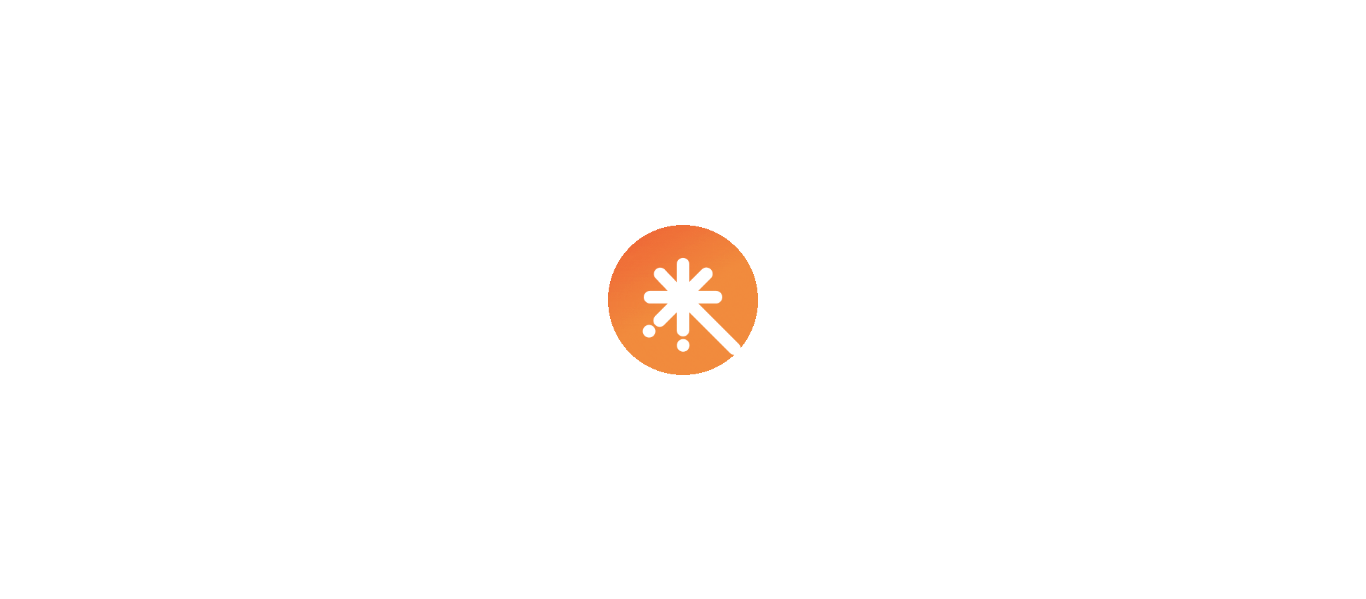 scroll, scrollTop: 0, scrollLeft: 0, axis: both 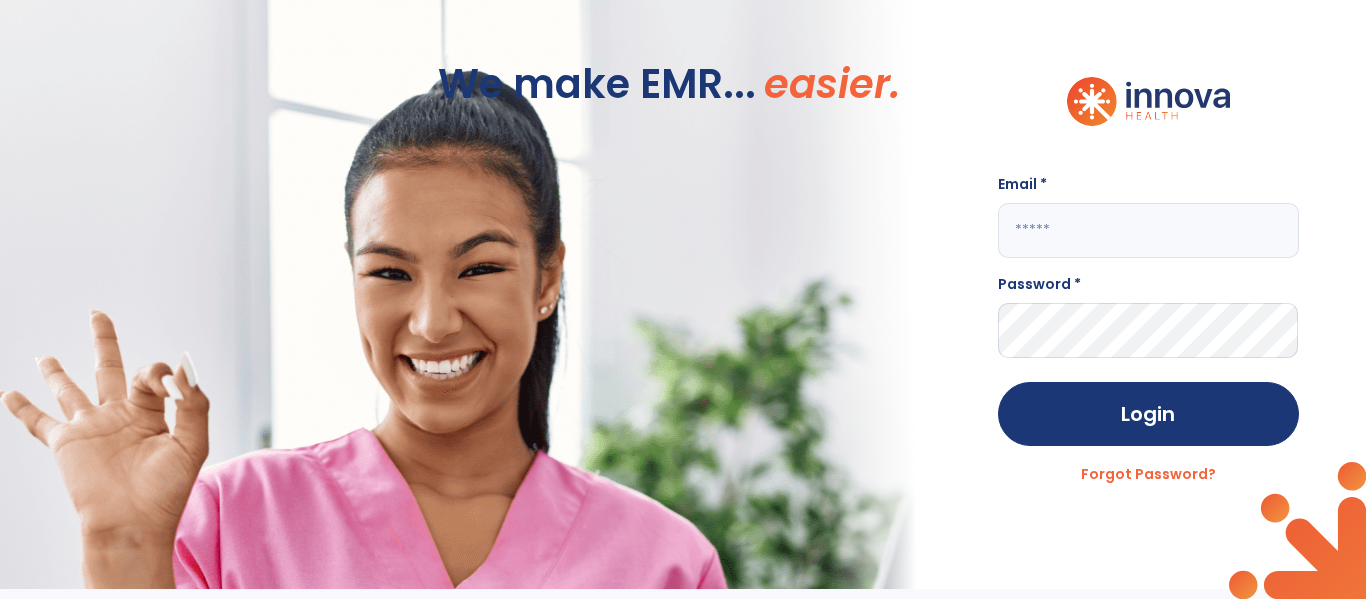 click 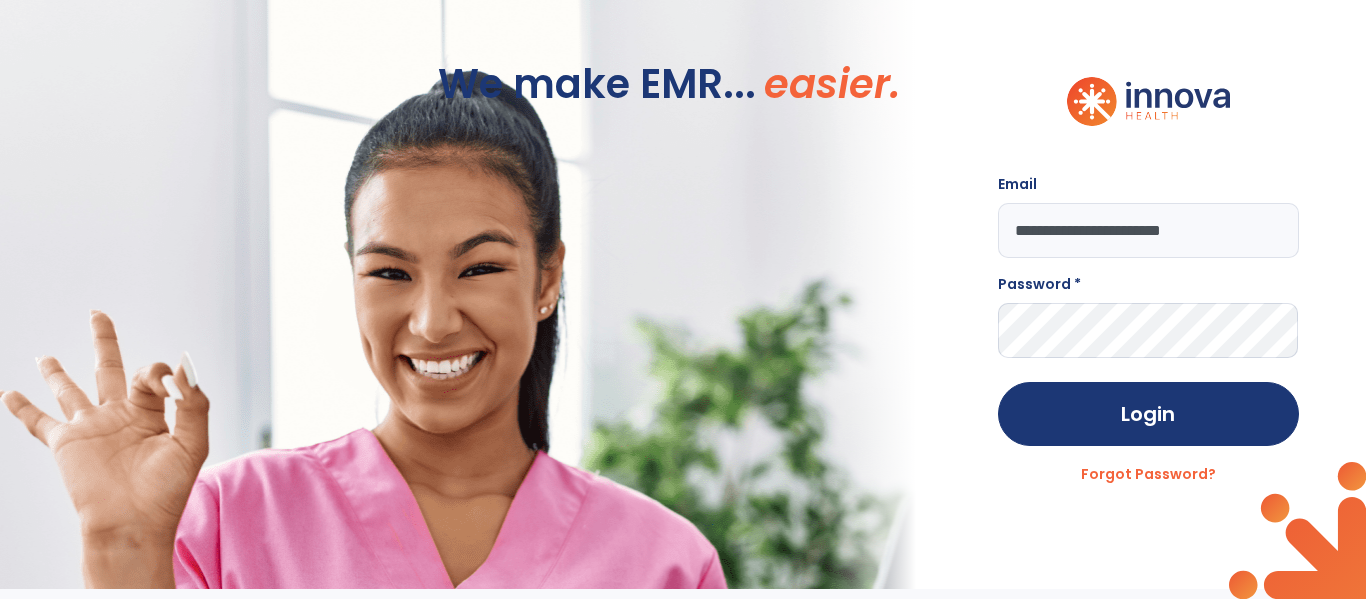 type on "**********" 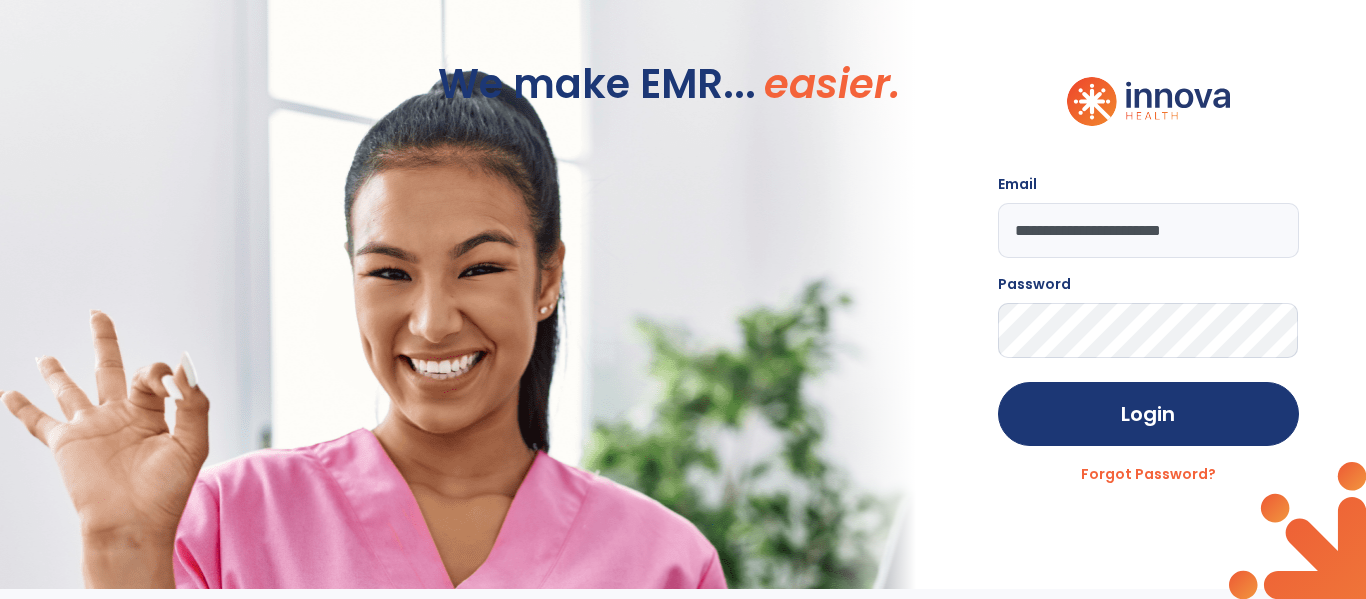click on "Login" 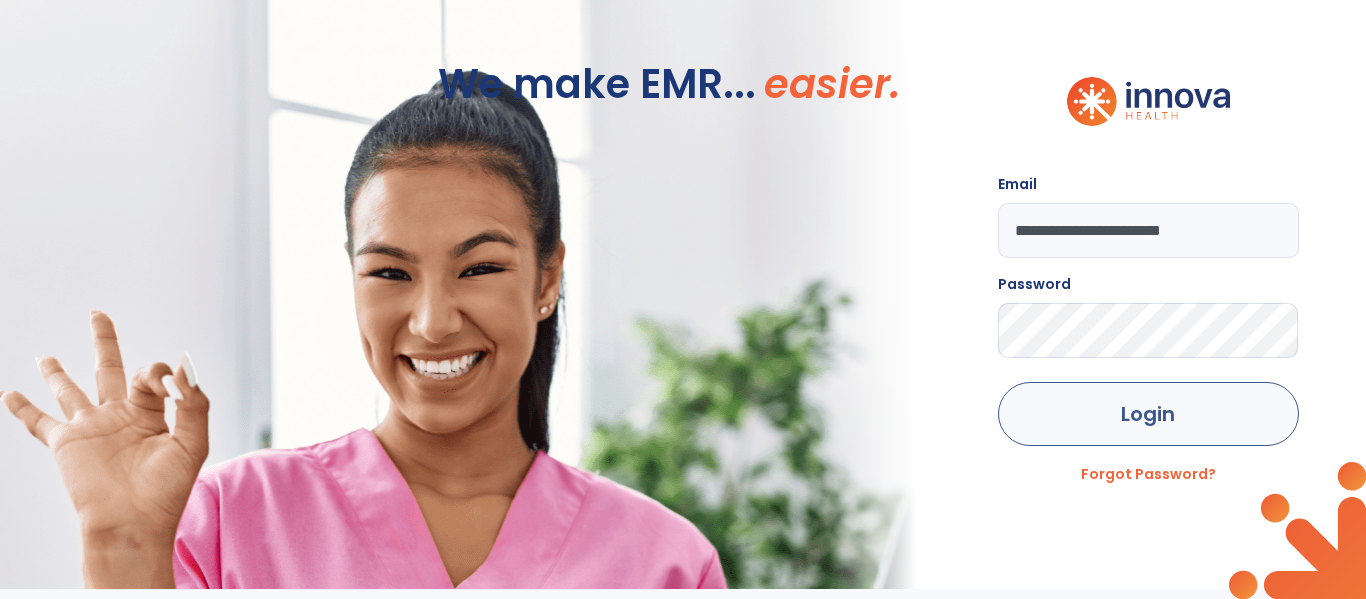 click on "Login" 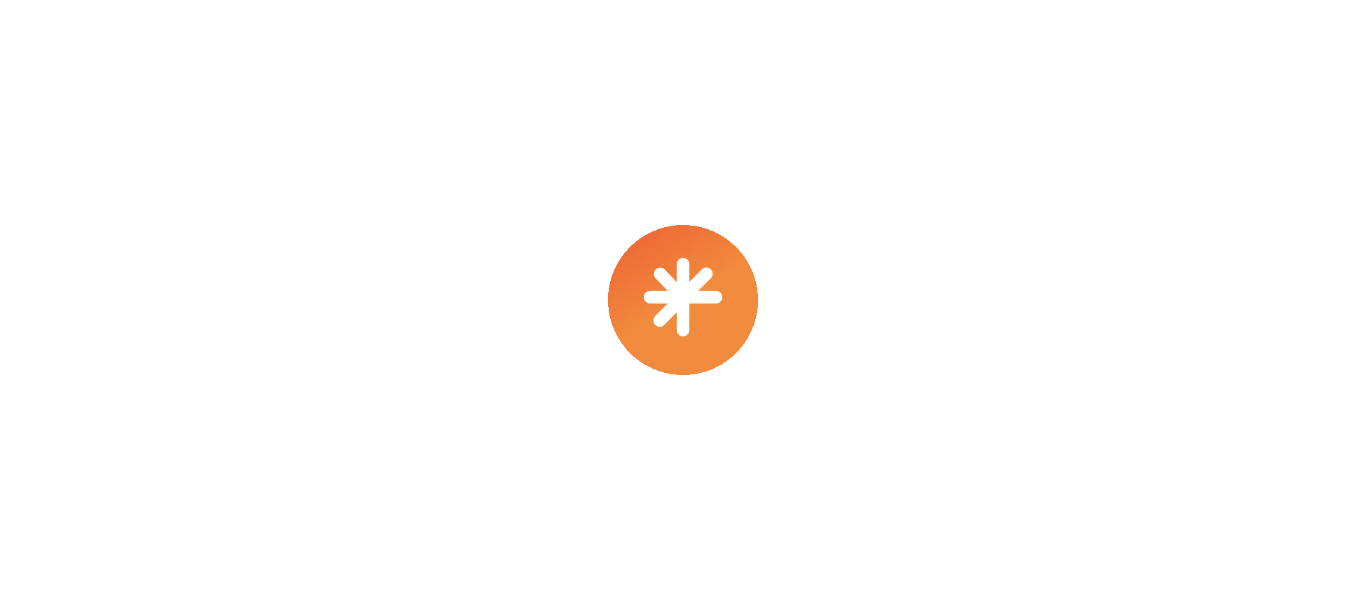 scroll, scrollTop: 0, scrollLeft: 0, axis: both 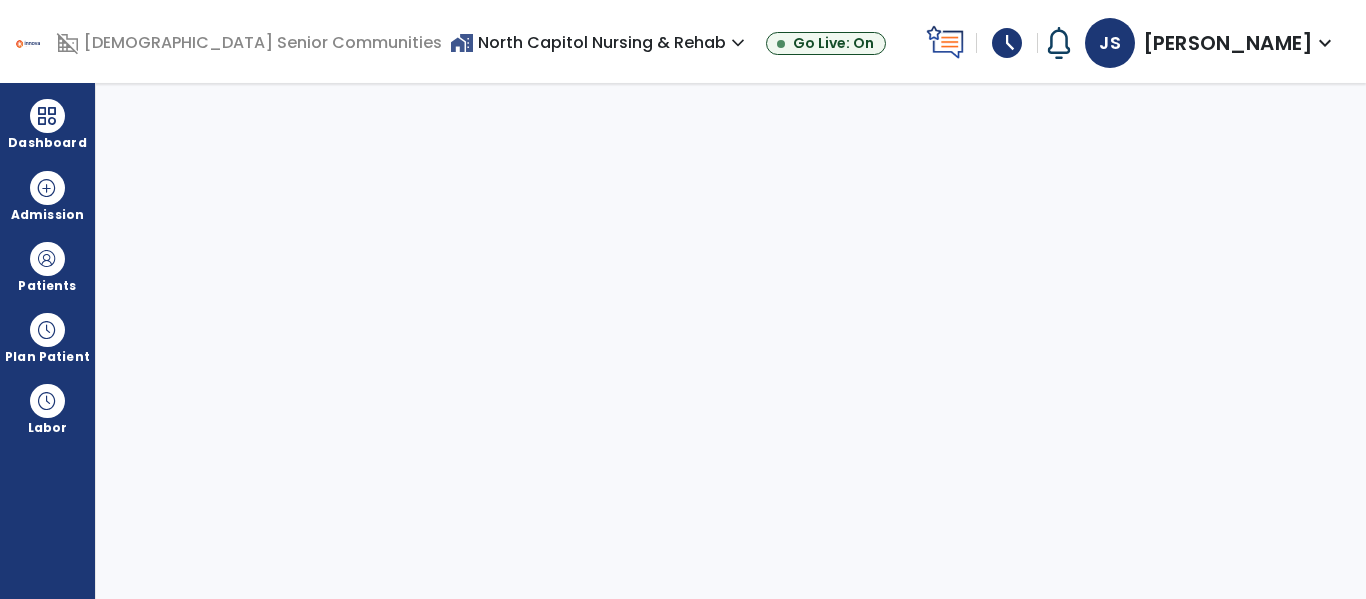 select on "****" 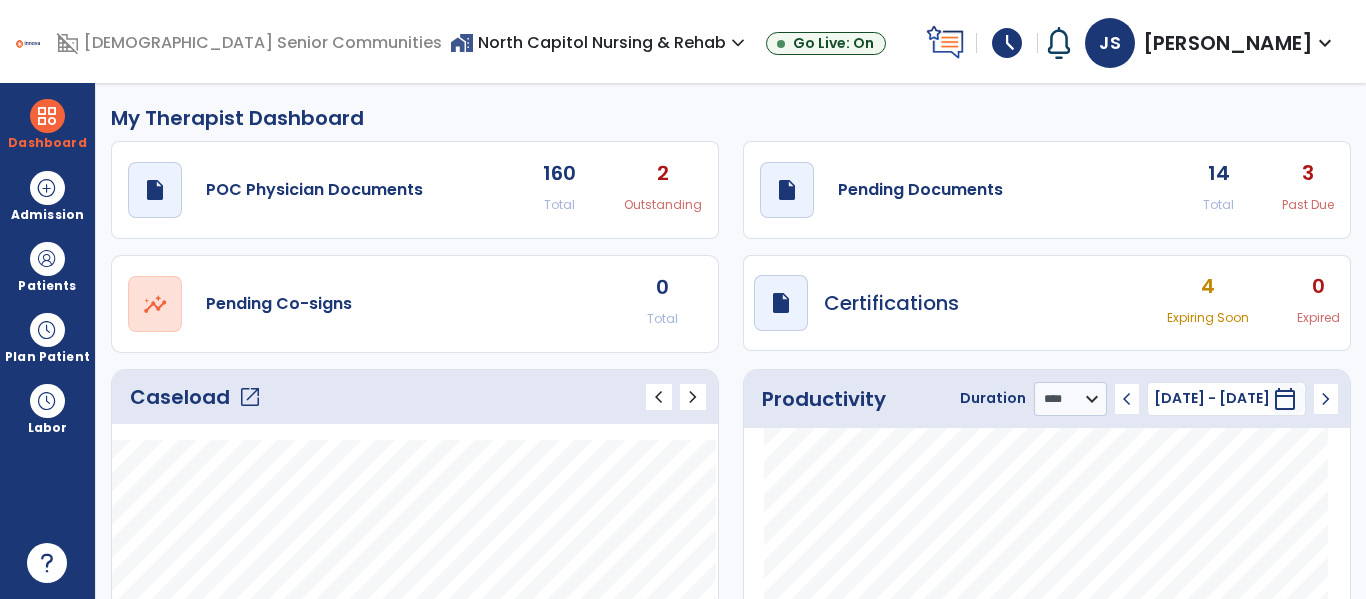 click on "open_in_new" 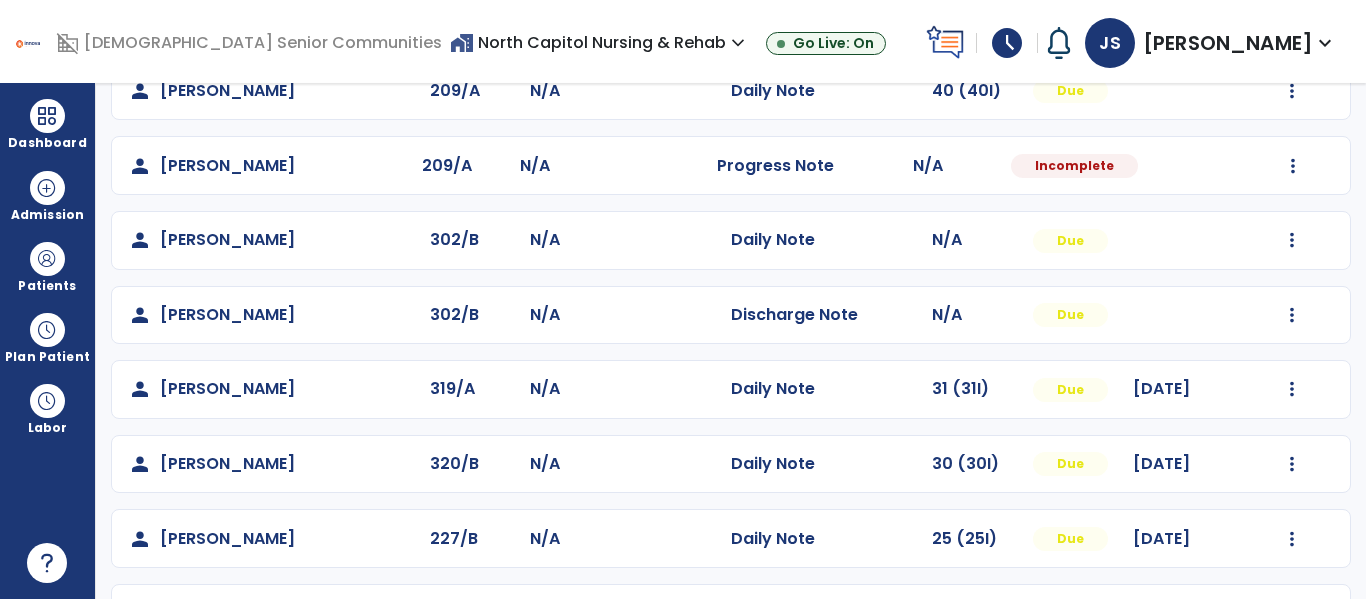 scroll, scrollTop: 488, scrollLeft: 0, axis: vertical 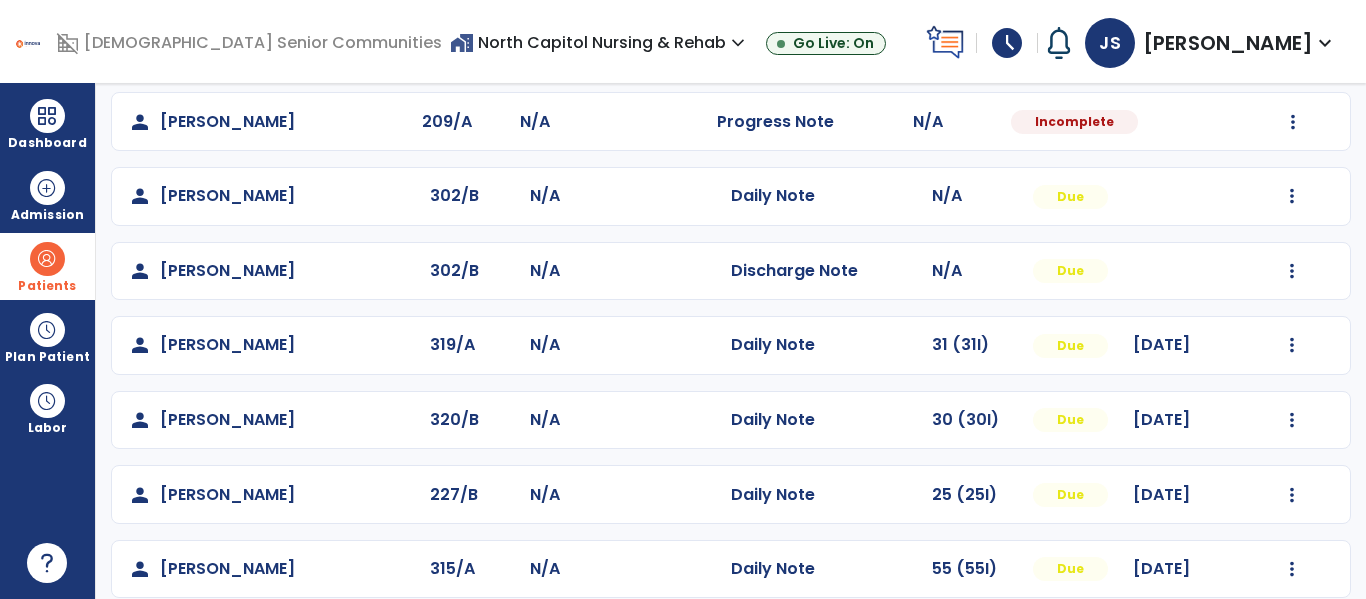 click at bounding box center (47, 259) 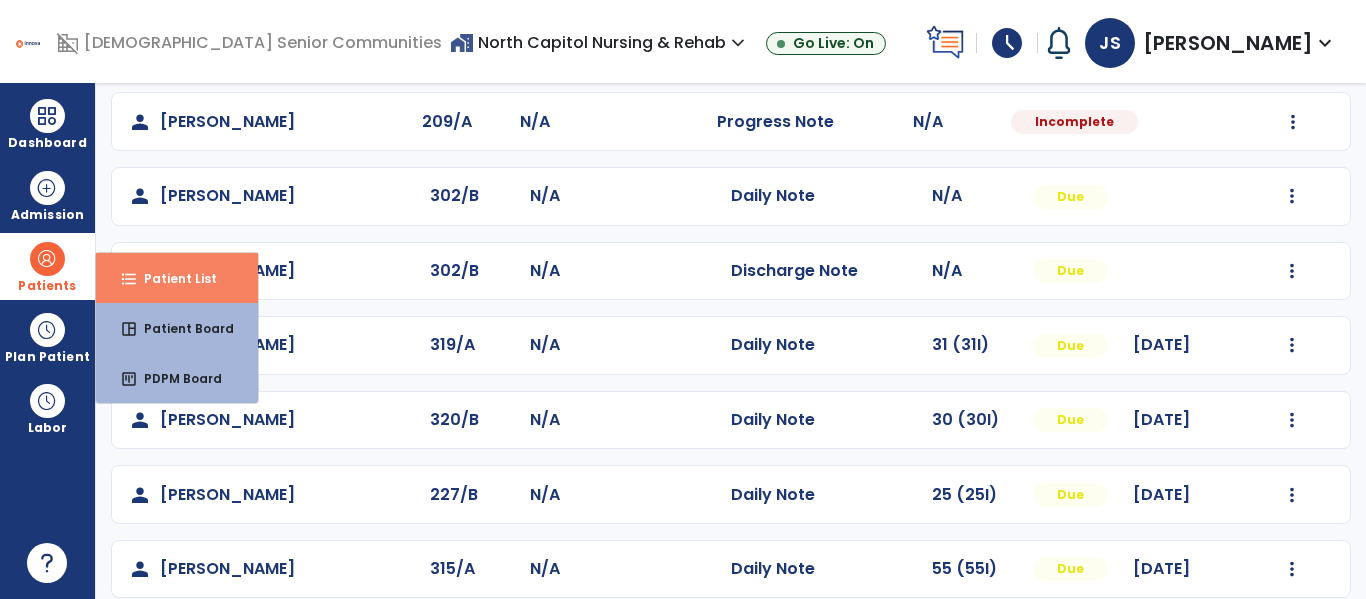 click on "Patient List" at bounding box center (172, 278) 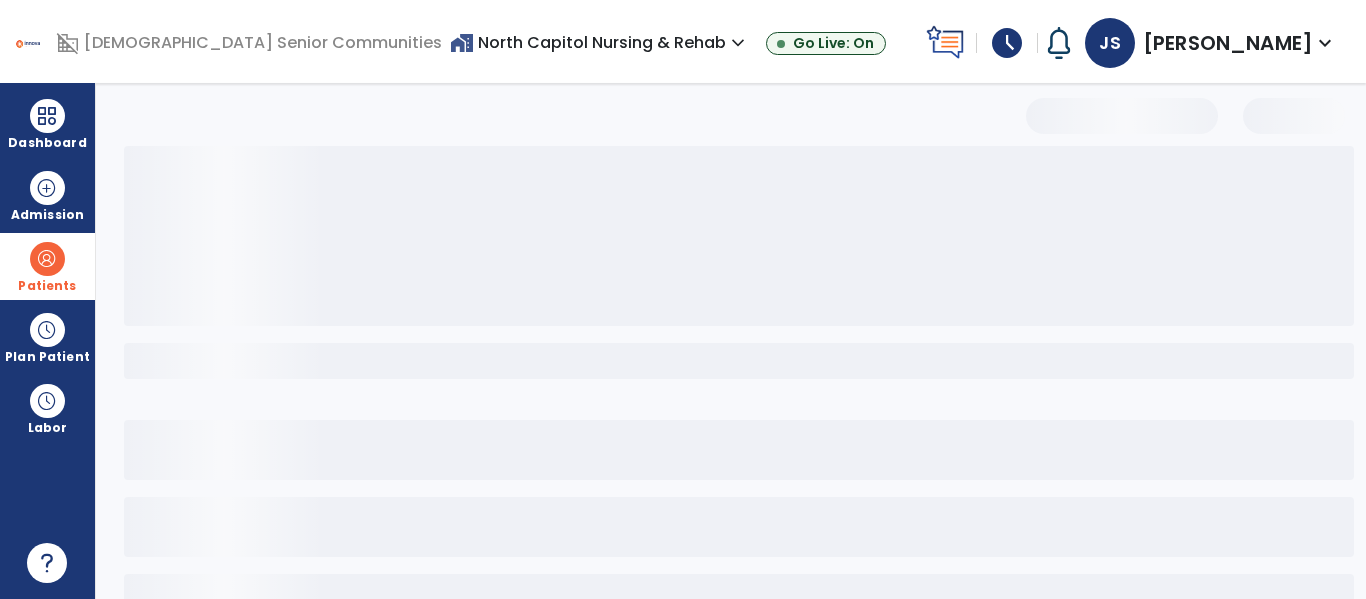 scroll, scrollTop: 144, scrollLeft: 0, axis: vertical 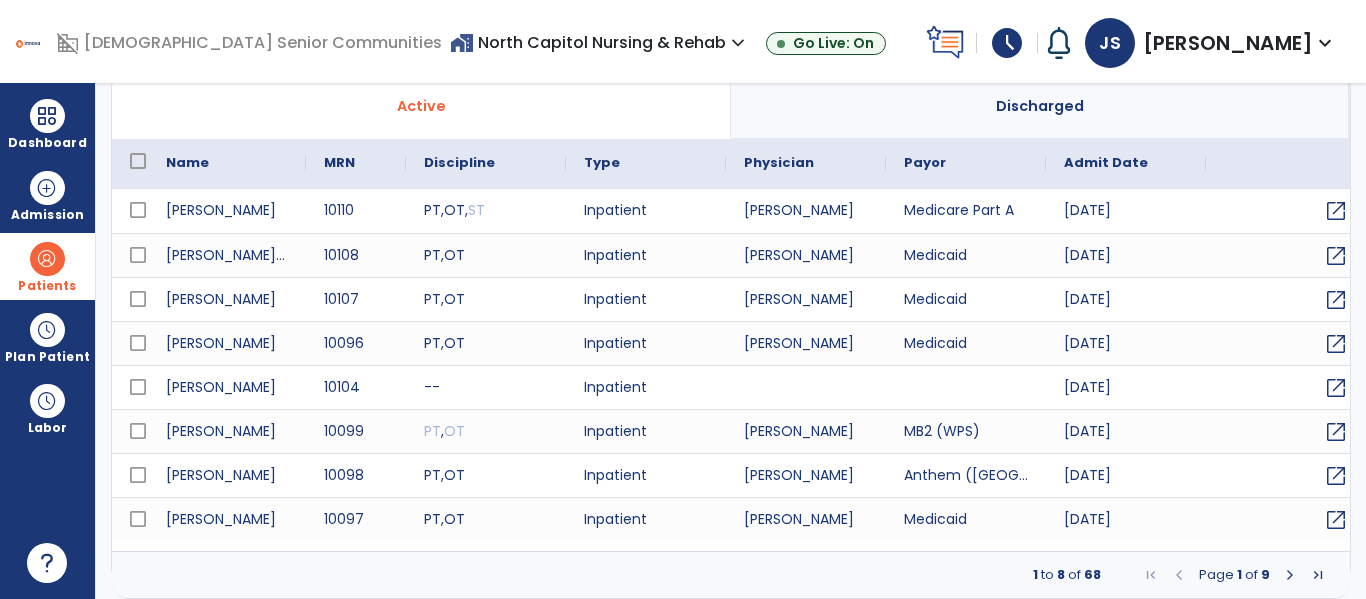 click at bounding box center [1290, 575] 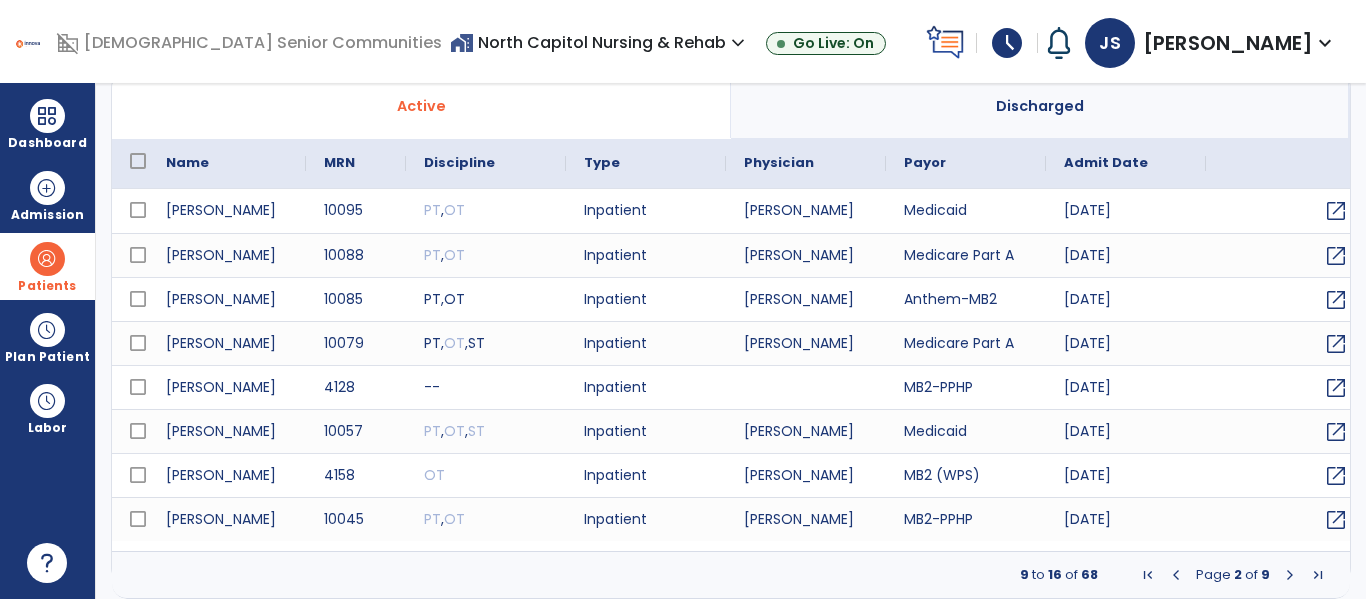 click at bounding box center (1290, 575) 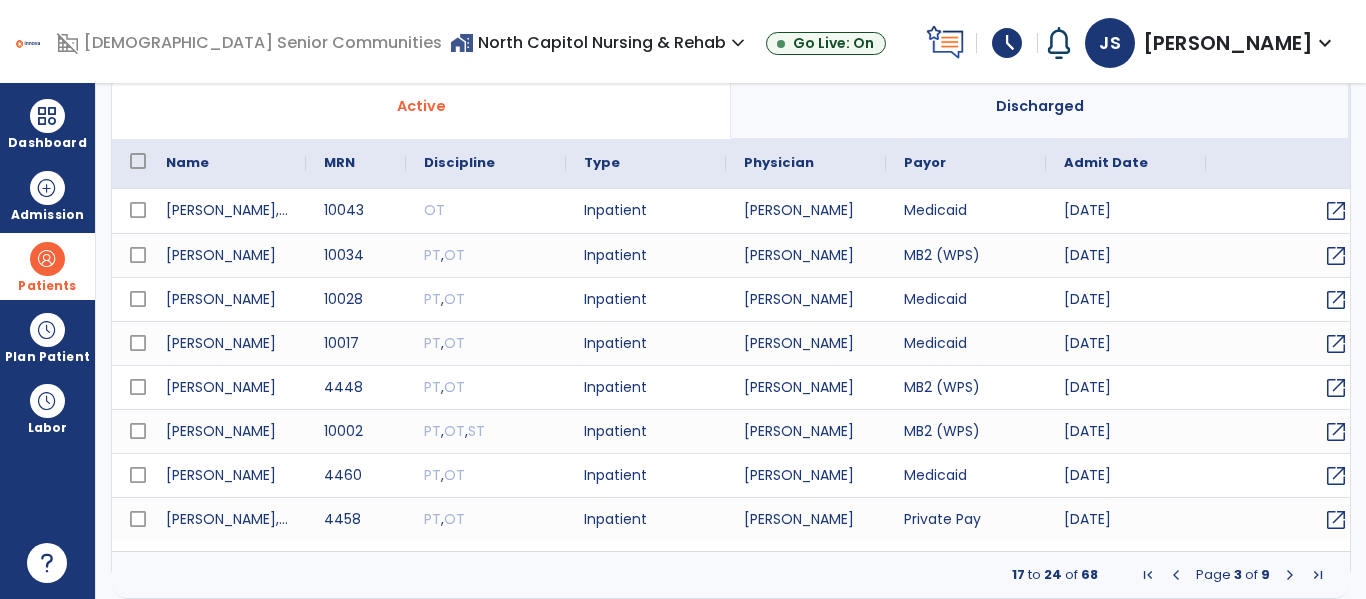 click at bounding box center [1290, 575] 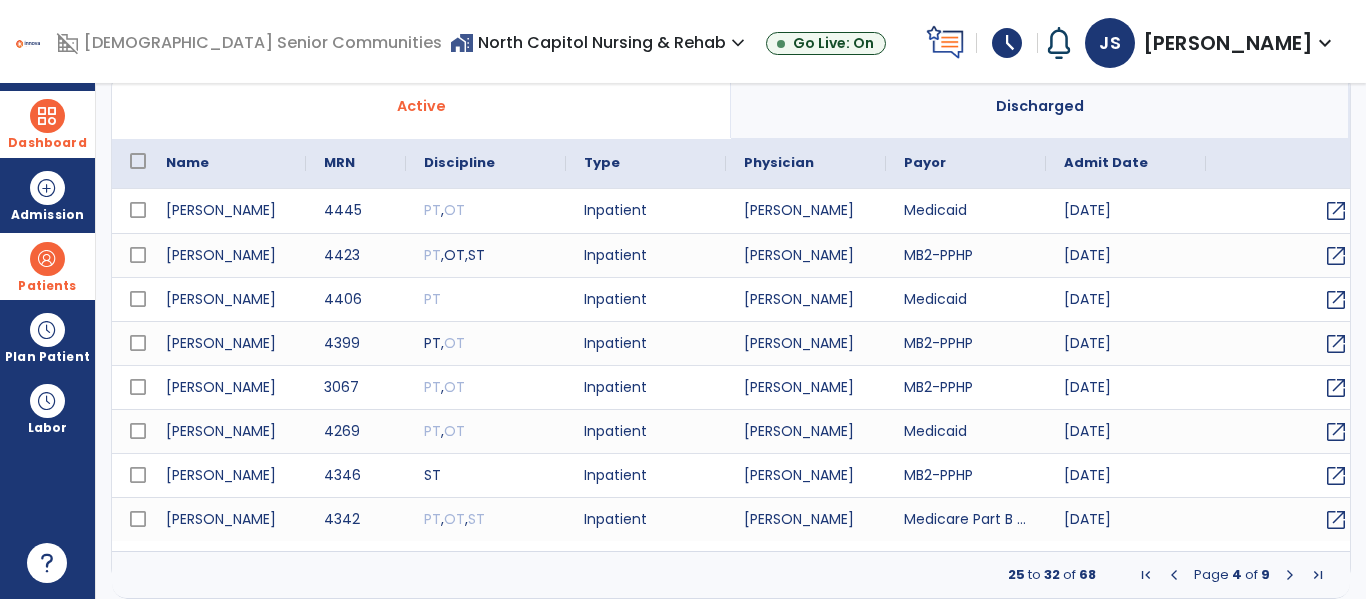 click on "Dashboard" at bounding box center (47, 143) 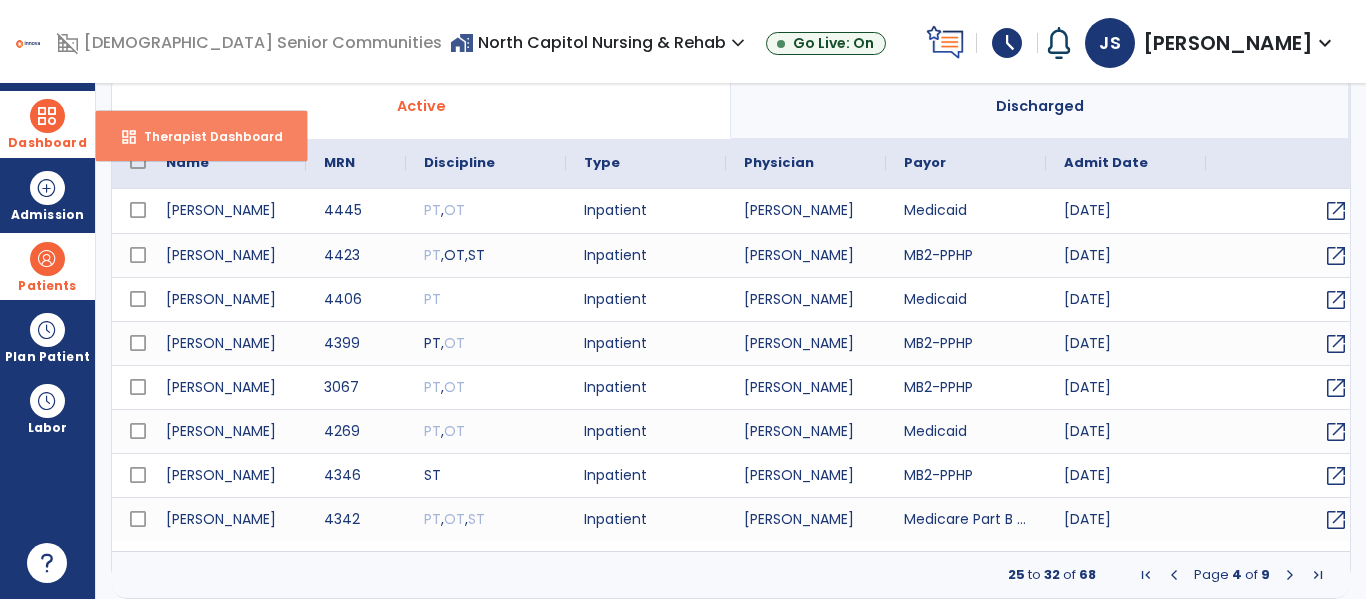 click on "dashboard  Therapist Dashboard" at bounding box center [201, 136] 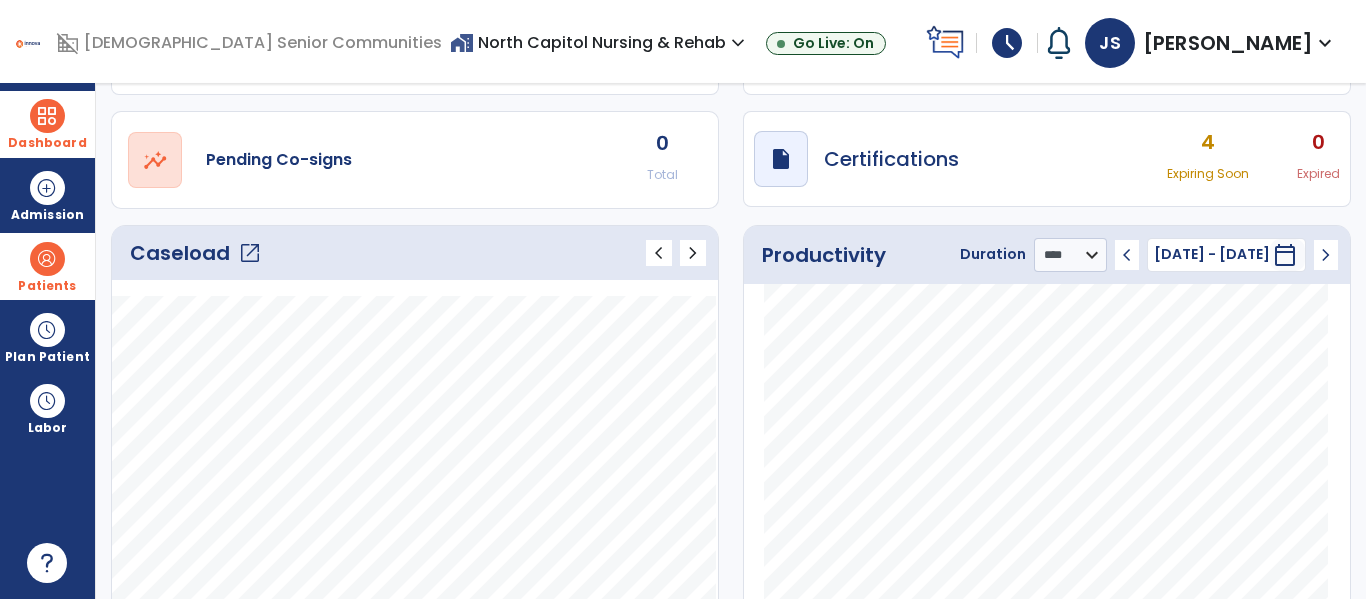 click at bounding box center [47, 259] 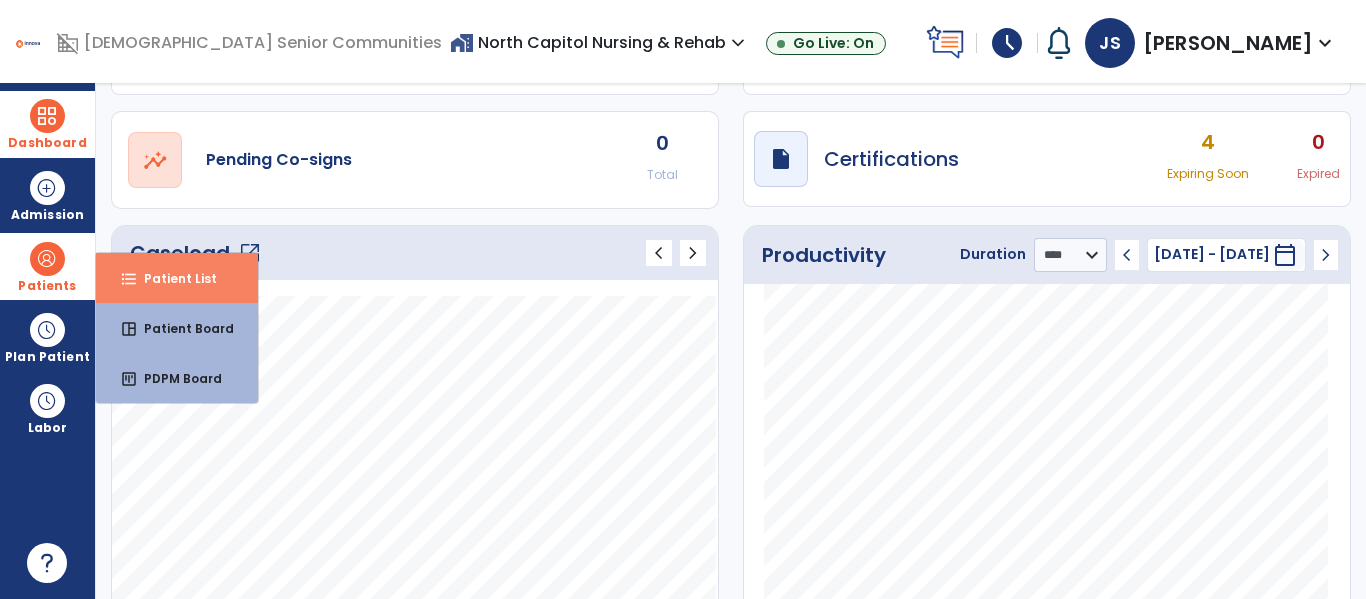 click on "Patient List" at bounding box center [172, 278] 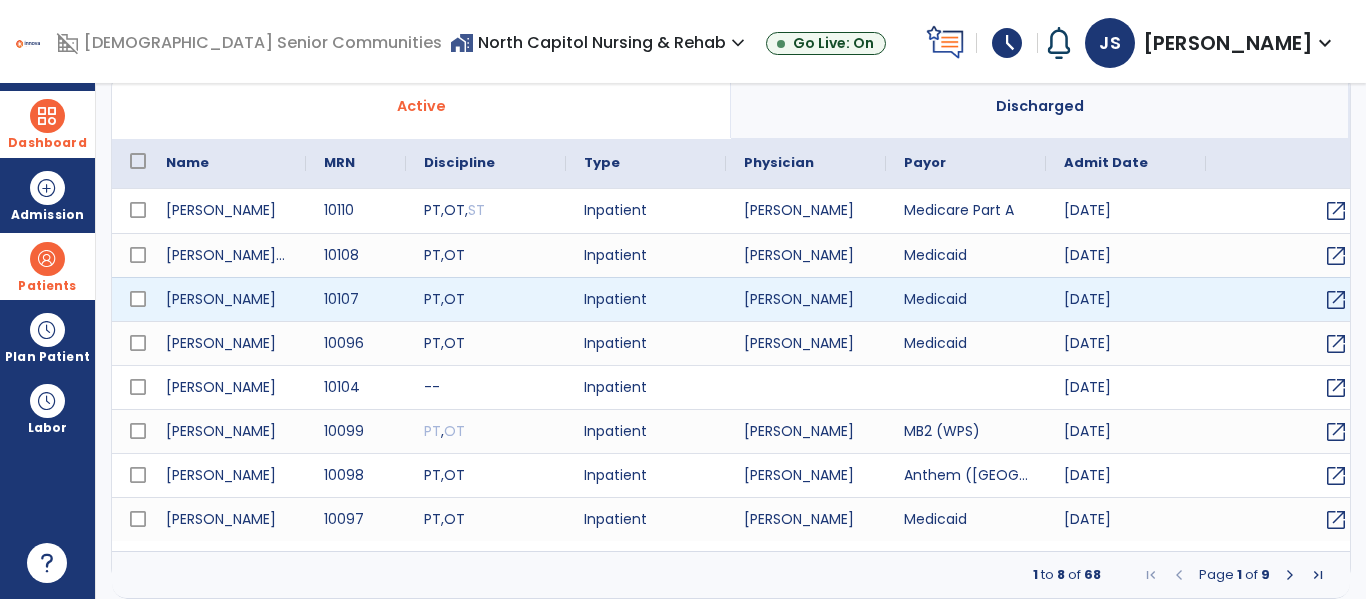 select on "***" 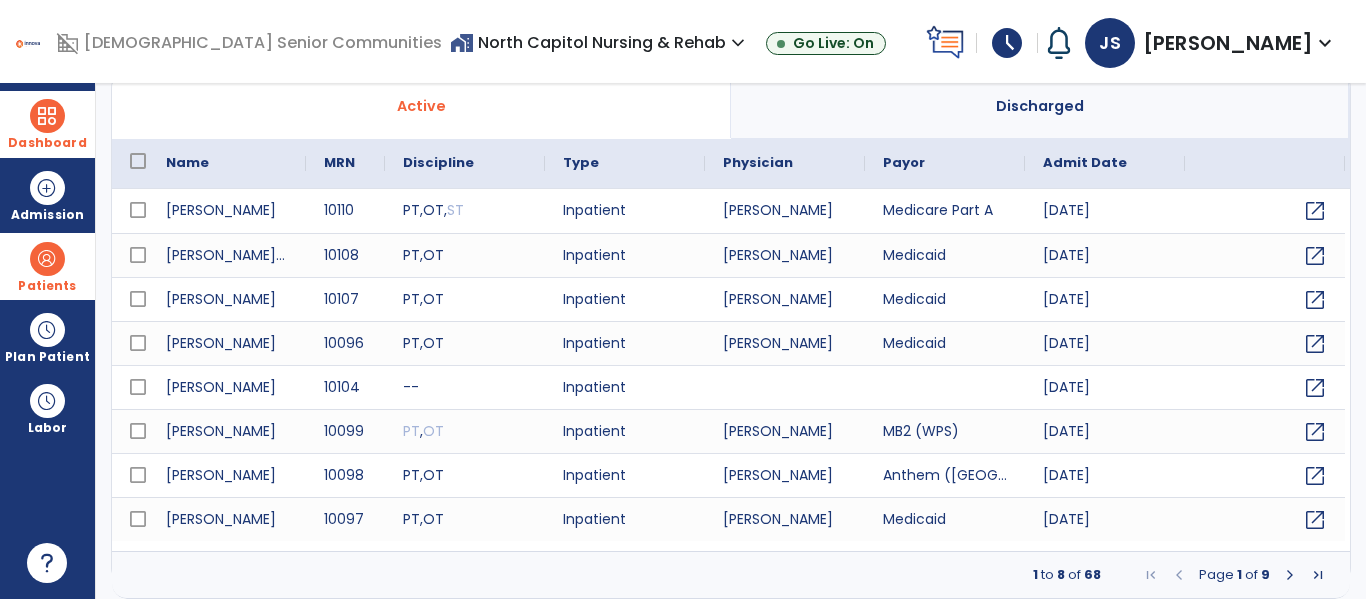 click at bounding box center [47, 116] 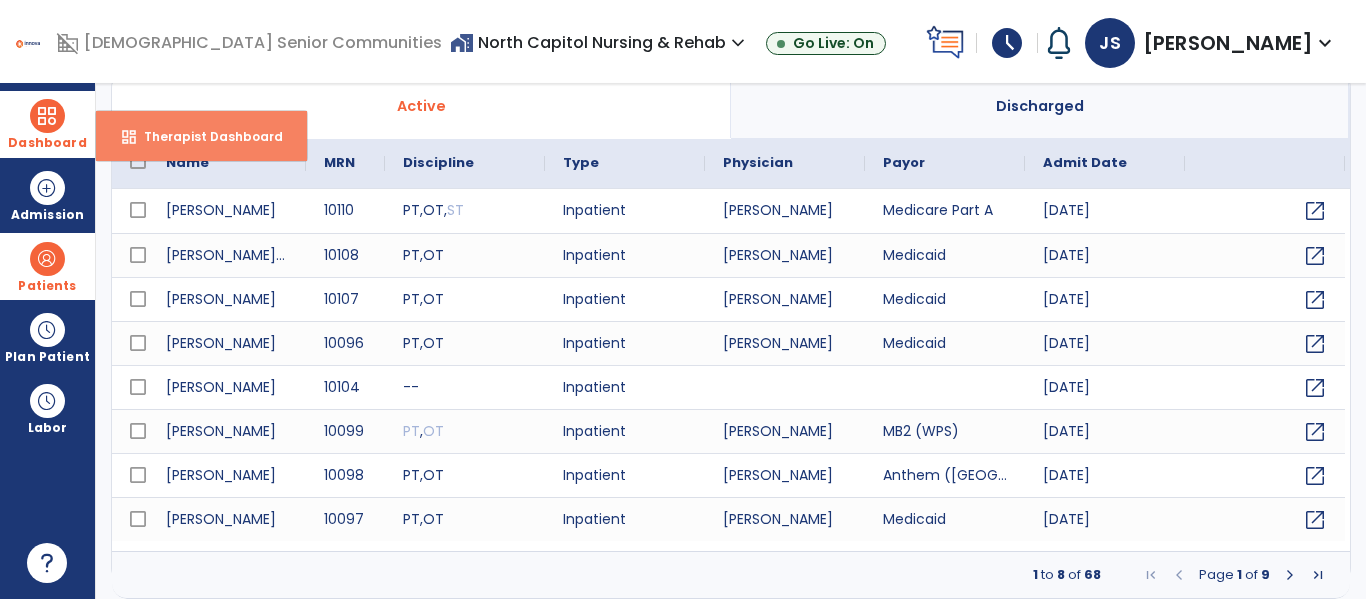 click on "dashboard  Therapist Dashboard" at bounding box center [201, 136] 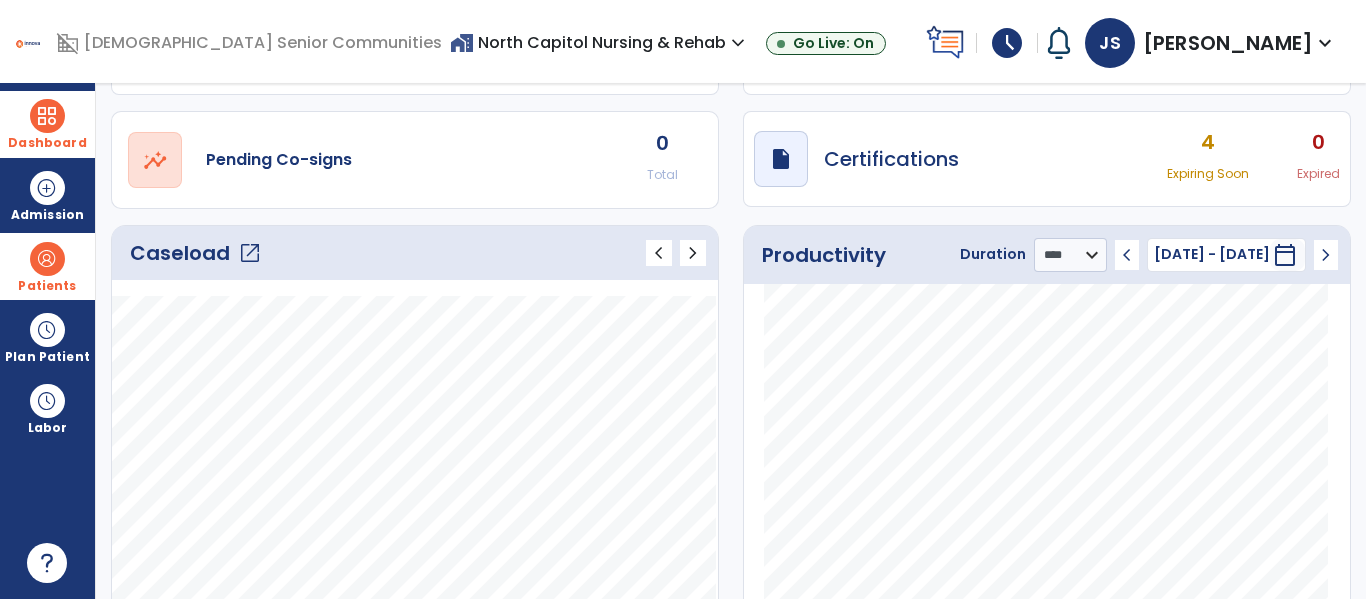 click on "open_in_new" 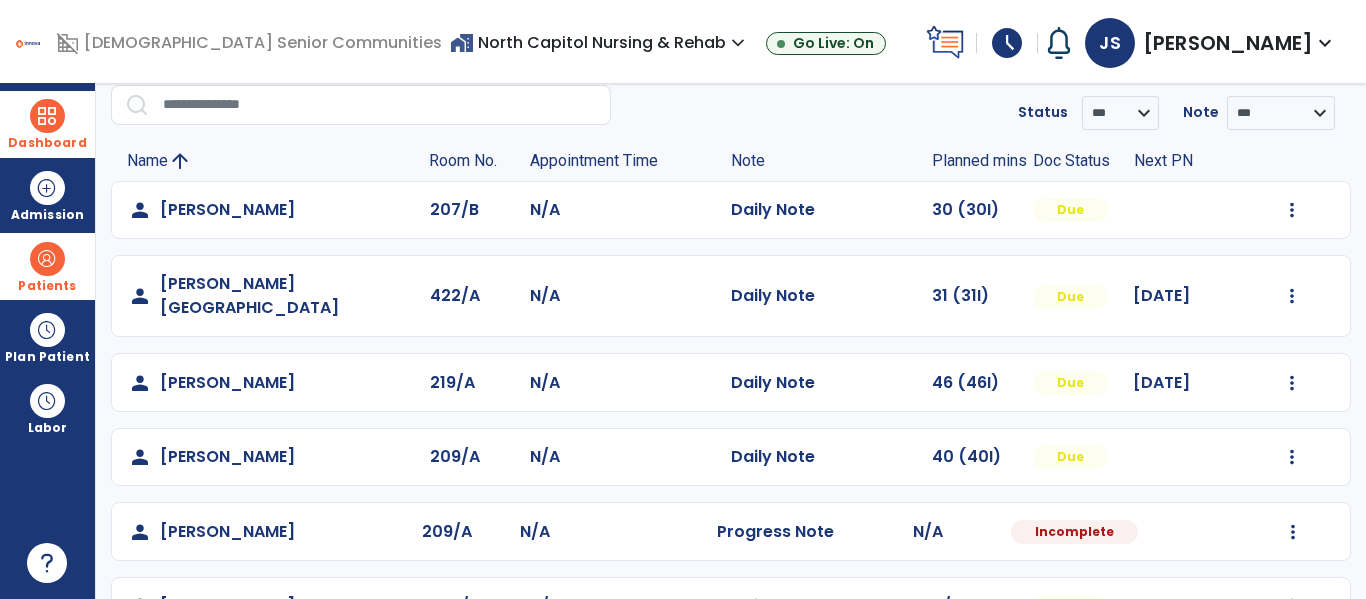 scroll, scrollTop: 151, scrollLeft: 0, axis: vertical 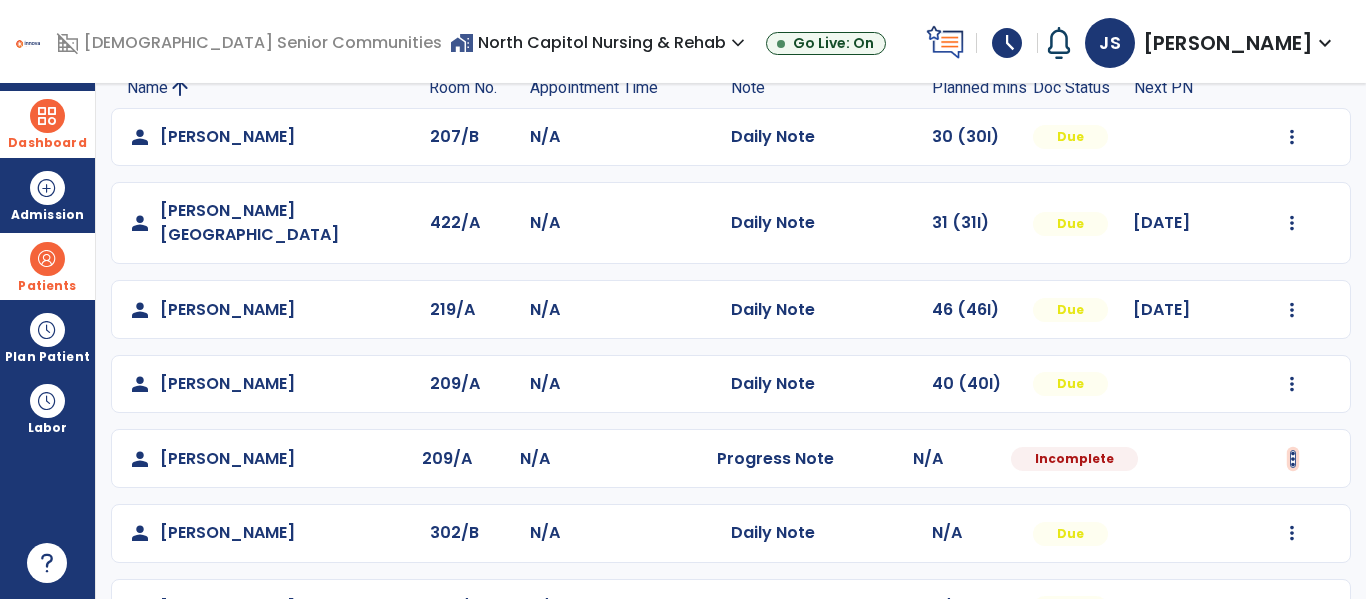 click at bounding box center [1292, 137] 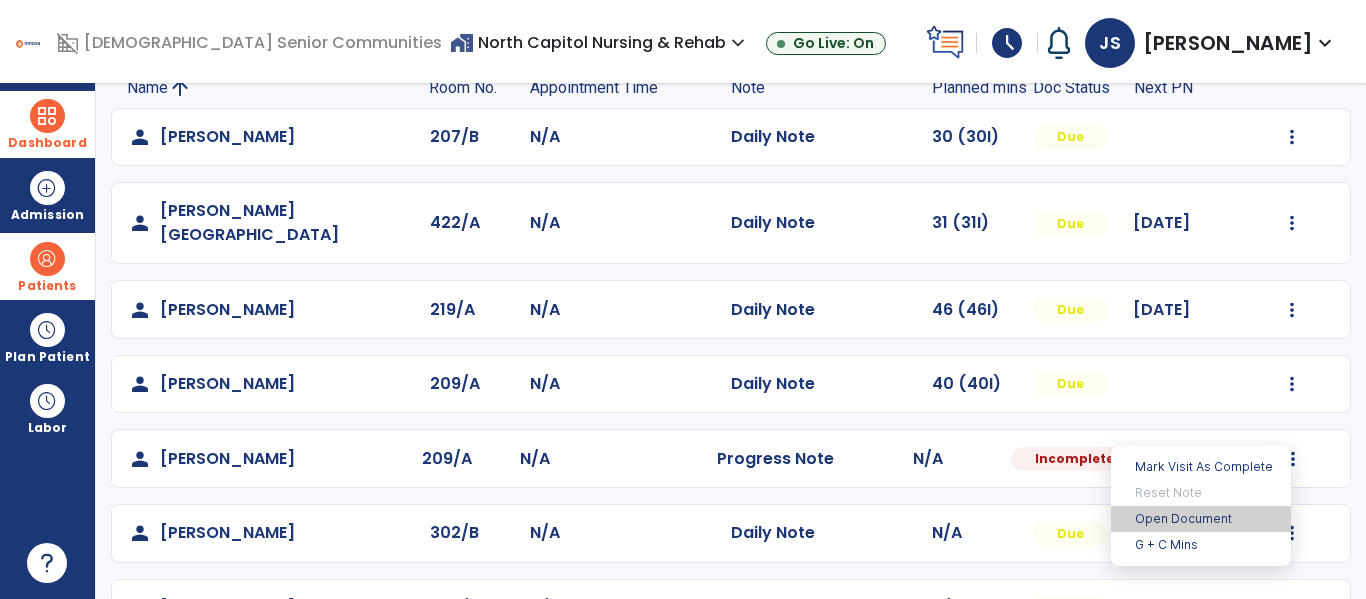 click on "Open Document" at bounding box center (1201, 519) 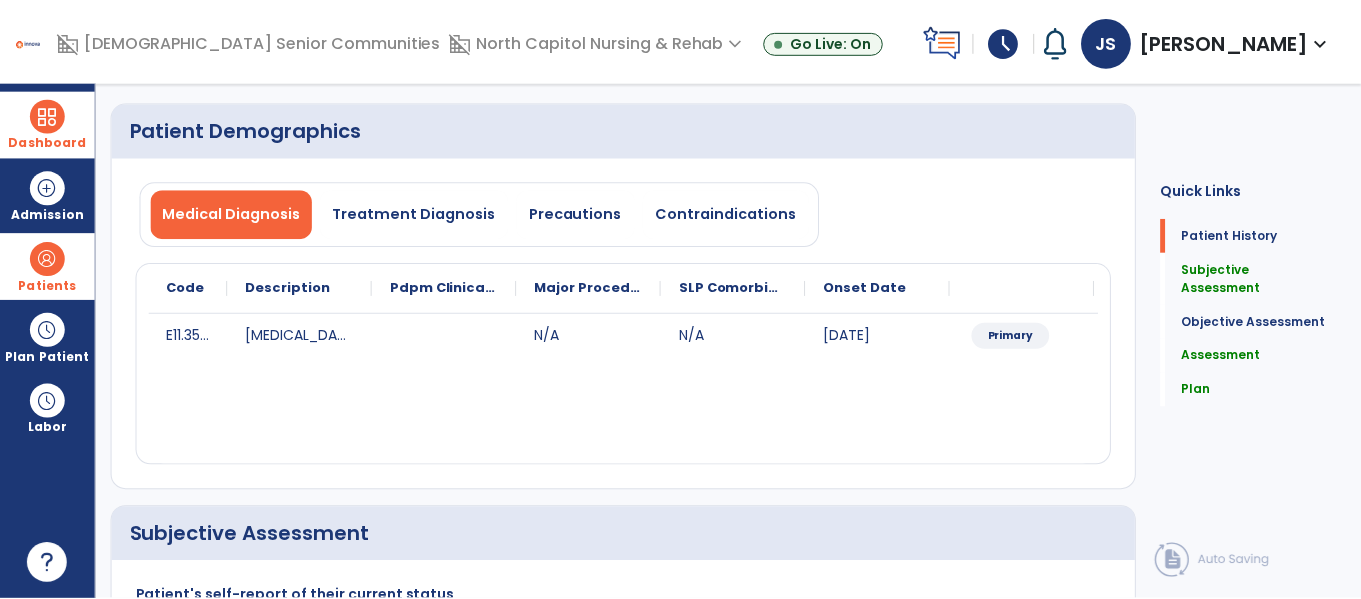 scroll, scrollTop: 2134, scrollLeft: 0, axis: vertical 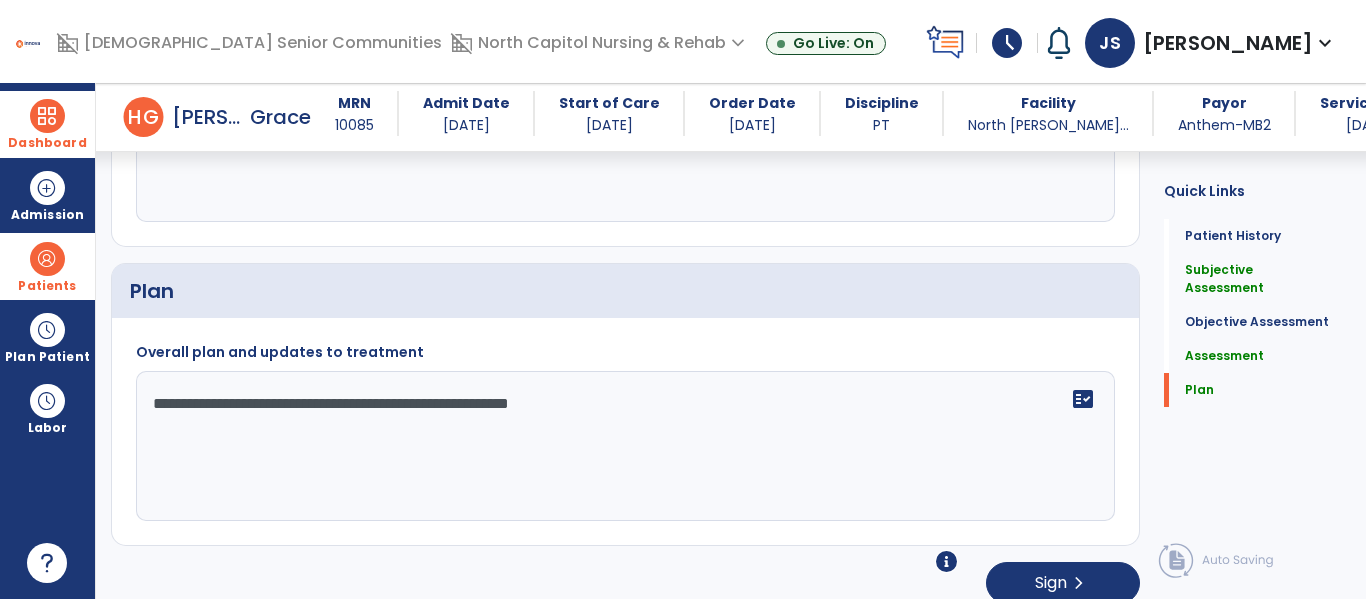 click on "**********" 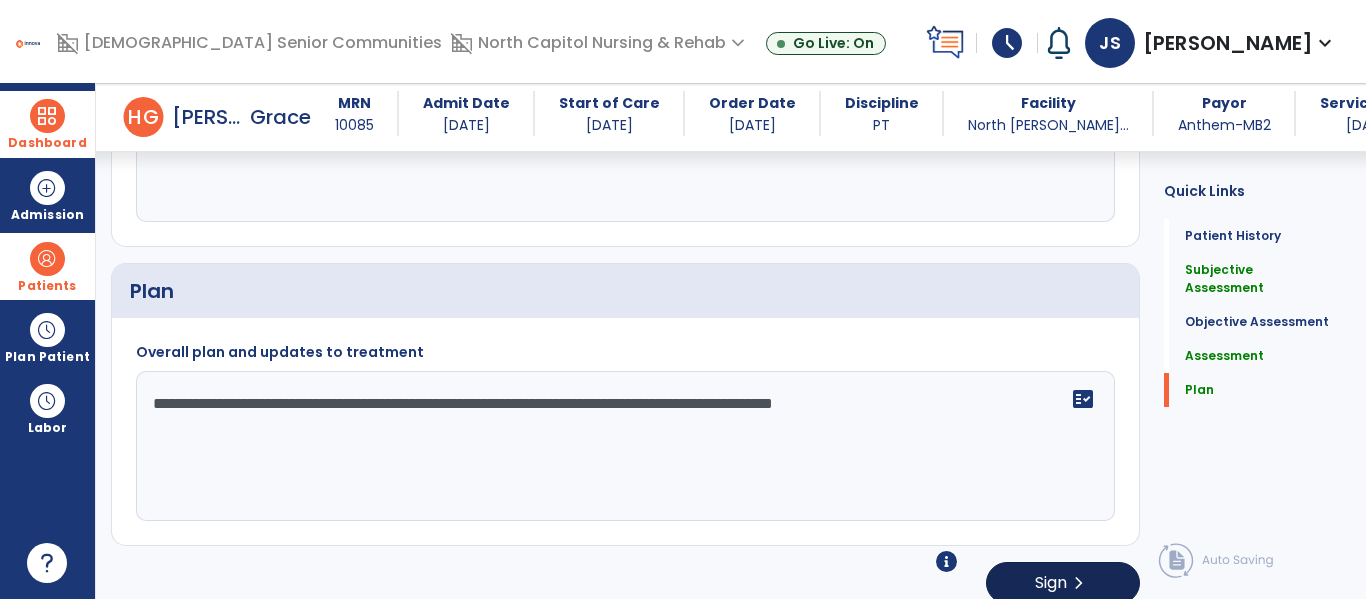 type on "**********" 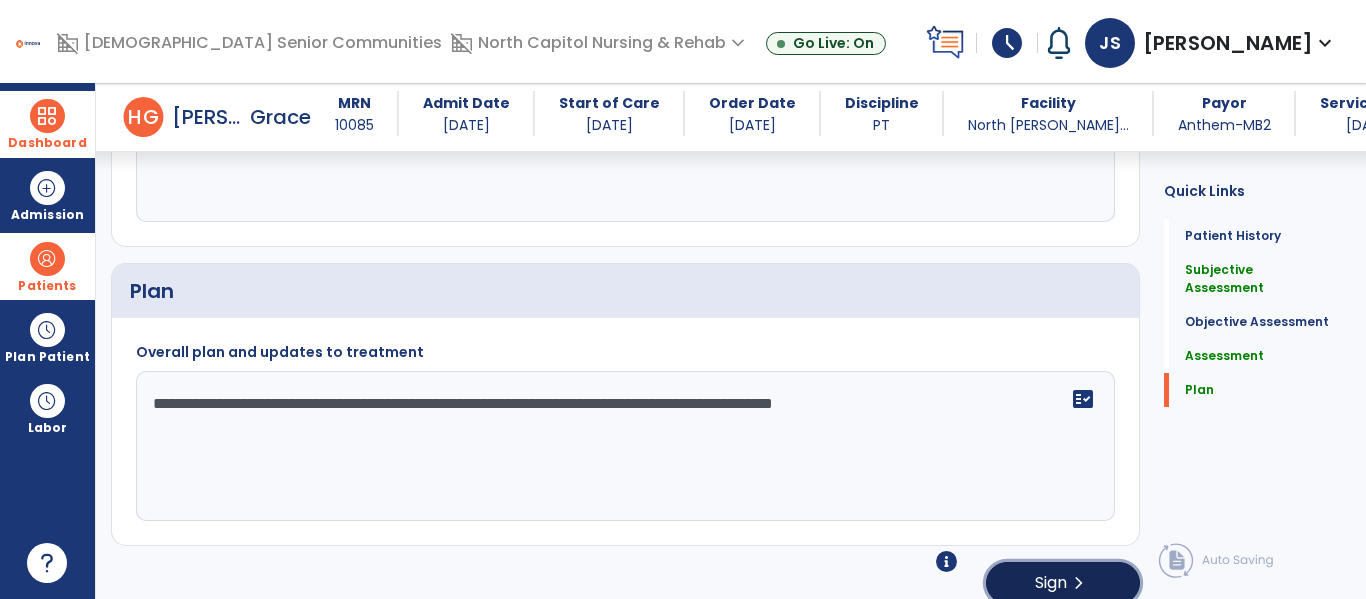 click on "Sign" 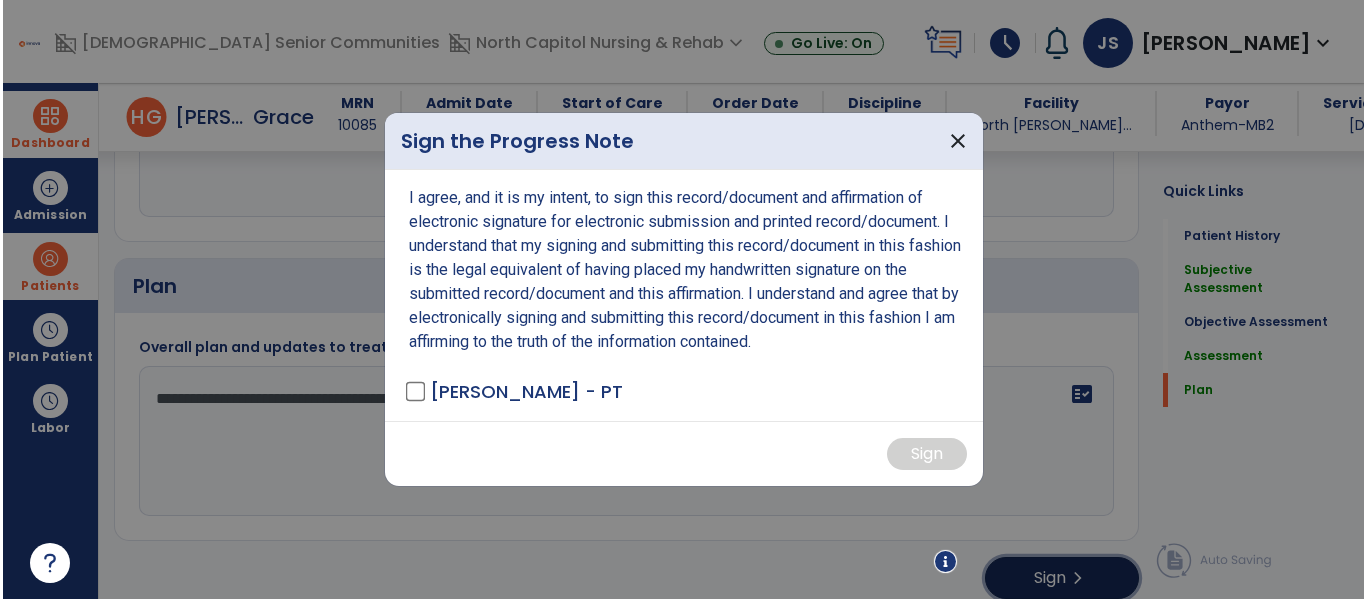 scroll, scrollTop: 2155, scrollLeft: 0, axis: vertical 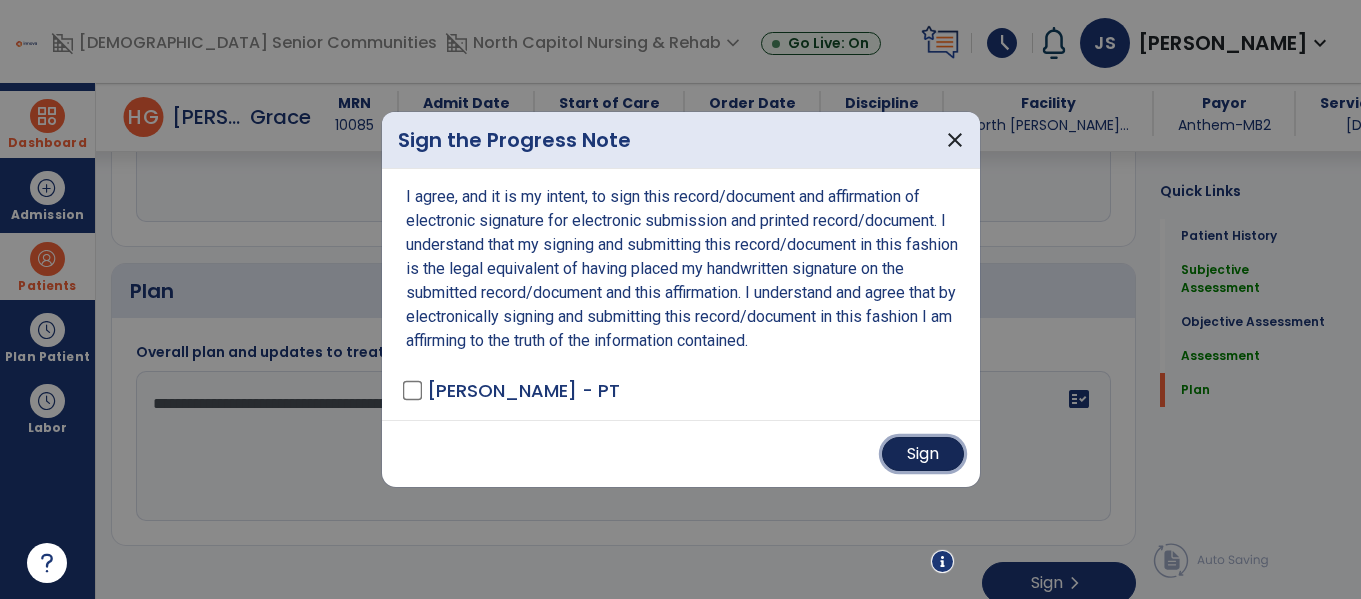 click on "Sign" at bounding box center [923, 454] 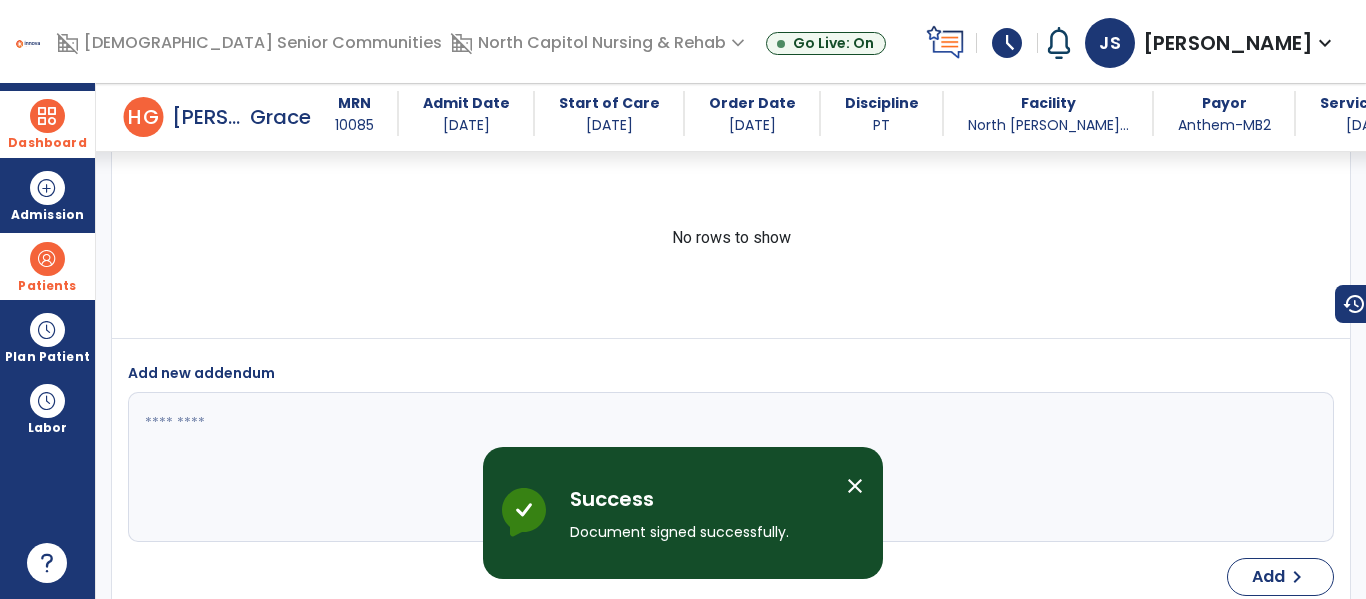 scroll, scrollTop: 2636, scrollLeft: 0, axis: vertical 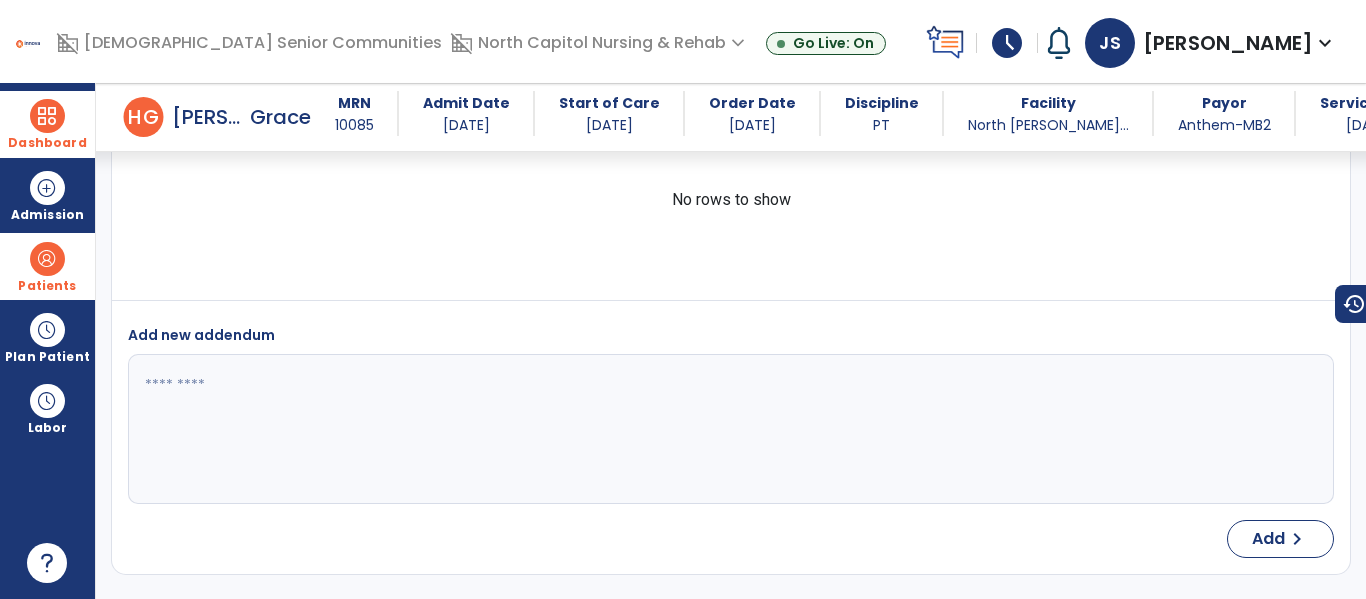 click at bounding box center (47, 116) 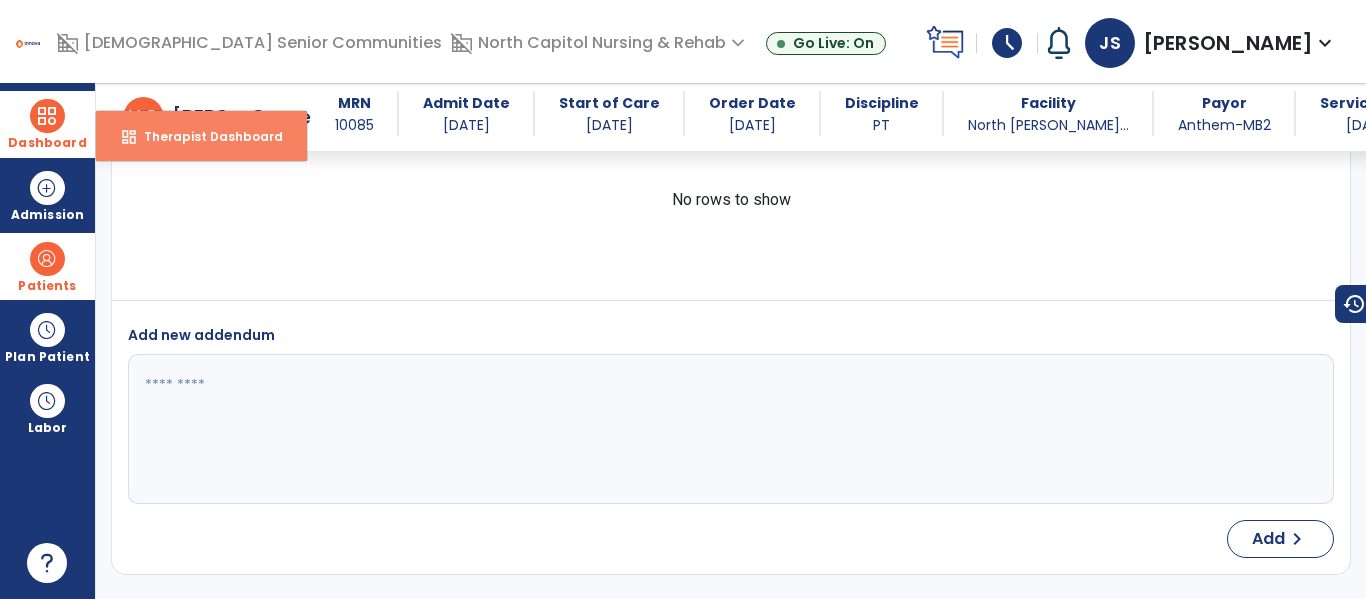 click on "dashboard  Therapist Dashboard" at bounding box center [201, 136] 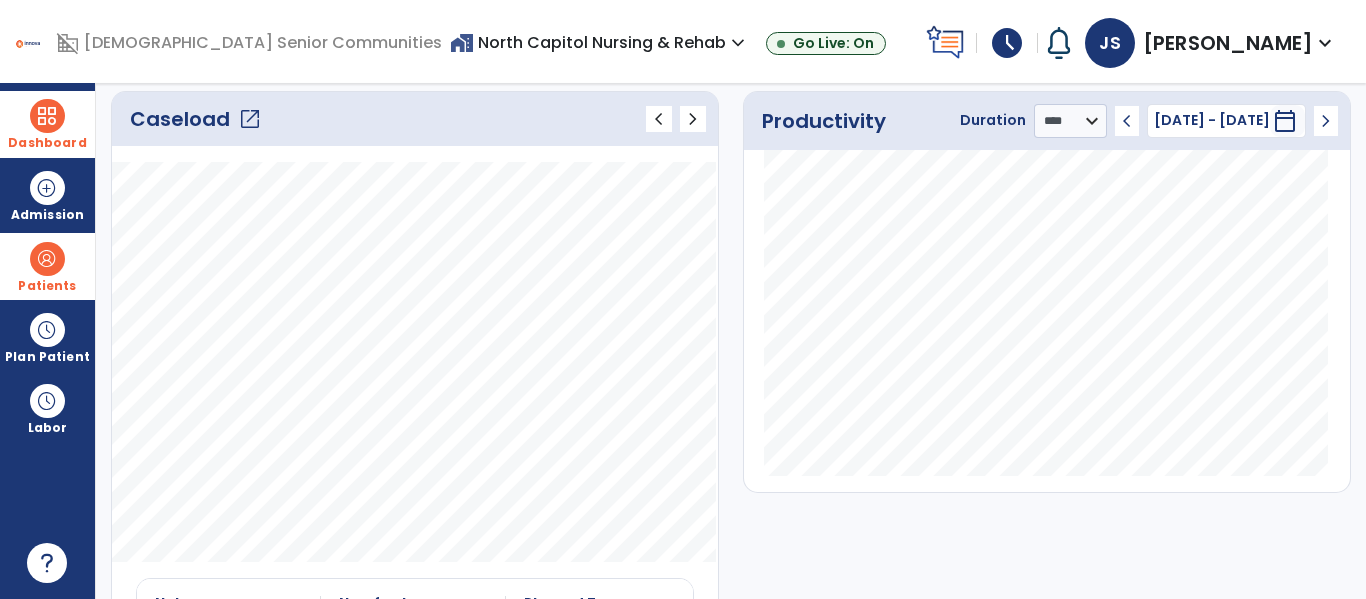 scroll, scrollTop: 0, scrollLeft: 0, axis: both 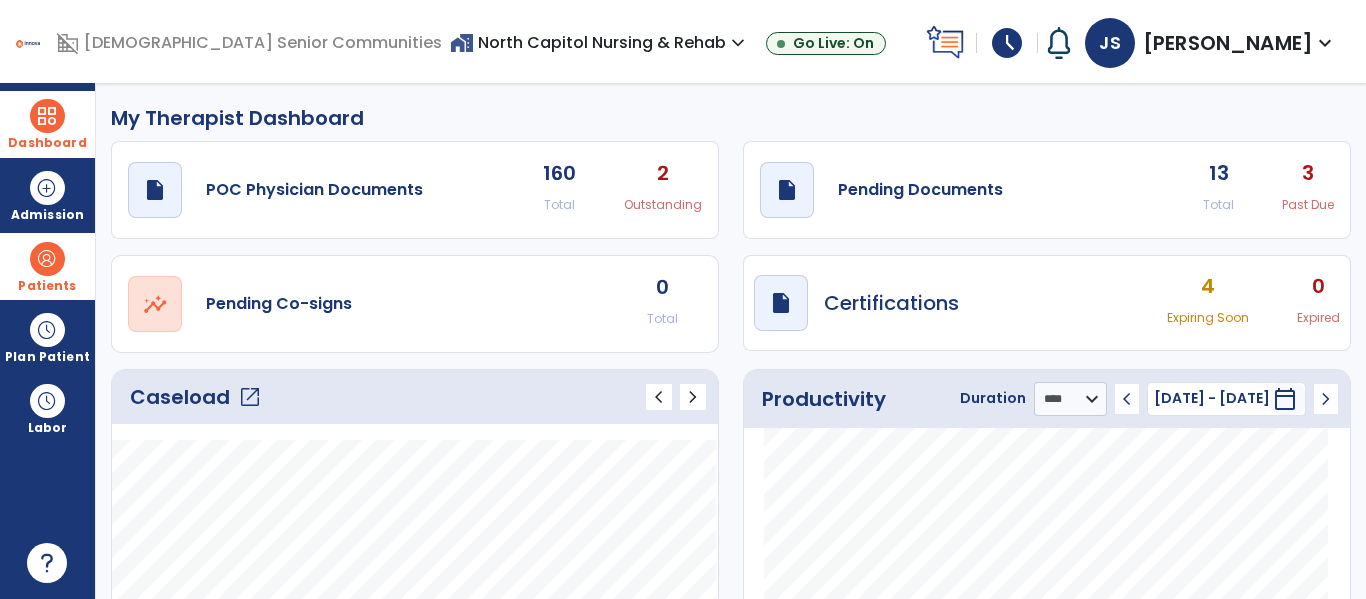 click on "open_in_new" 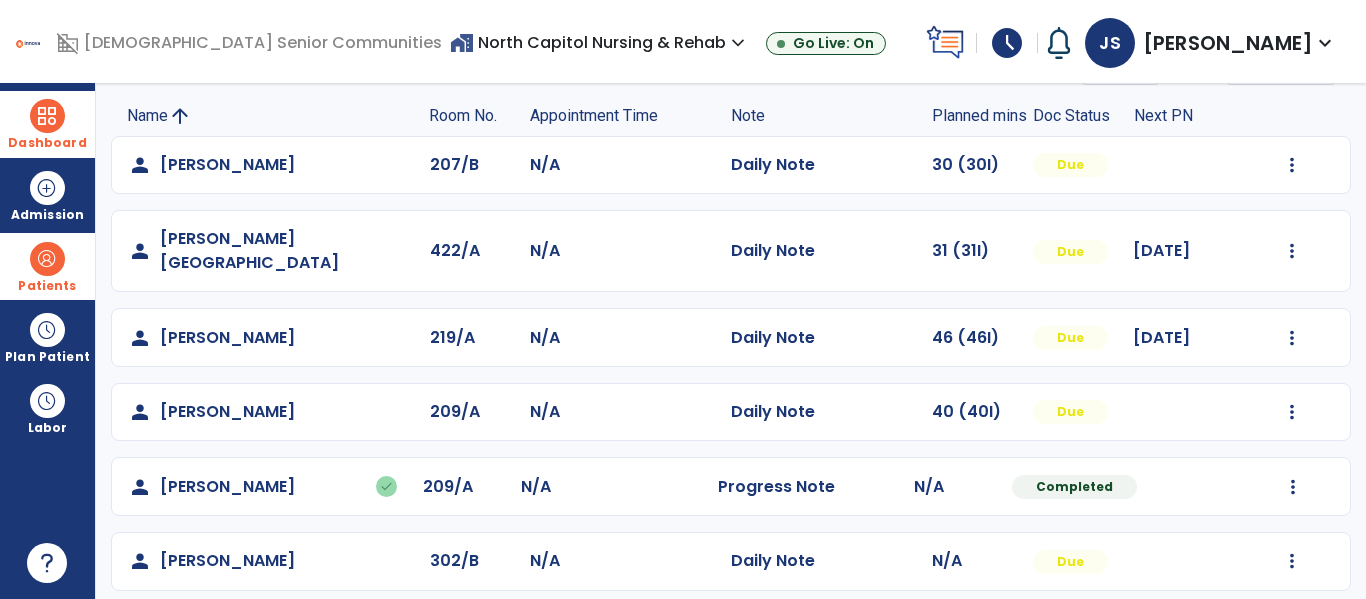 scroll, scrollTop: 121, scrollLeft: 0, axis: vertical 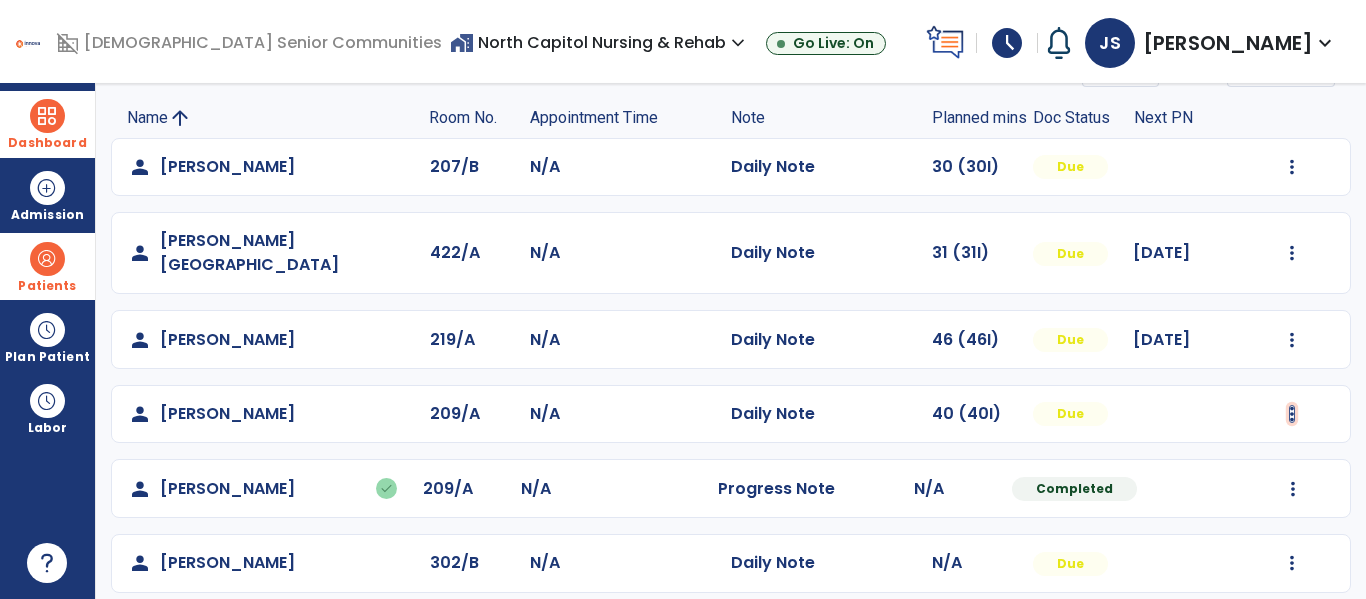 click at bounding box center [1292, 167] 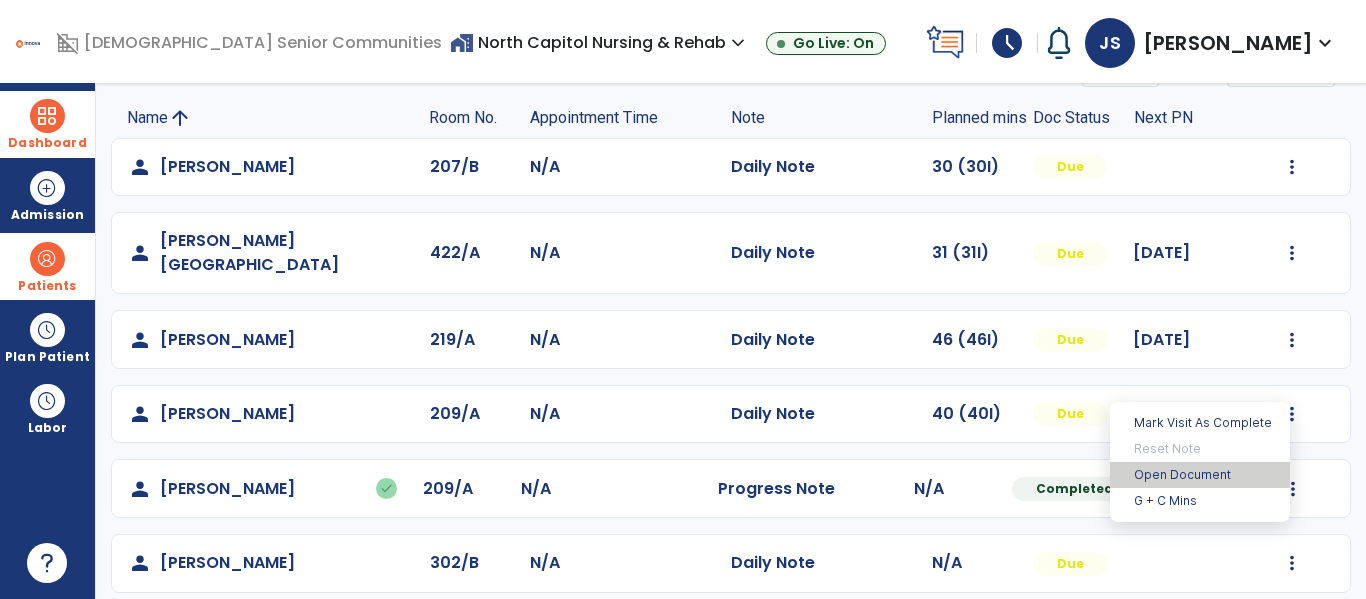 click on "Open Document" at bounding box center (1200, 475) 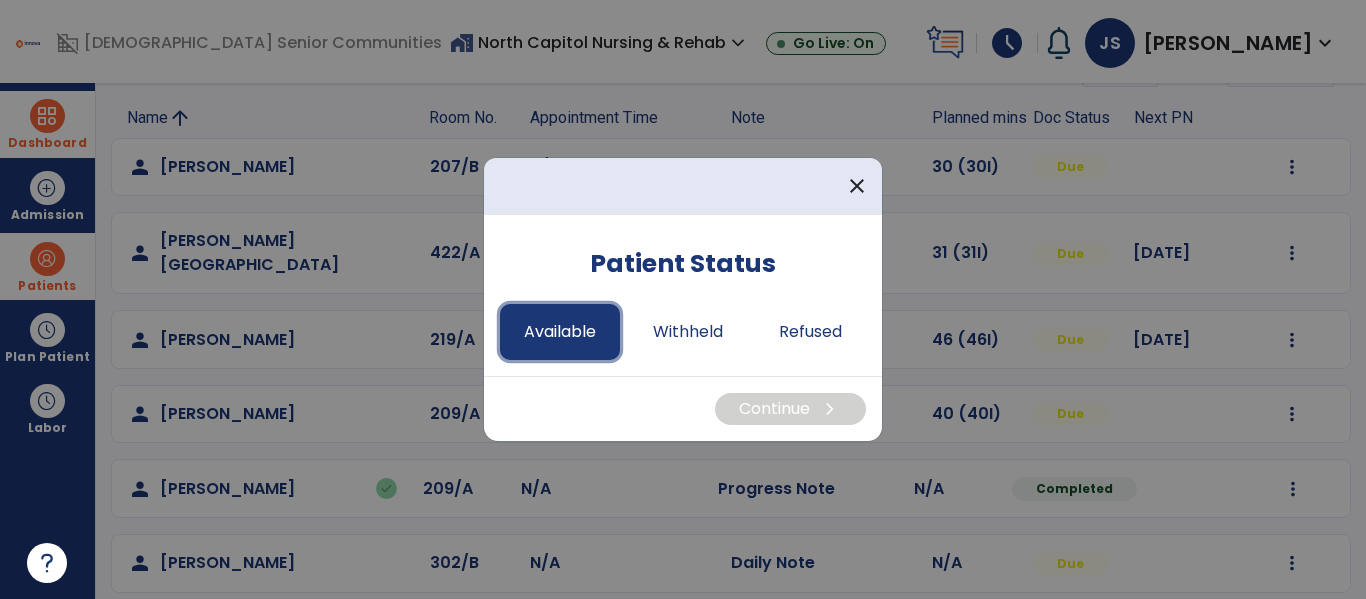 click on "Available" at bounding box center (560, 332) 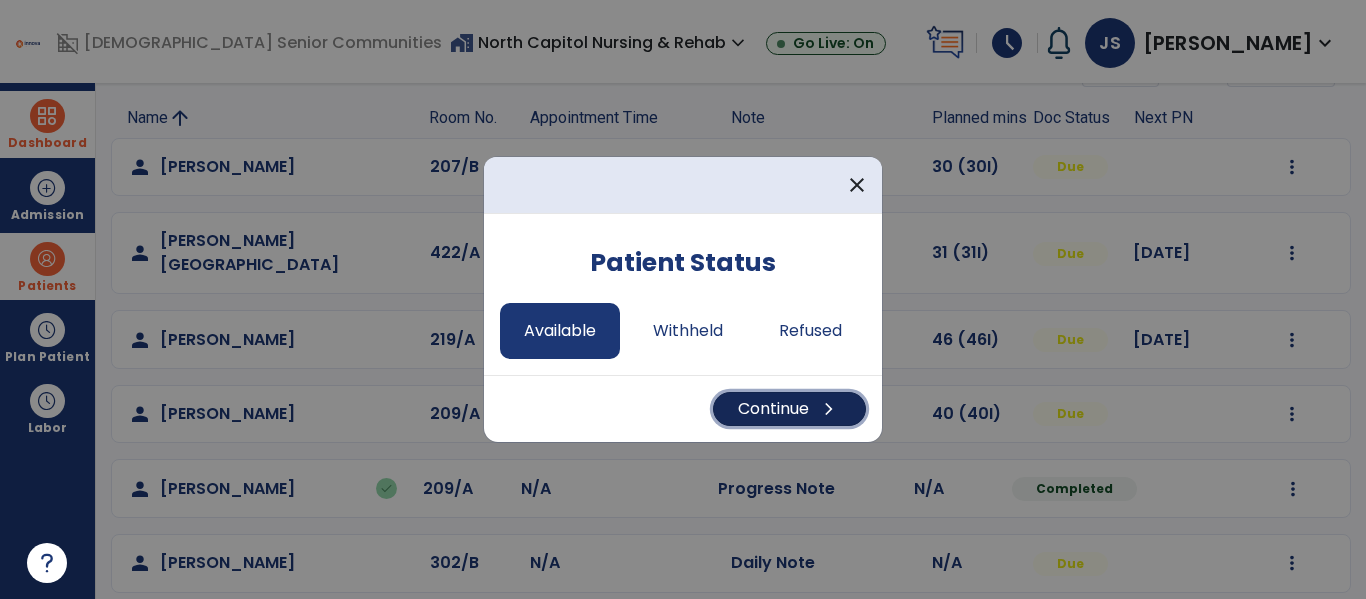 click on "Continue   chevron_right" at bounding box center [789, 409] 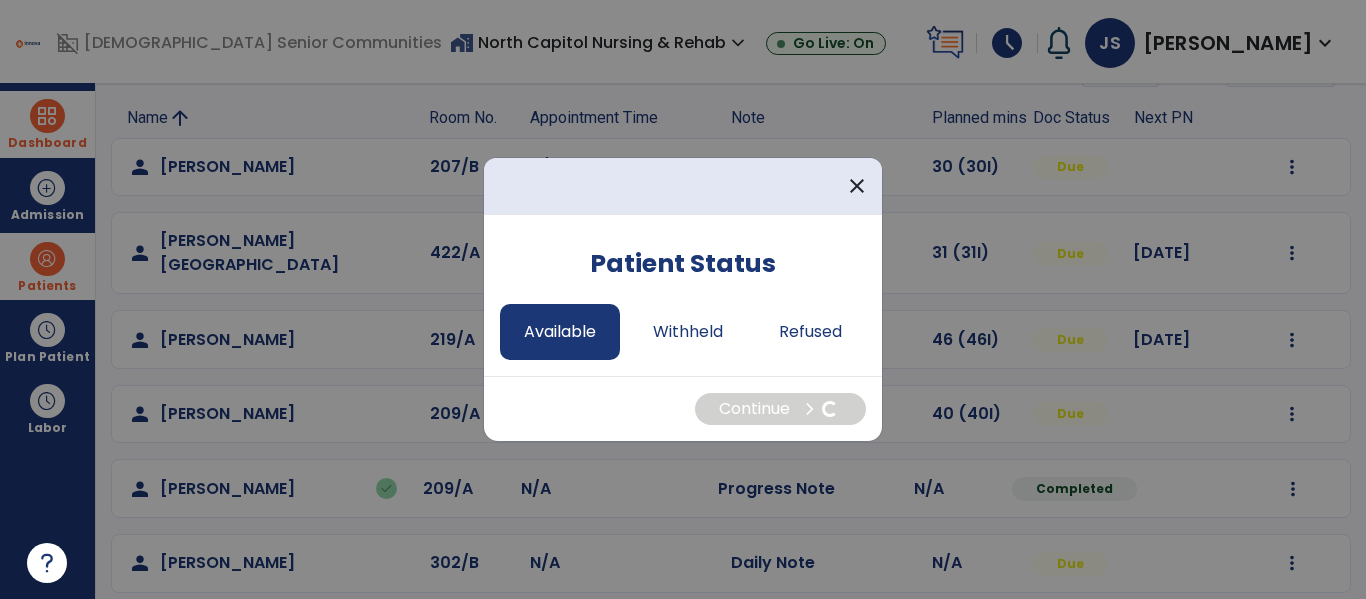 select on "*" 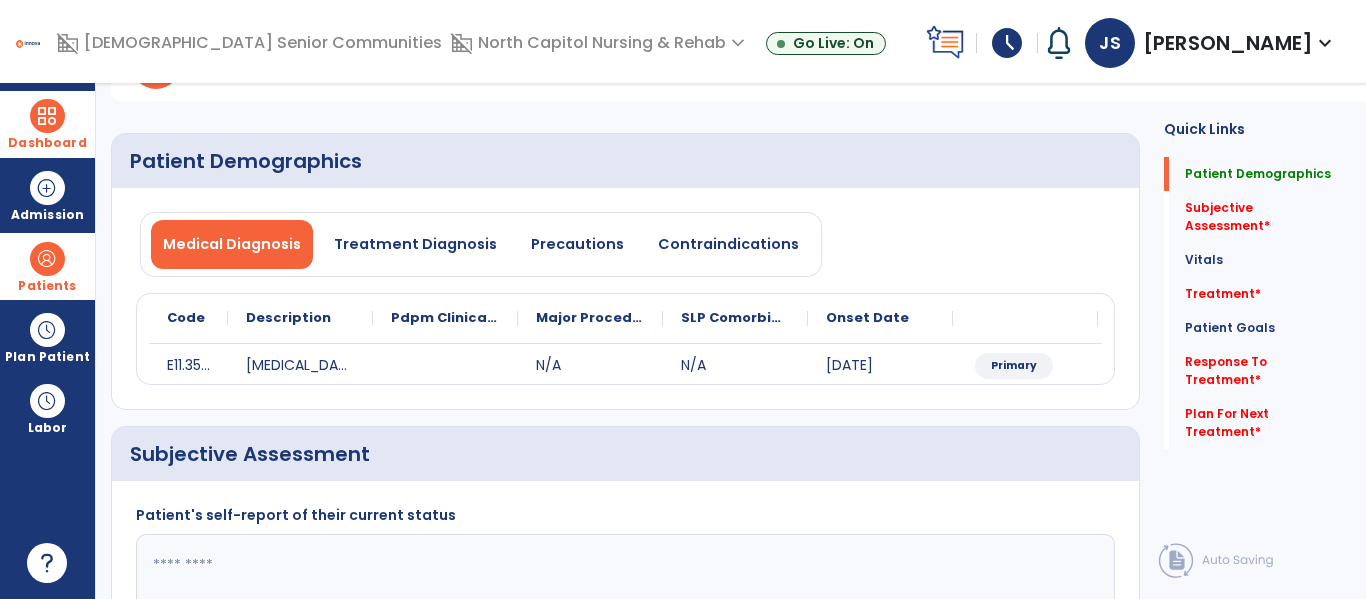 scroll, scrollTop: 0, scrollLeft: 0, axis: both 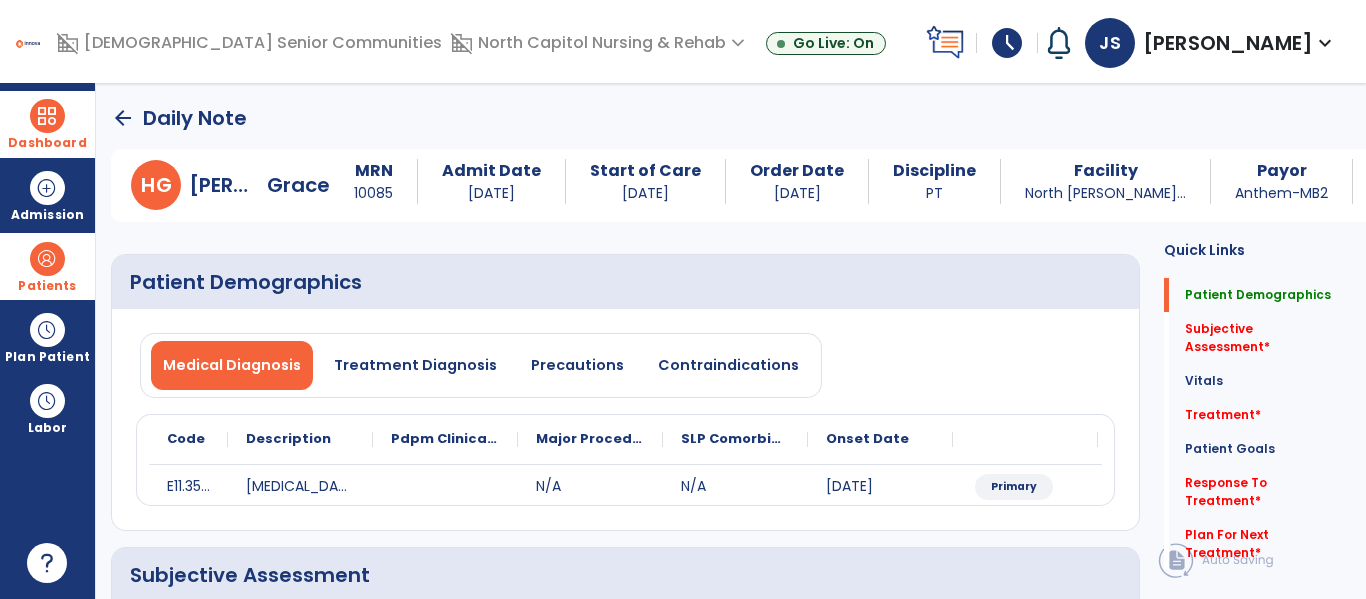 click on "arrow_back" 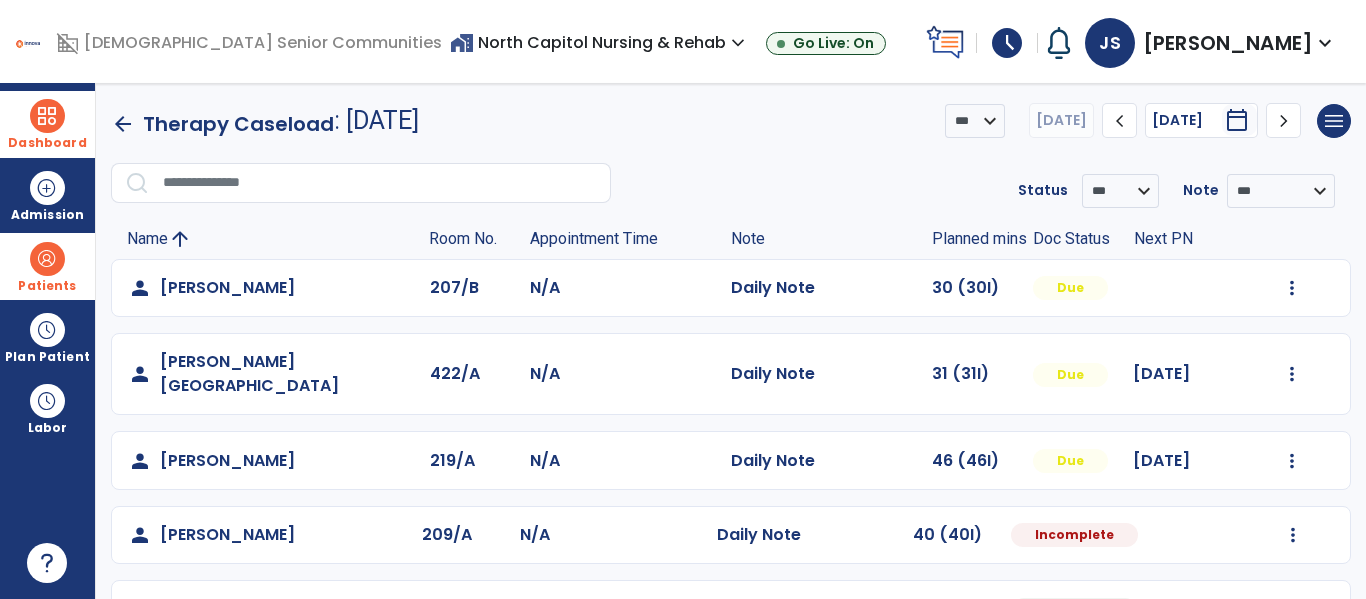 scroll, scrollTop: 59, scrollLeft: 0, axis: vertical 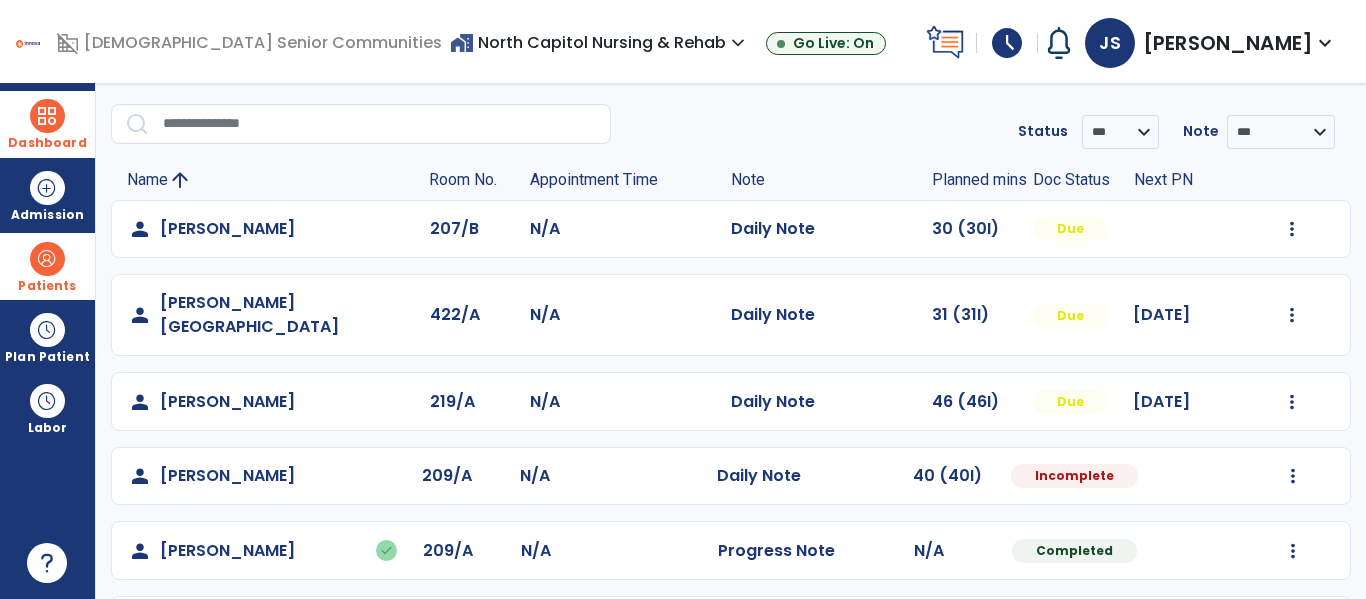 click on "Mark Visit As Complete   Reset Note   Open Document   G + C Mins" 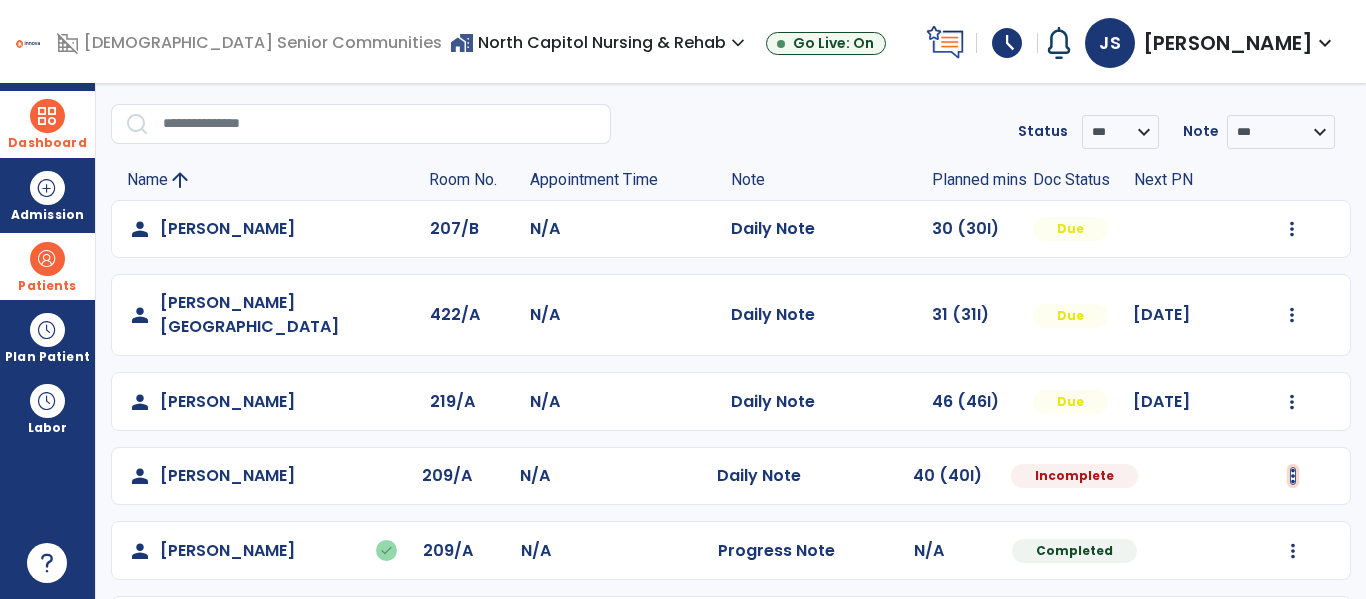 click at bounding box center (1292, 229) 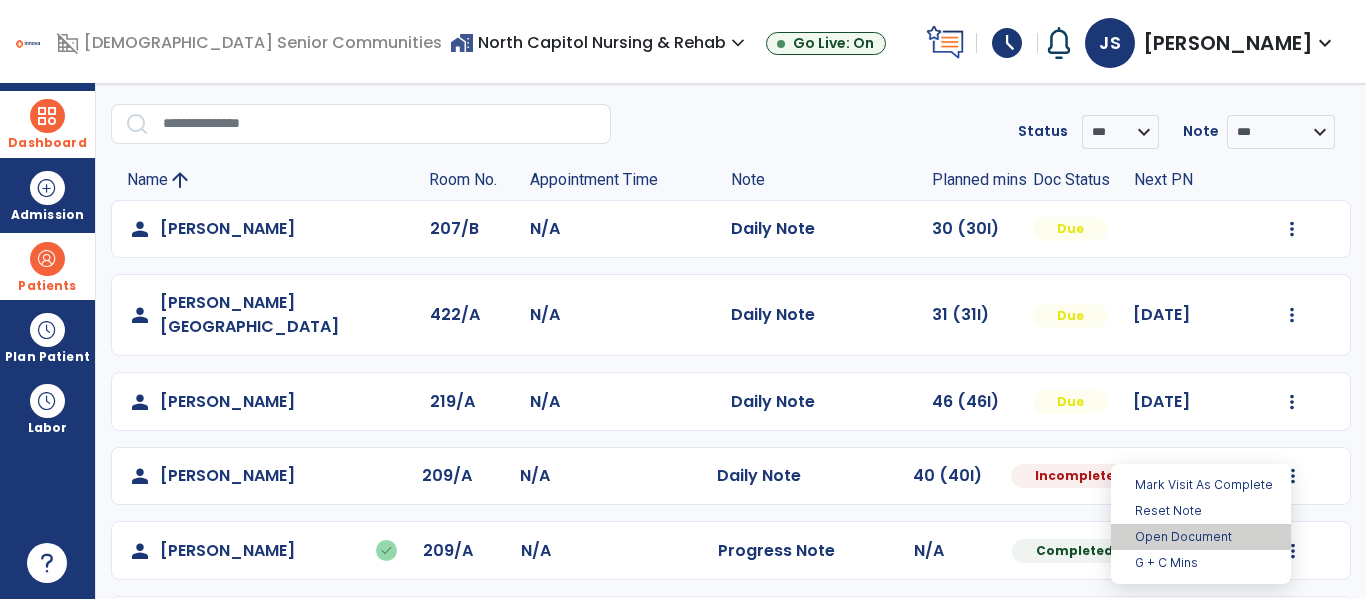 click on "Open Document" at bounding box center [1201, 537] 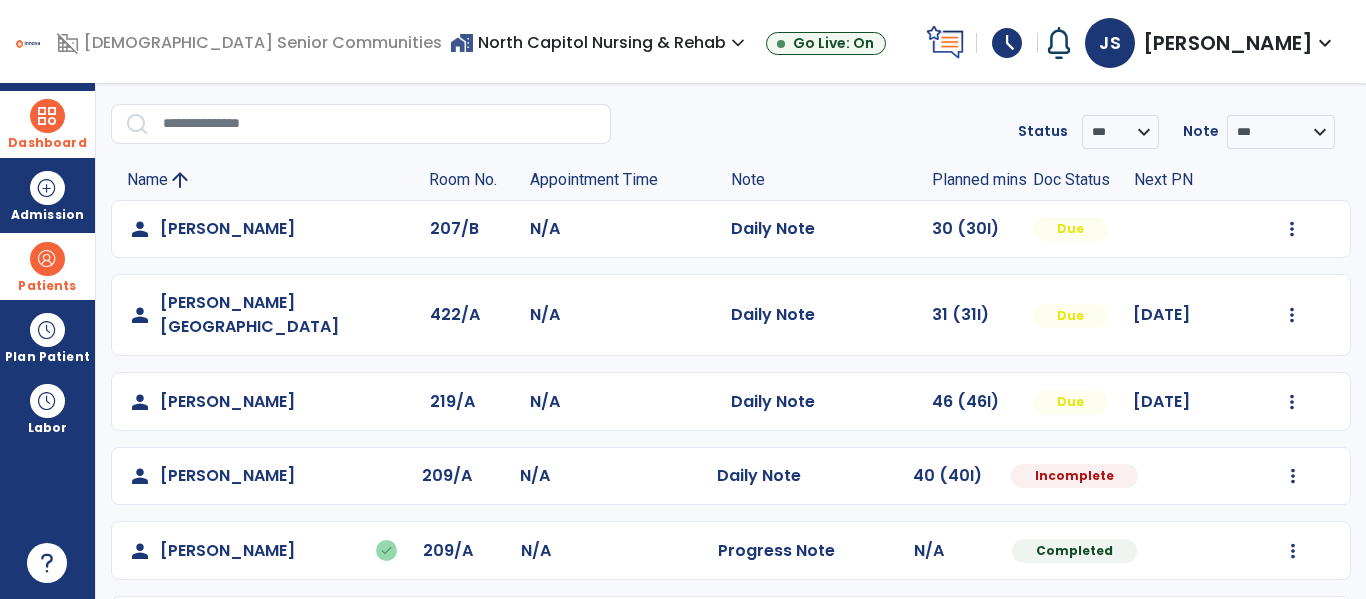 select on "*" 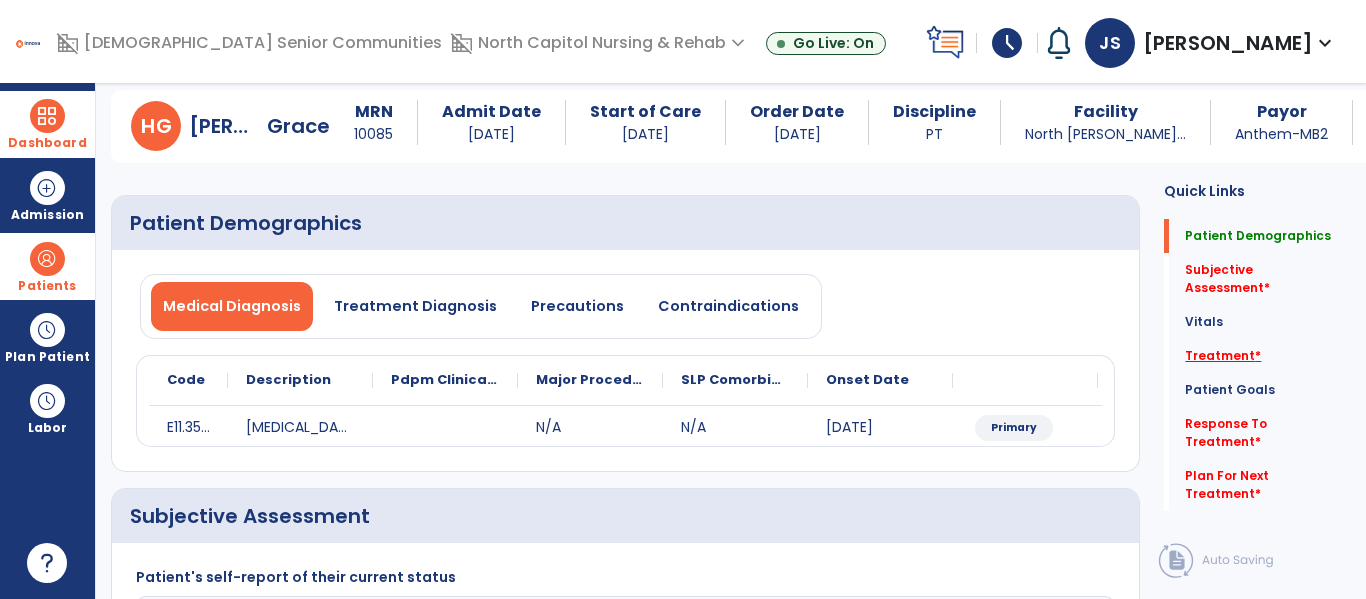 click on "Treatment   *" 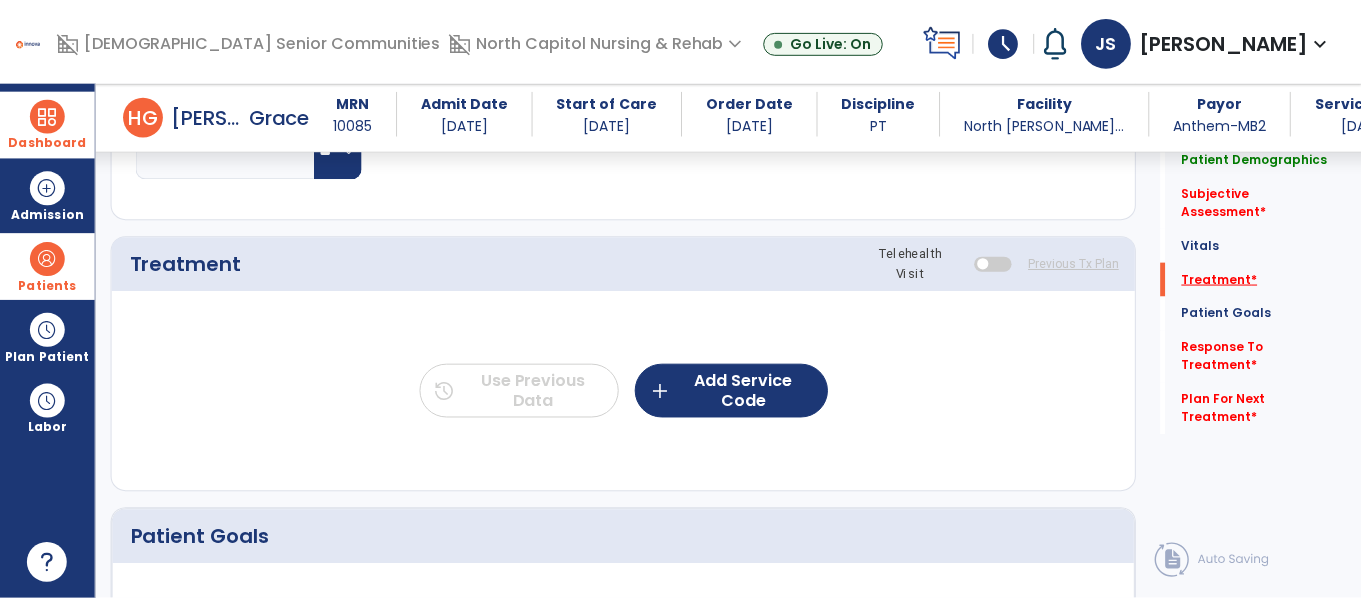 scroll, scrollTop: 1055, scrollLeft: 0, axis: vertical 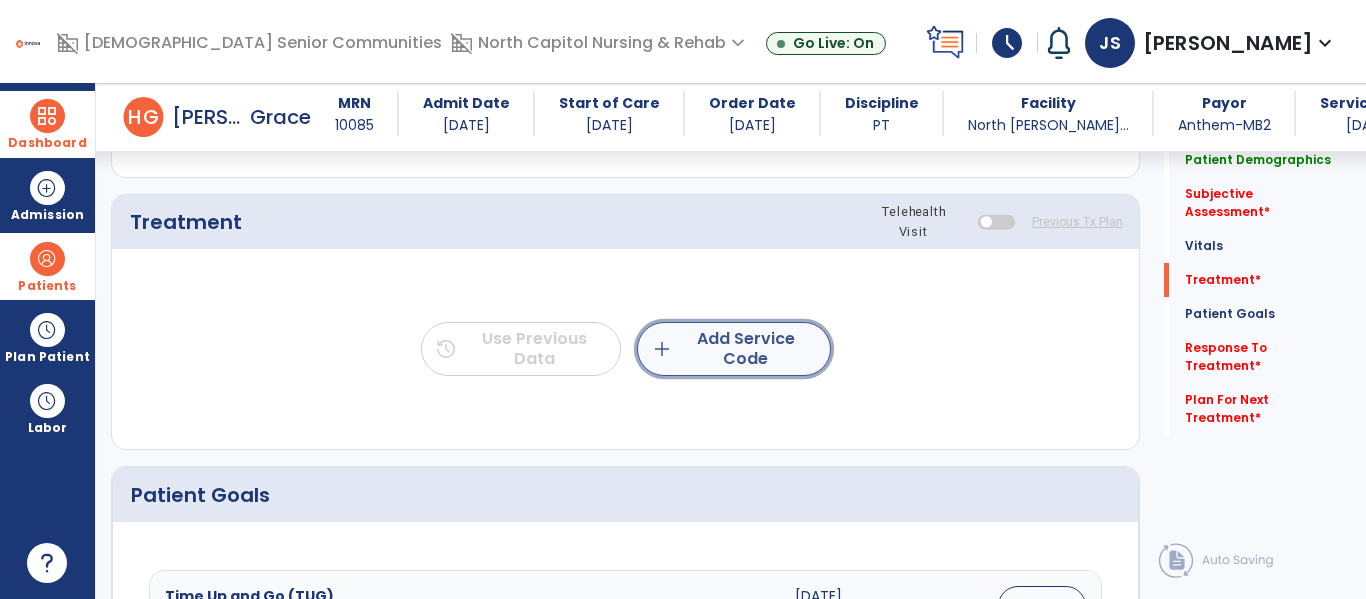 click on "add  Add Service Code" 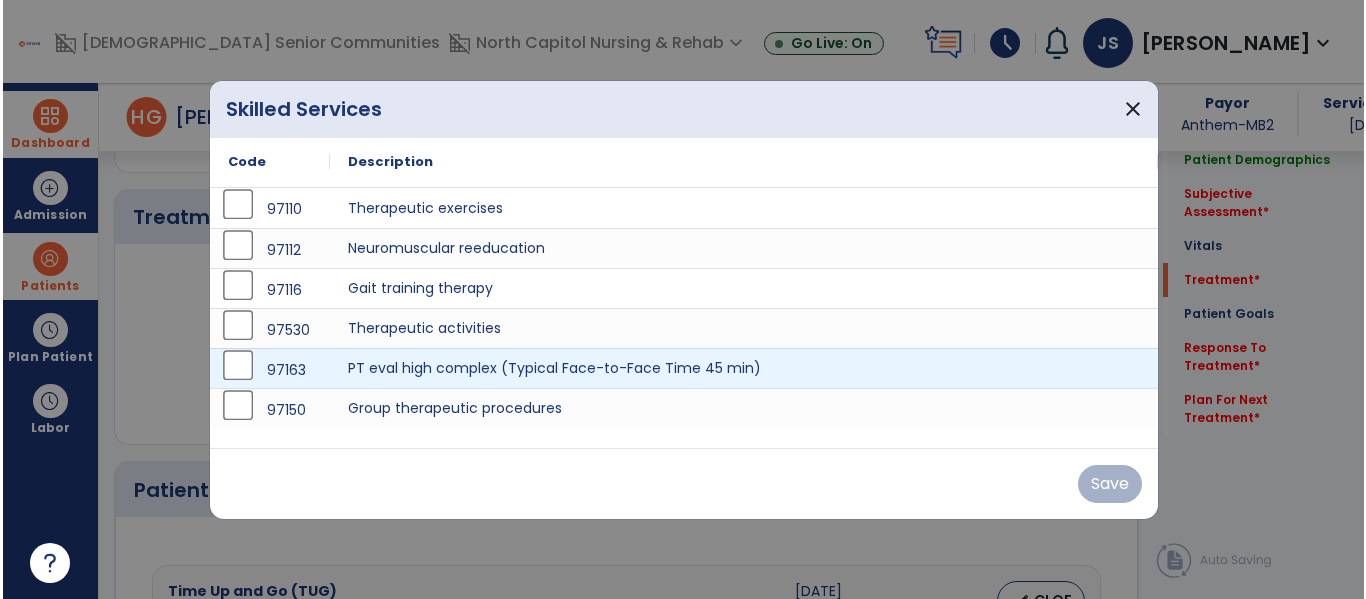 scroll, scrollTop: 1055, scrollLeft: 0, axis: vertical 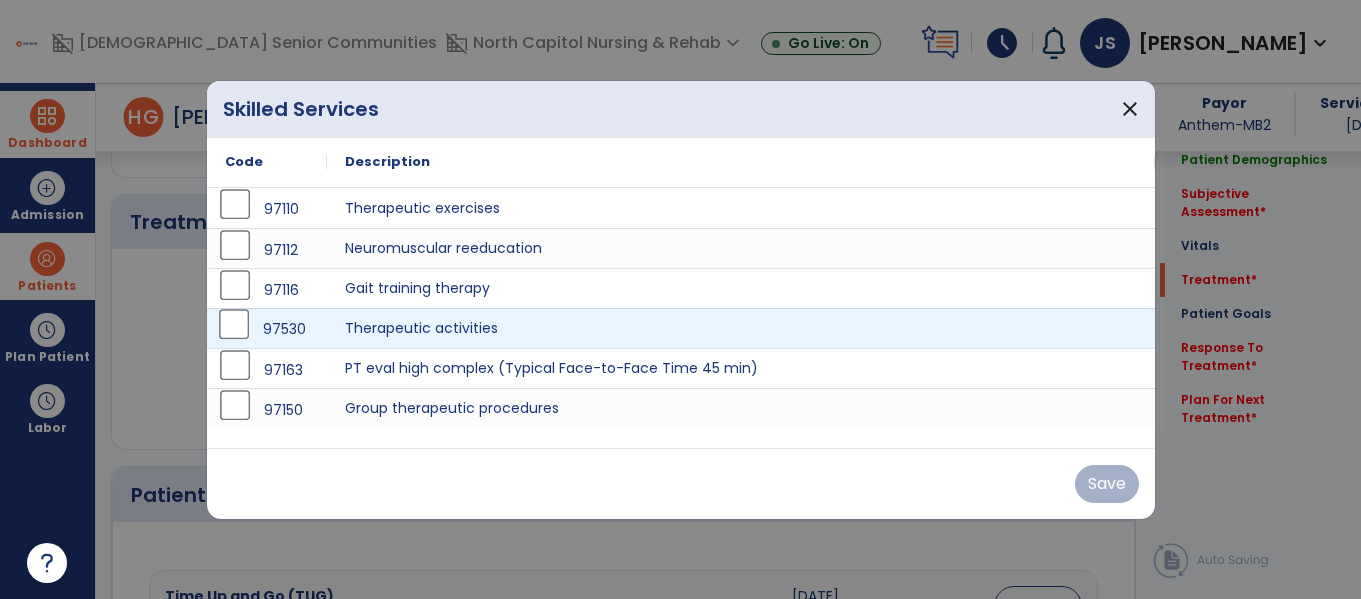 click on "97530" at bounding box center (267, 329) 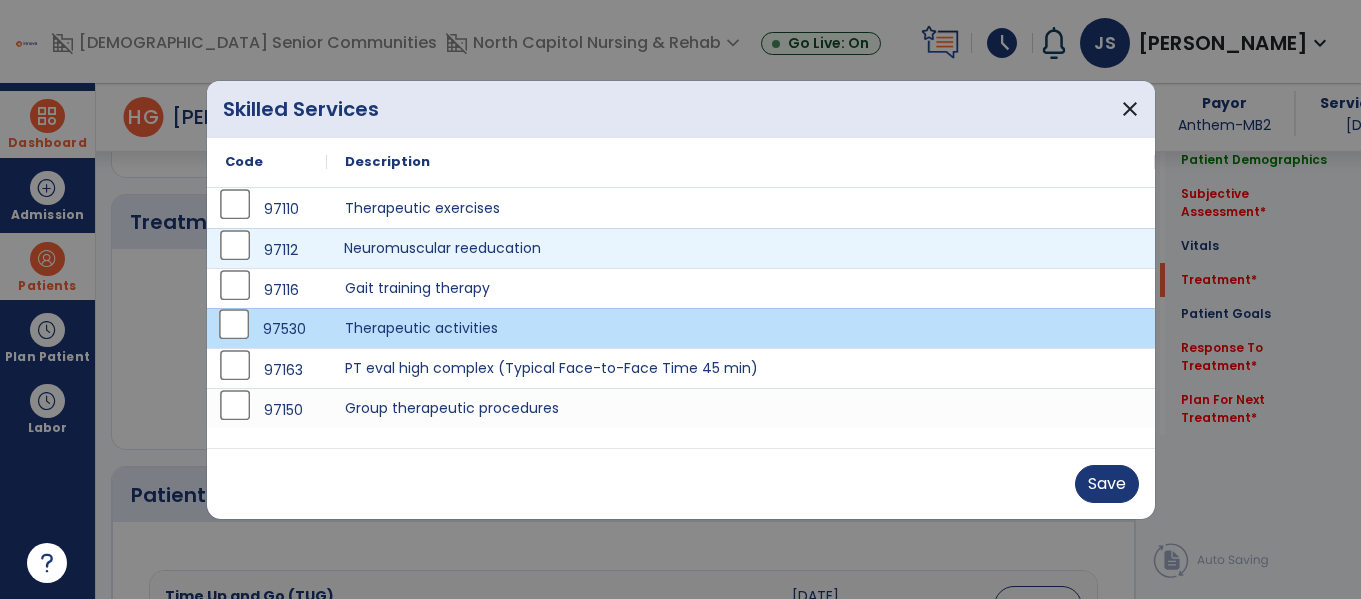click on "Neuromuscular reeducation" at bounding box center (741, 248) 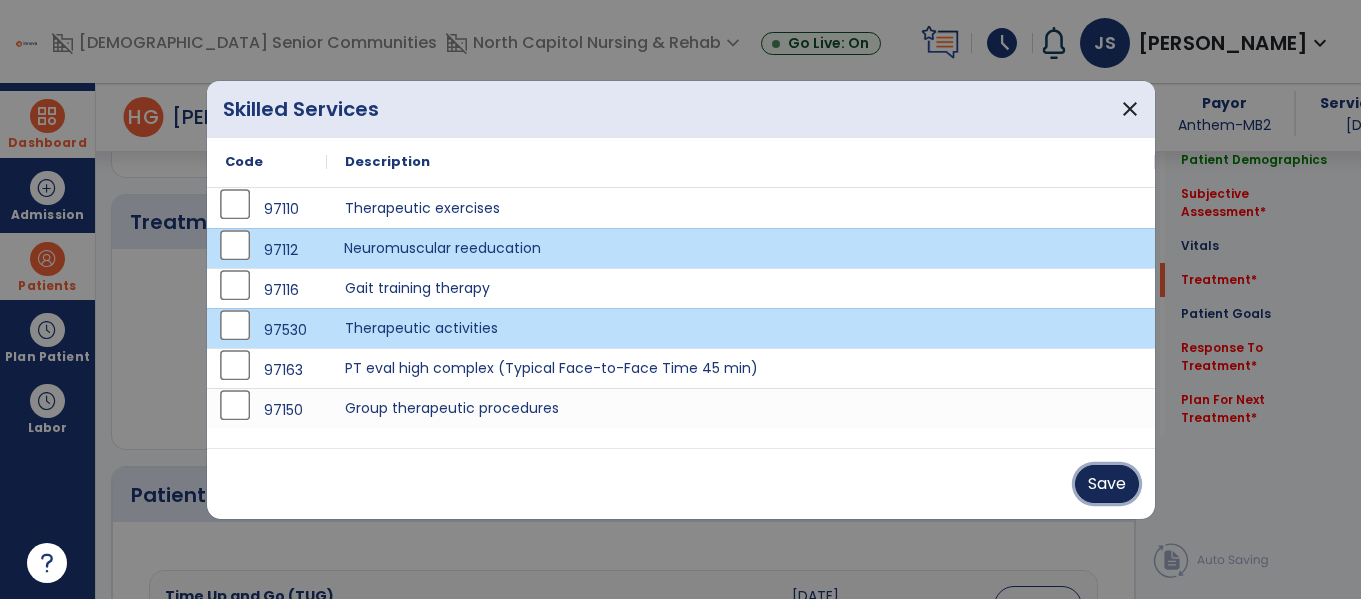 click on "Save" at bounding box center (1107, 484) 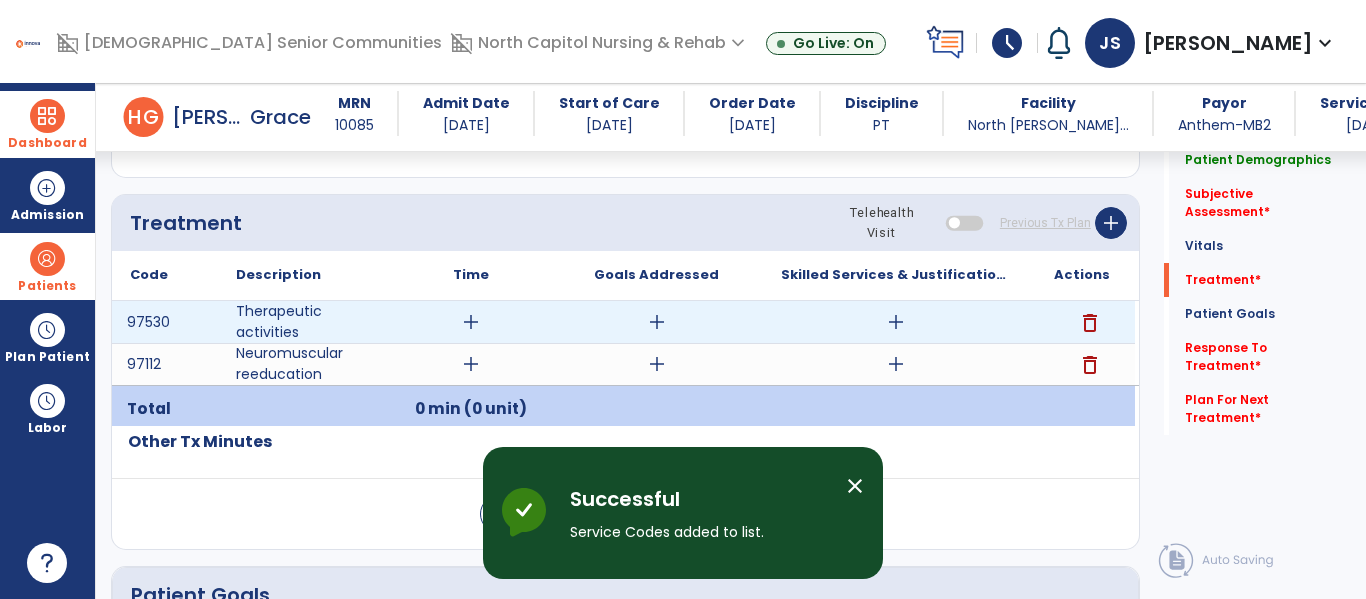 click on "add" at bounding box center [471, 322] 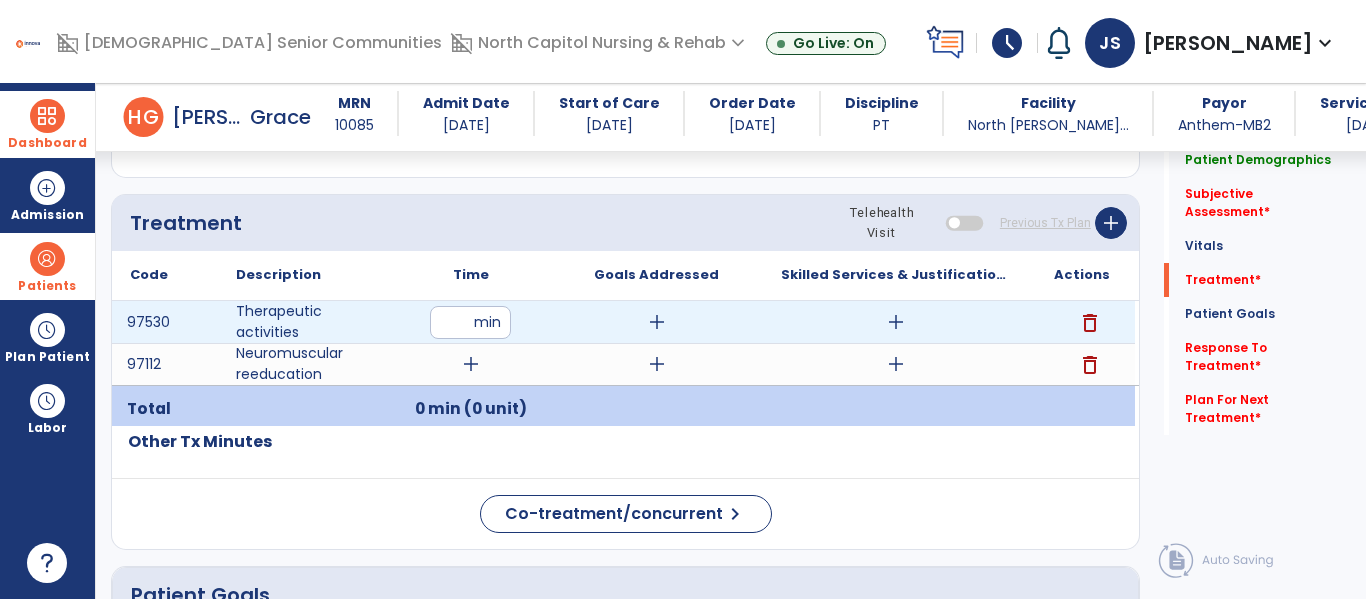 type on "**" 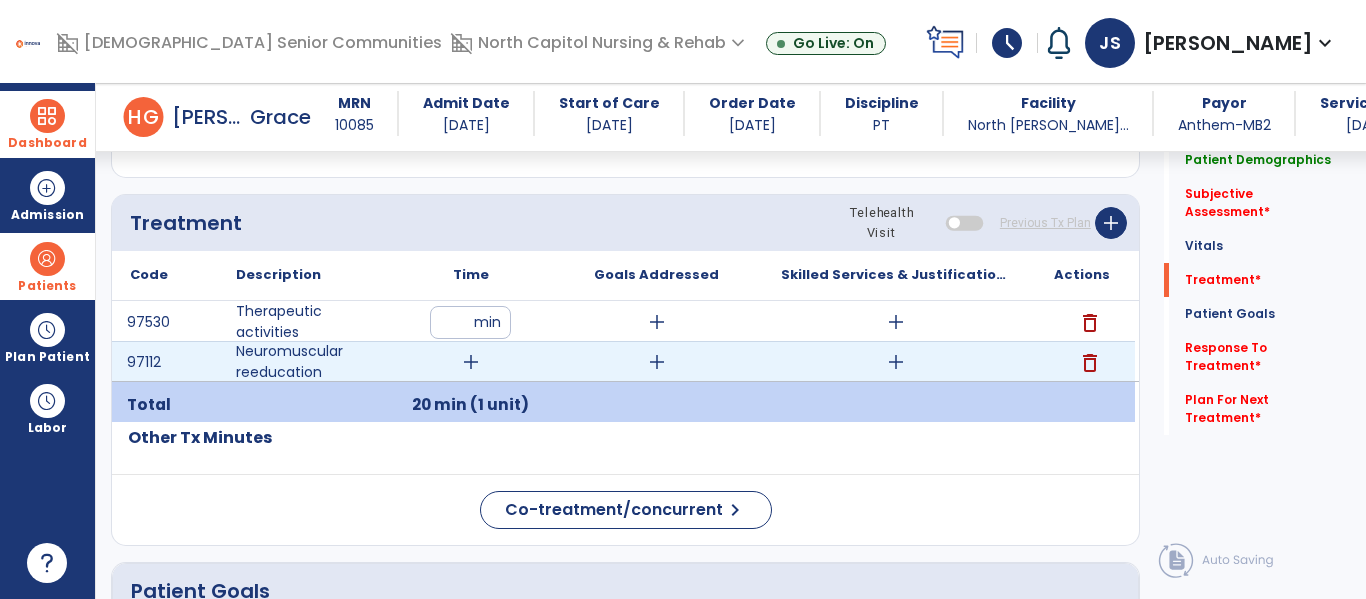 click on "add" at bounding box center [471, 362] 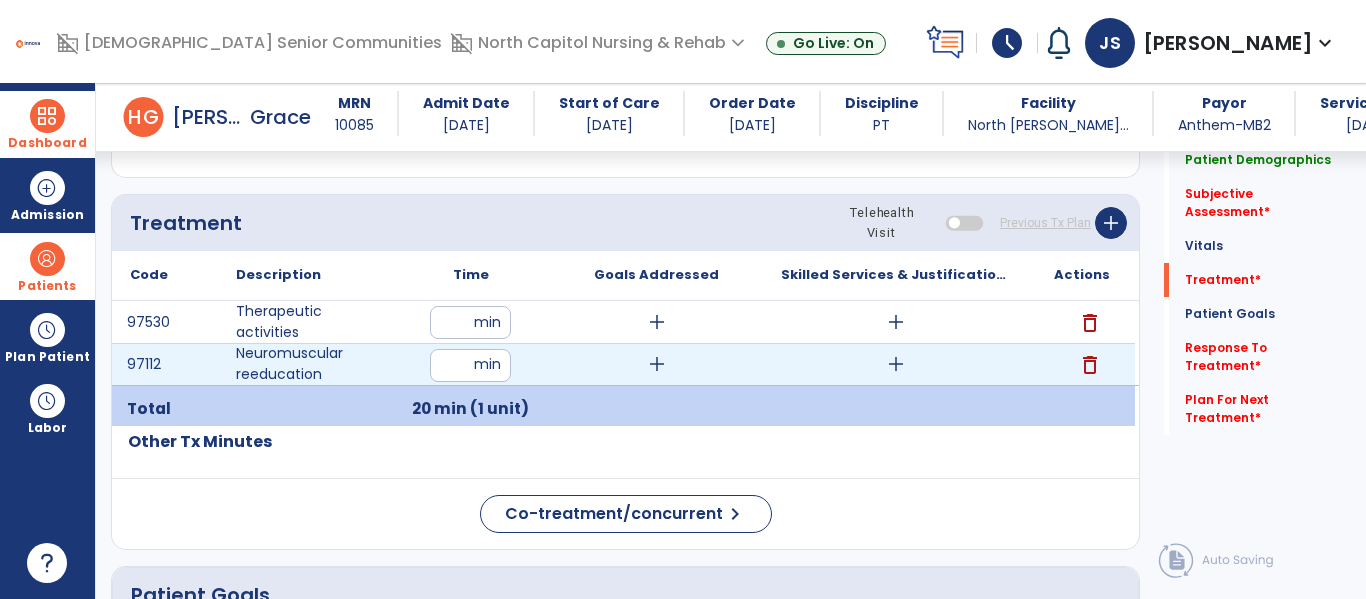 type on "**" 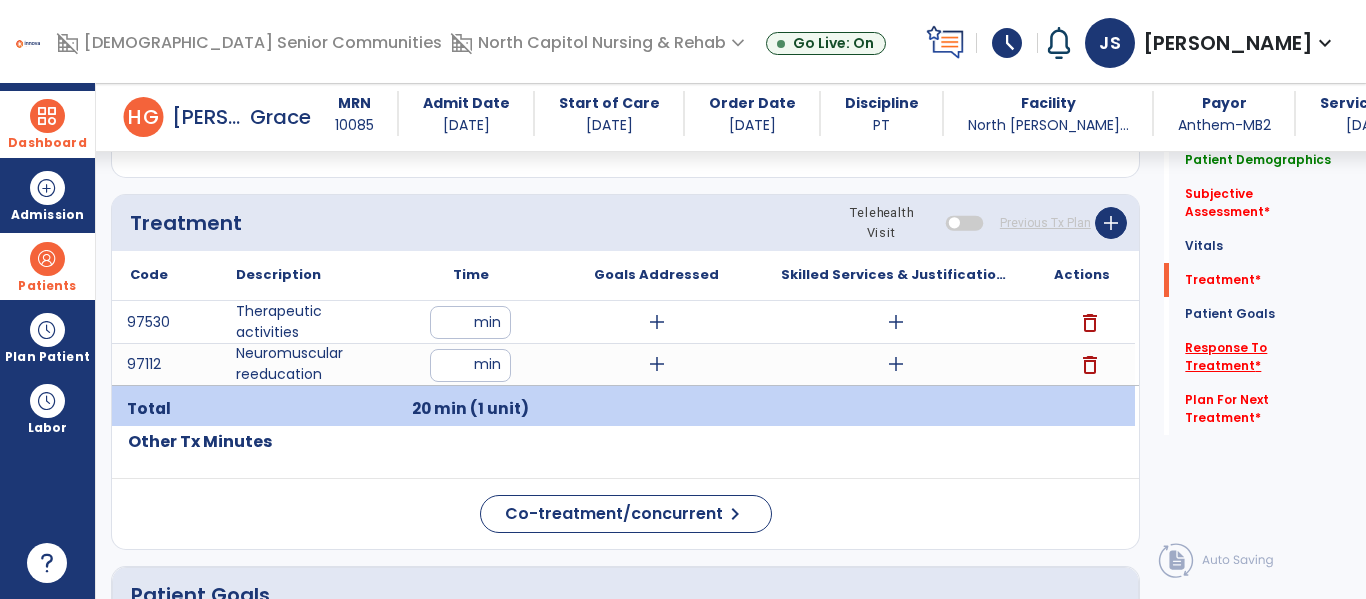 click on "Response To Treatment   *" 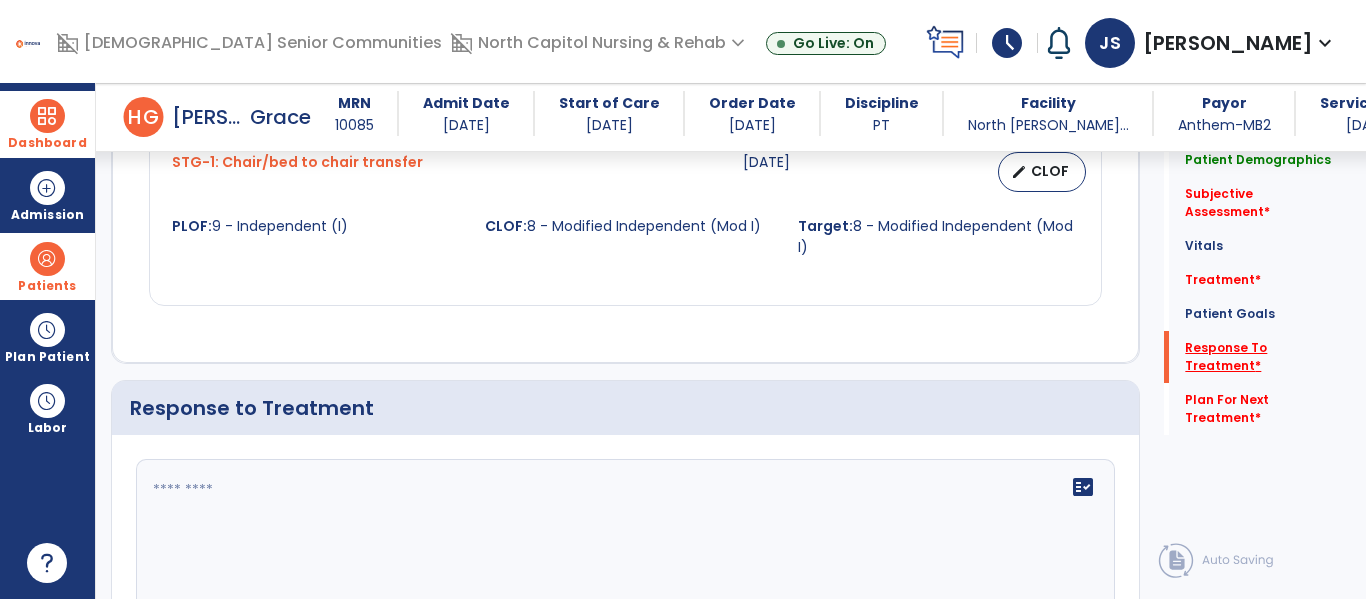 scroll, scrollTop: 2456, scrollLeft: 0, axis: vertical 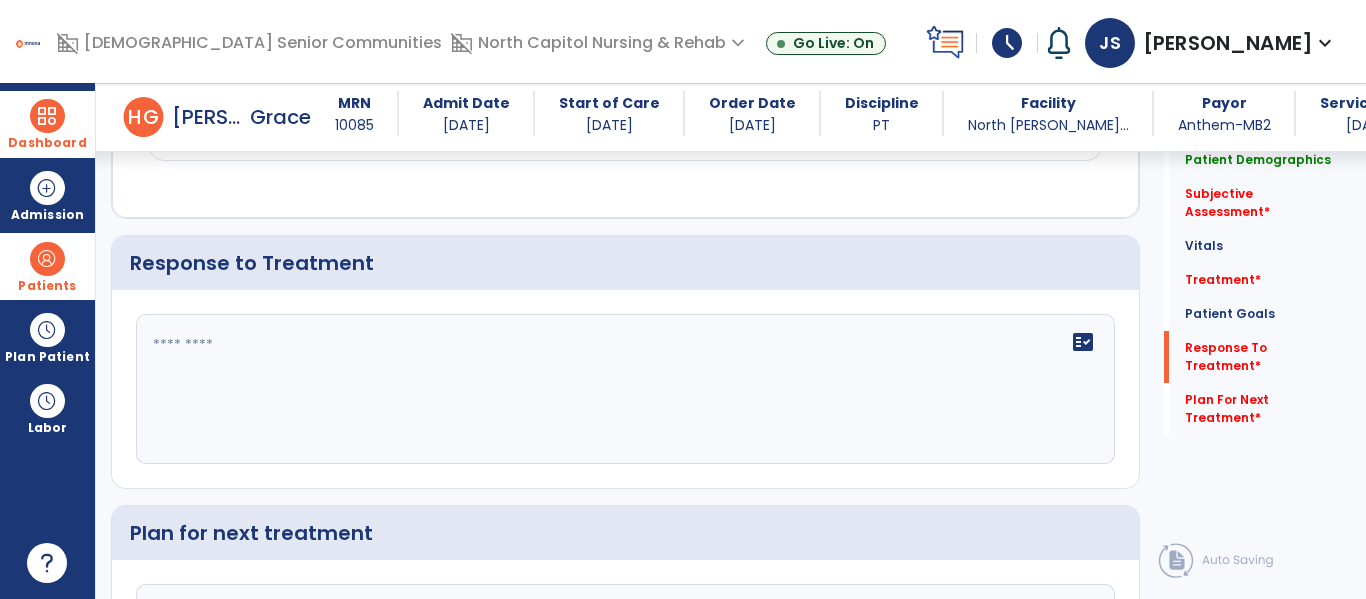 click on "fact_check" 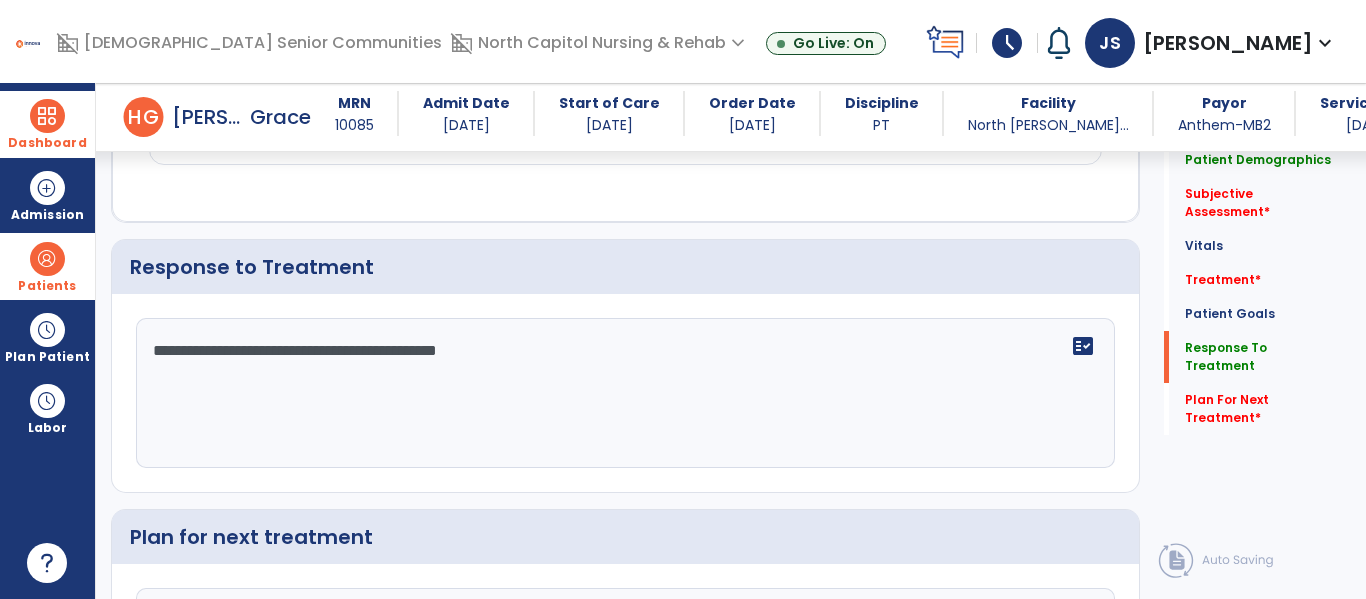 scroll, scrollTop: 2456, scrollLeft: 0, axis: vertical 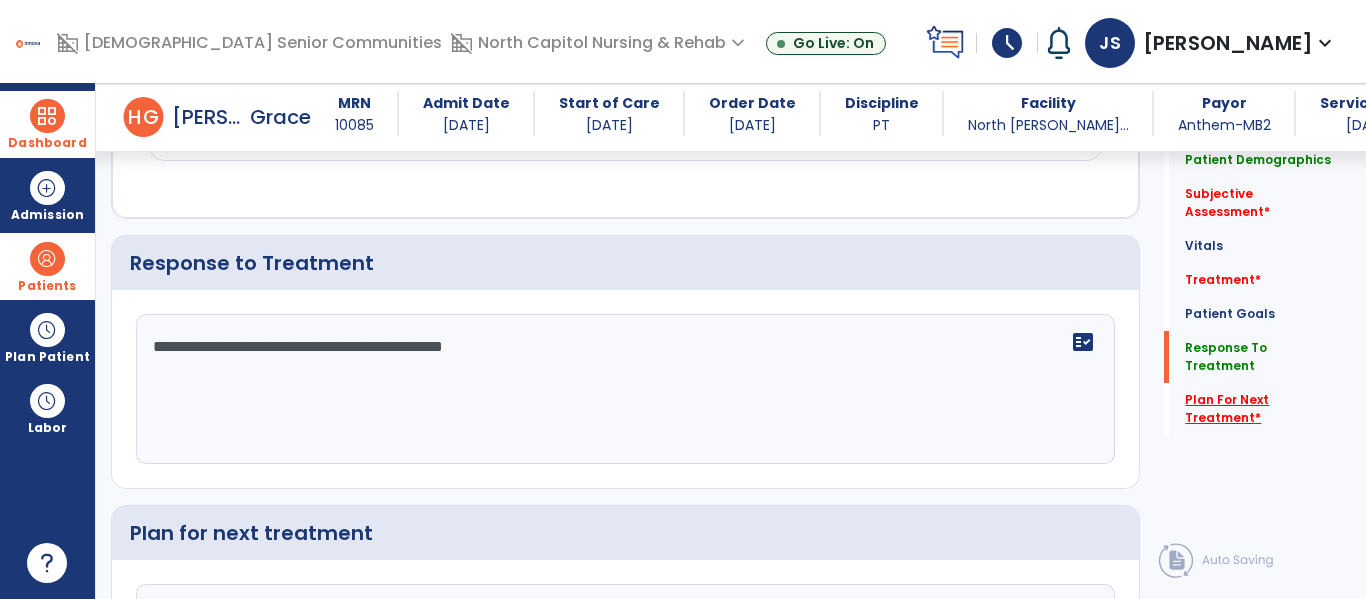 type on "**********" 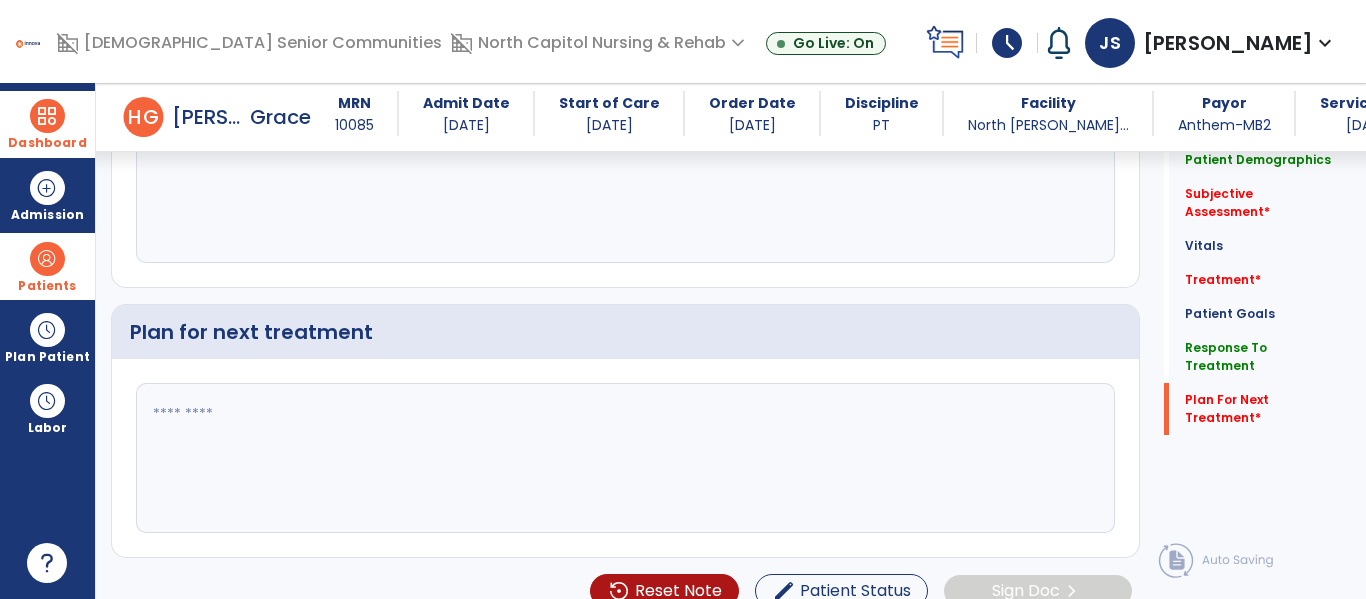 scroll, scrollTop: 2661, scrollLeft: 0, axis: vertical 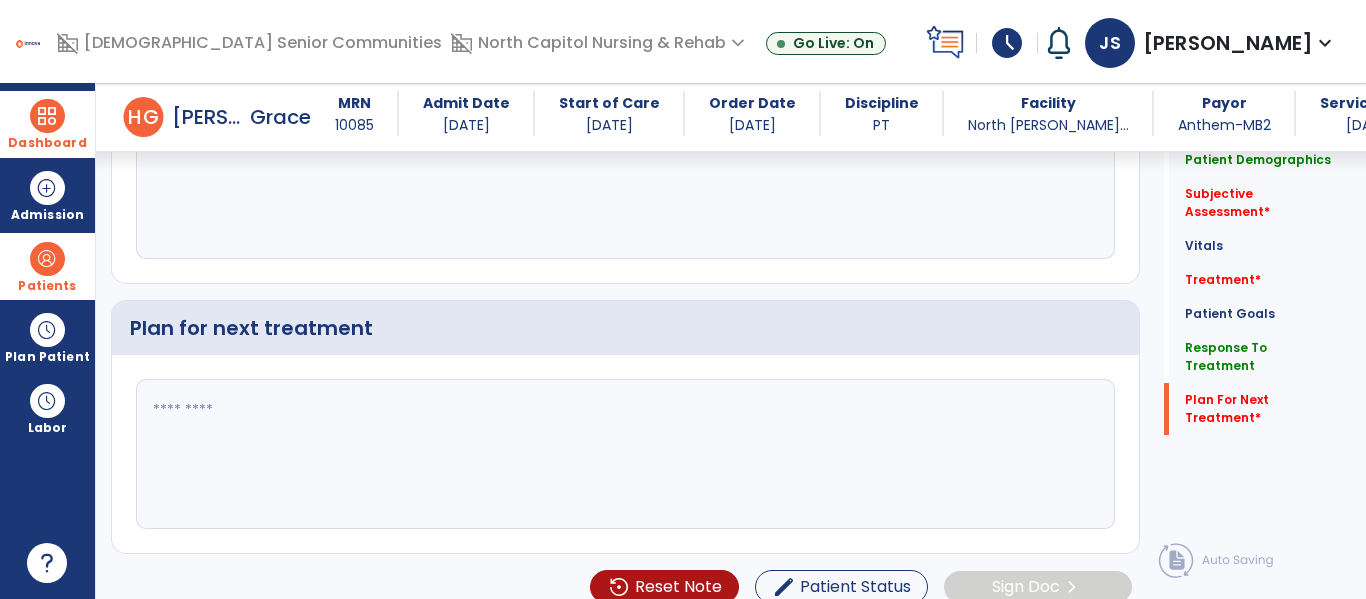 click 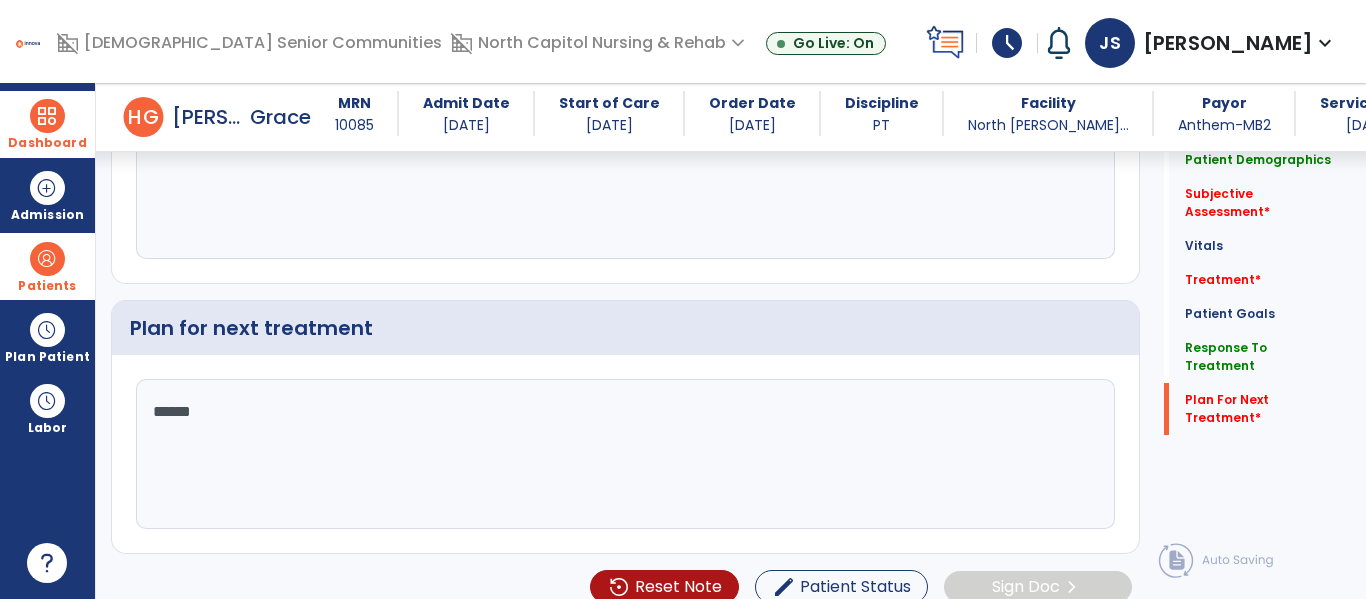type on "*******" 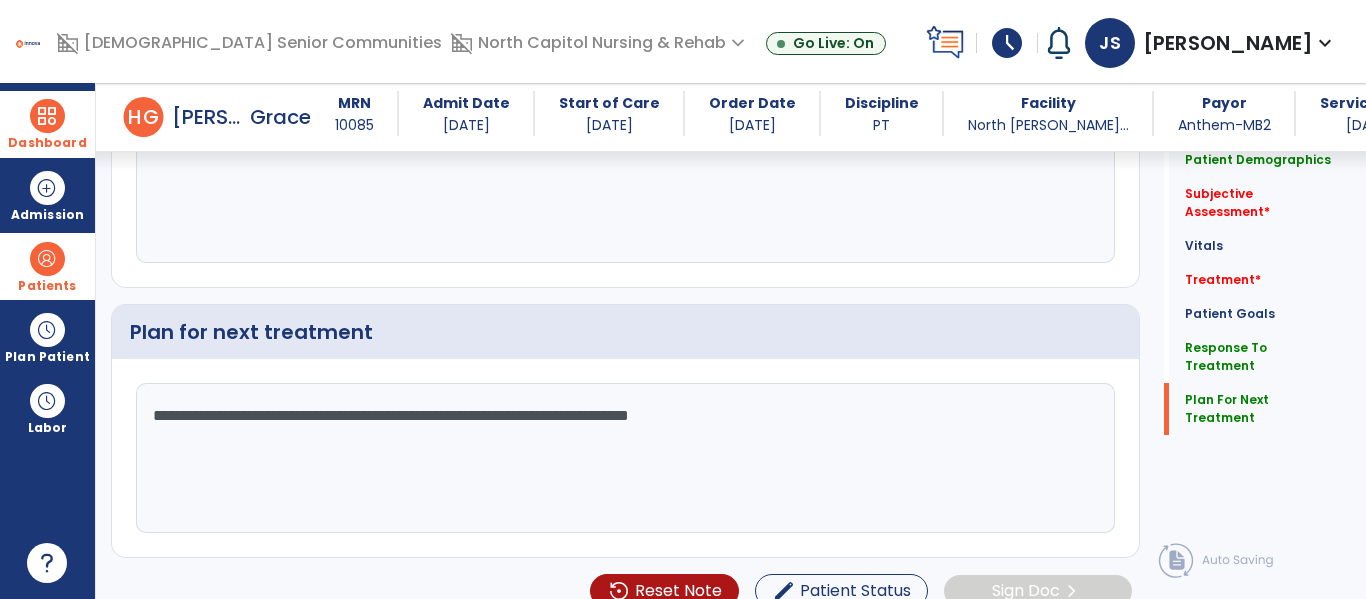 scroll, scrollTop: 2661, scrollLeft: 0, axis: vertical 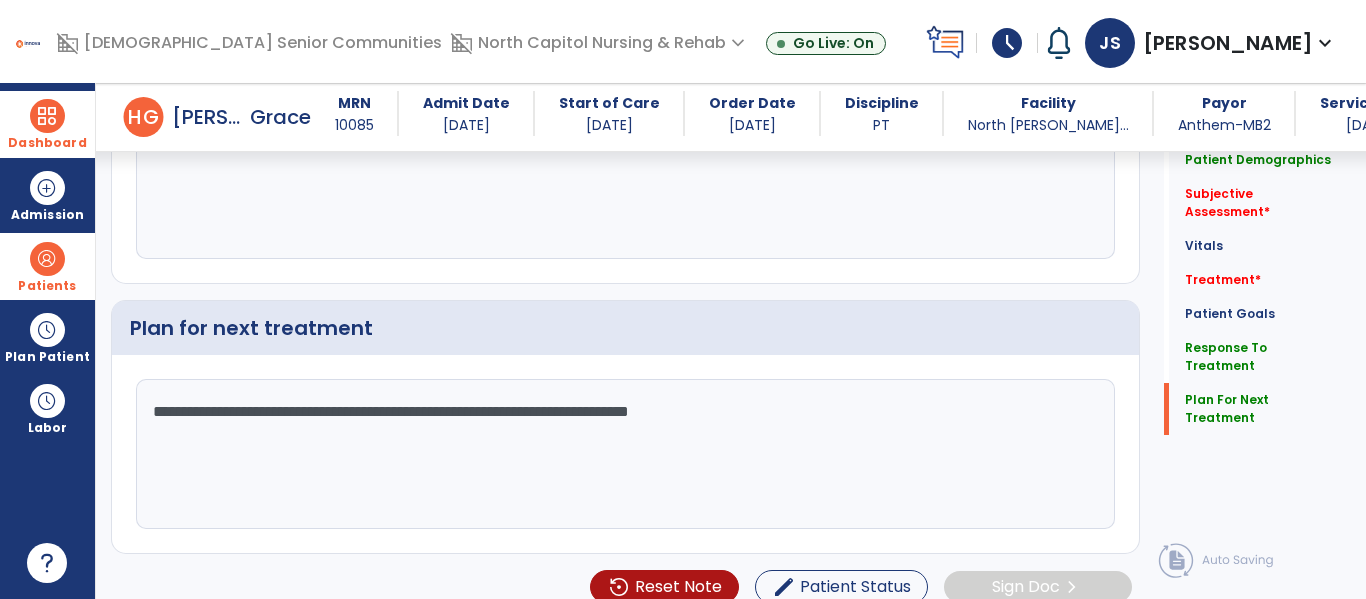 click on "**********" 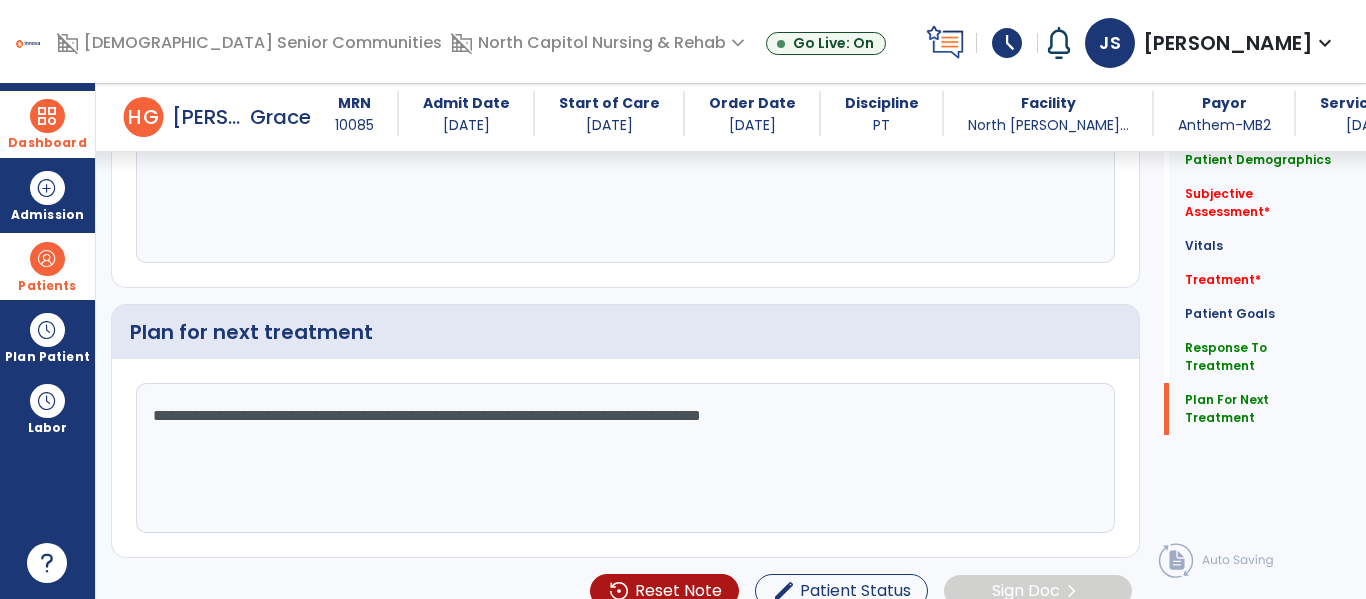 scroll, scrollTop: 2661, scrollLeft: 0, axis: vertical 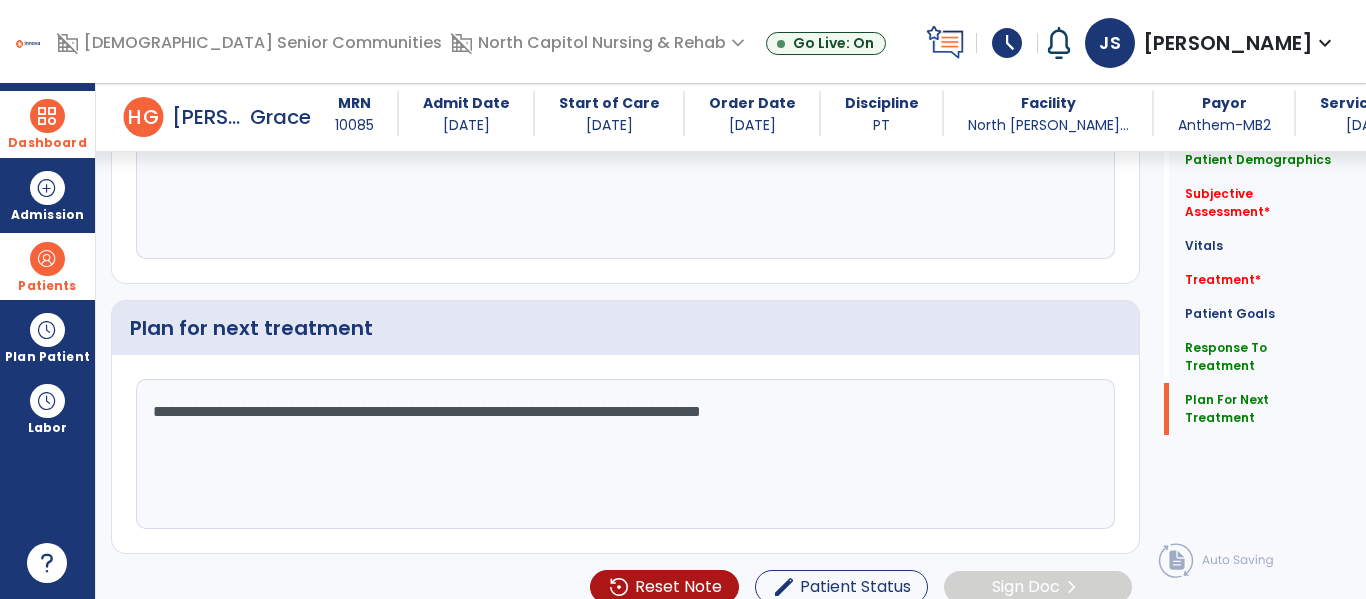 click on "**********" 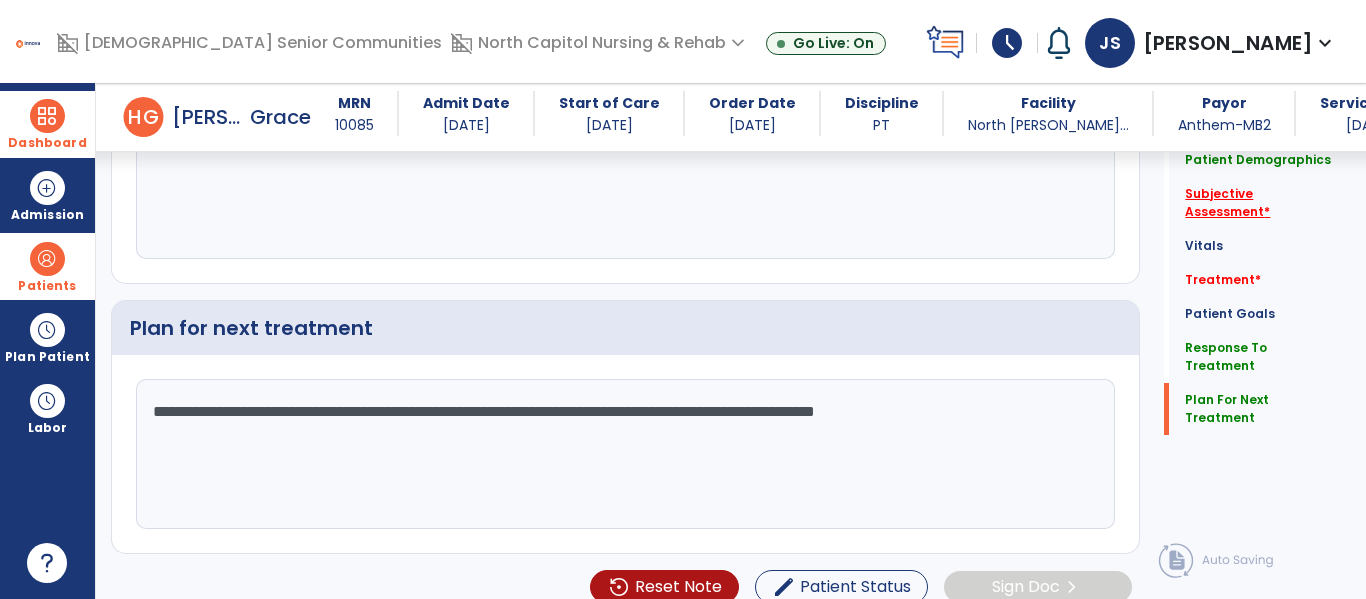 type on "**********" 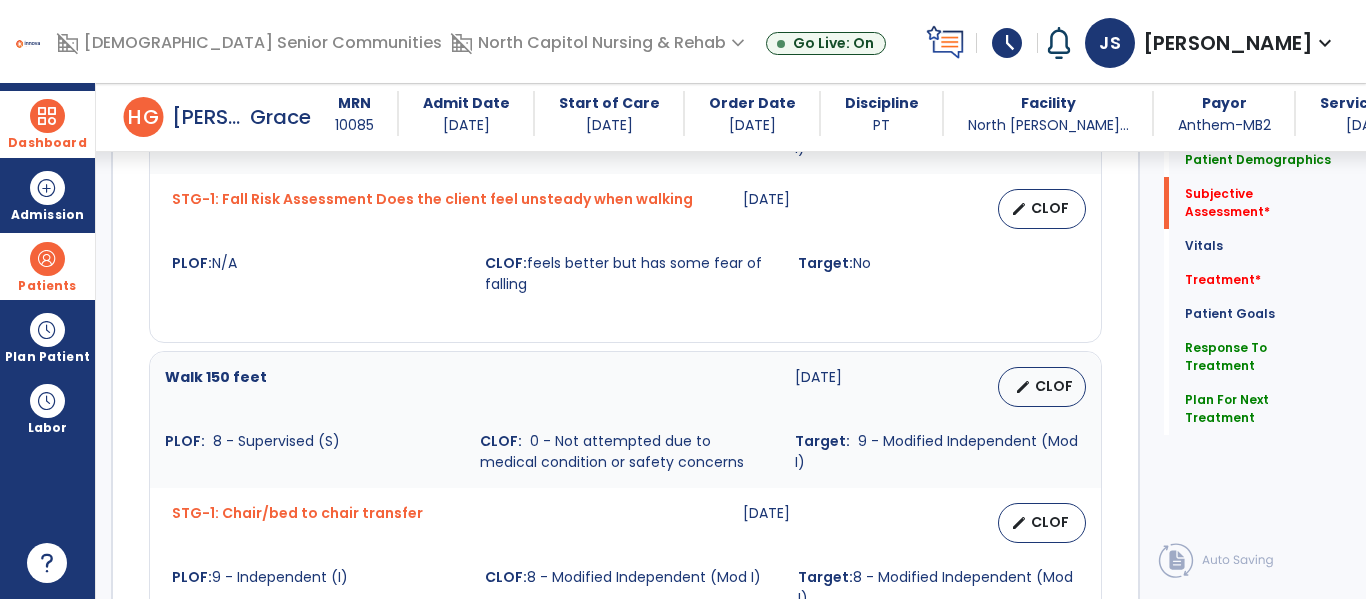 scroll, scrollTop: 328, scrollLeft: 0, axis: vertical 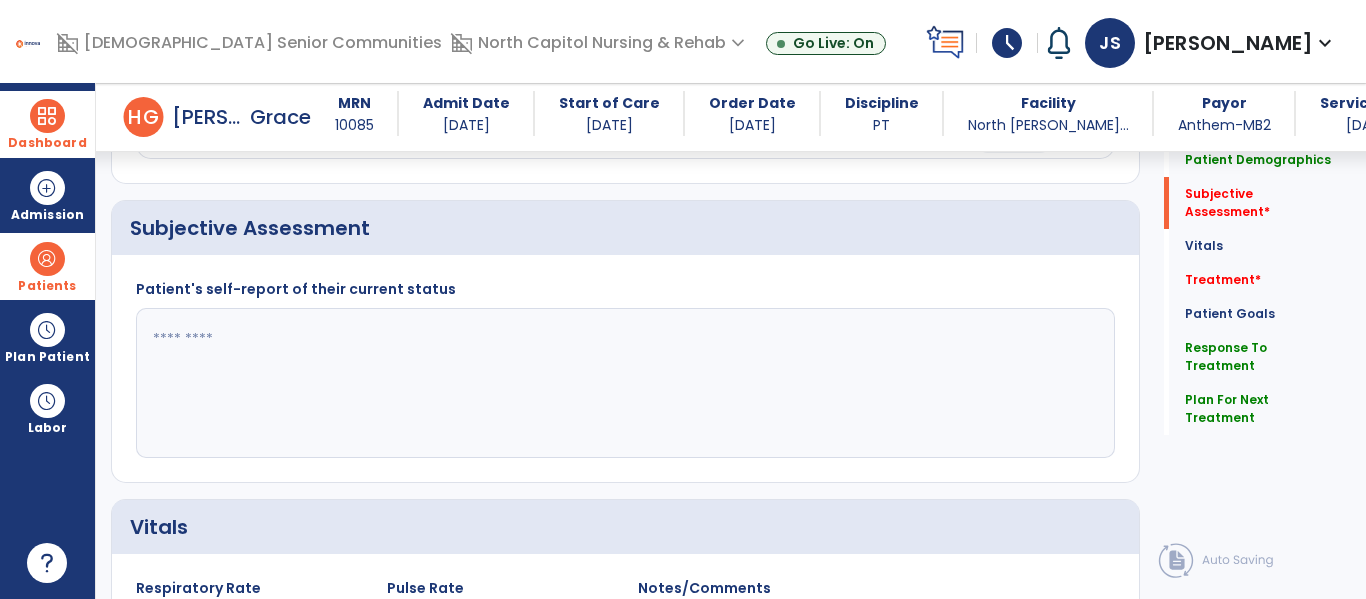 click 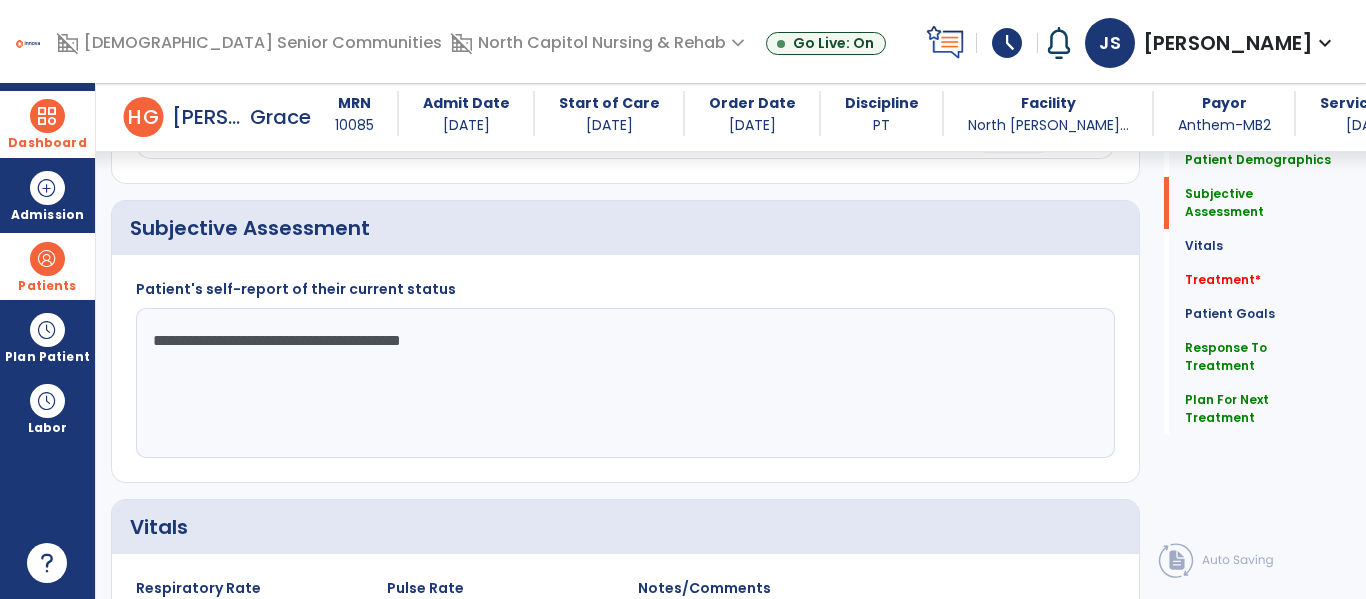 click on "**********" 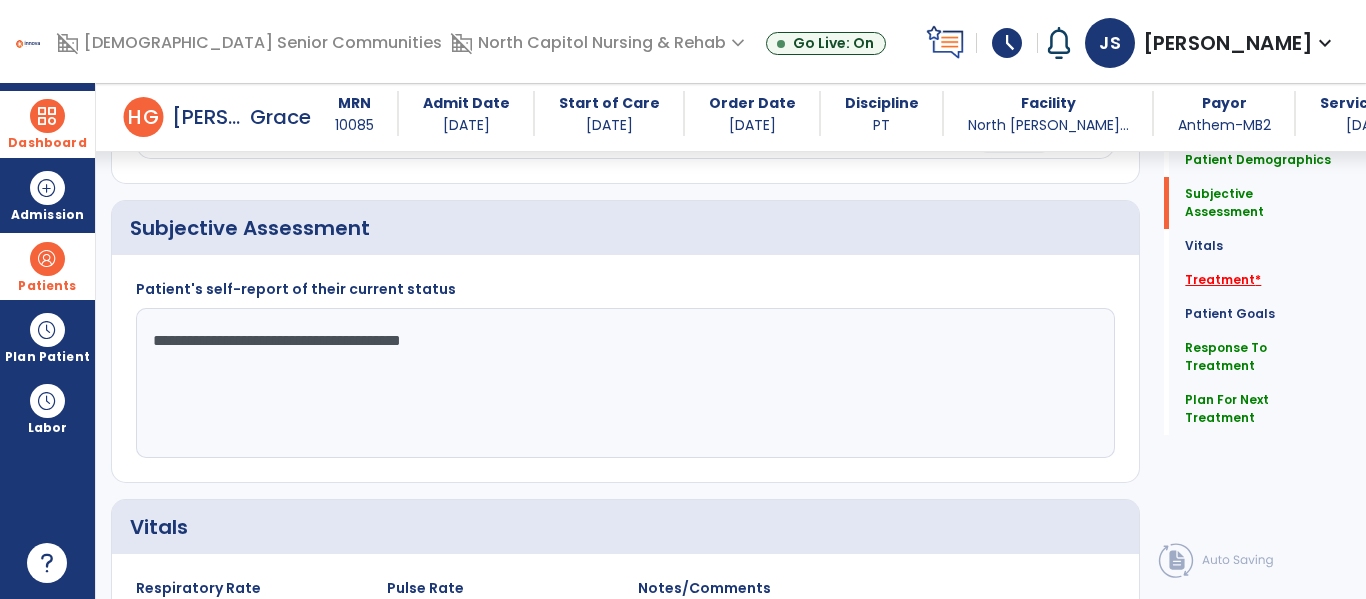 type on "**********" 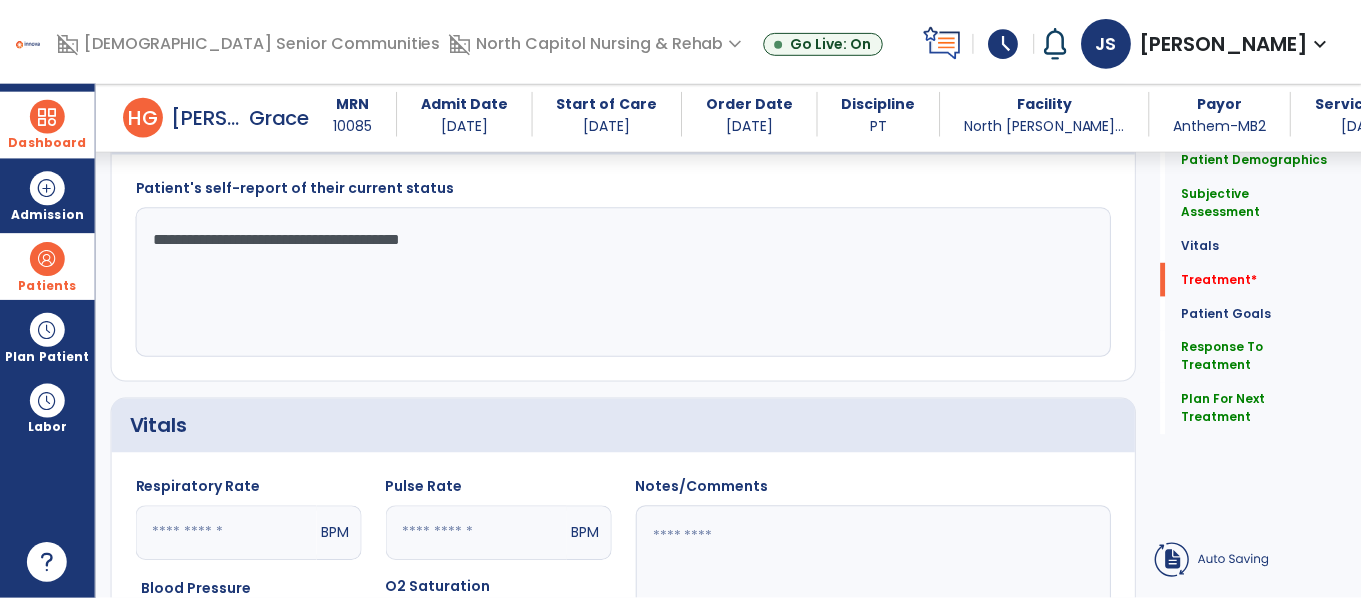 scroll, scrollTop: 1086, scrollLeft: 0, axis: vertical 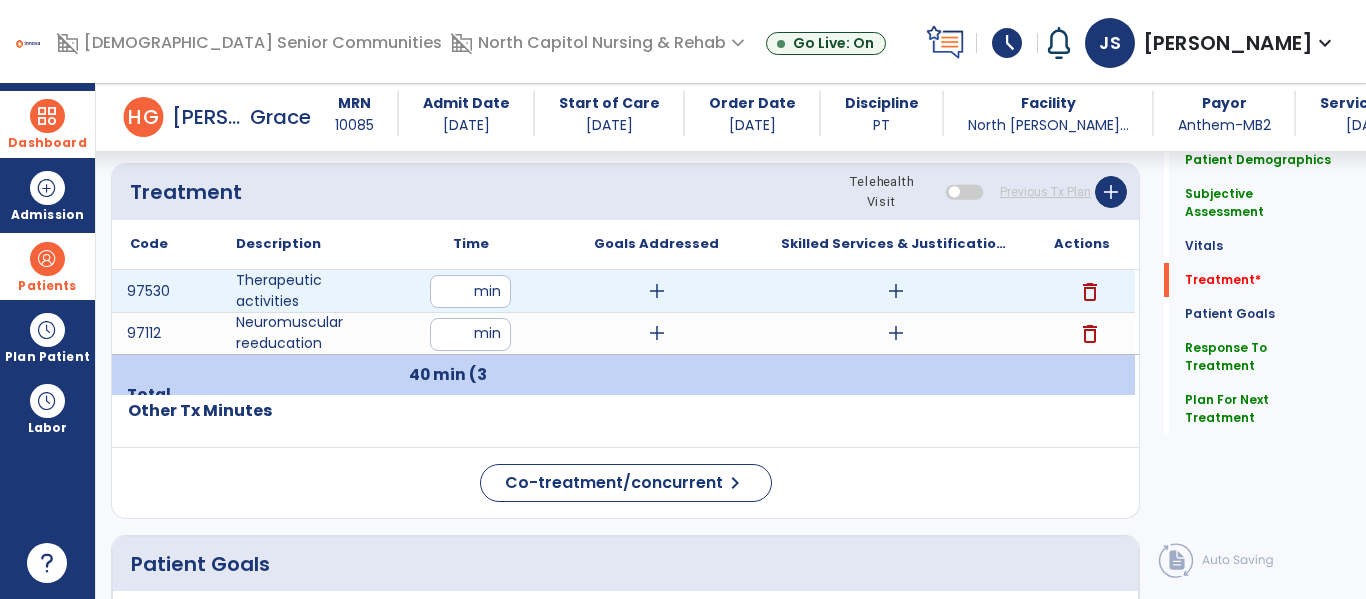 click on "add" at bounding box center (896, 291) 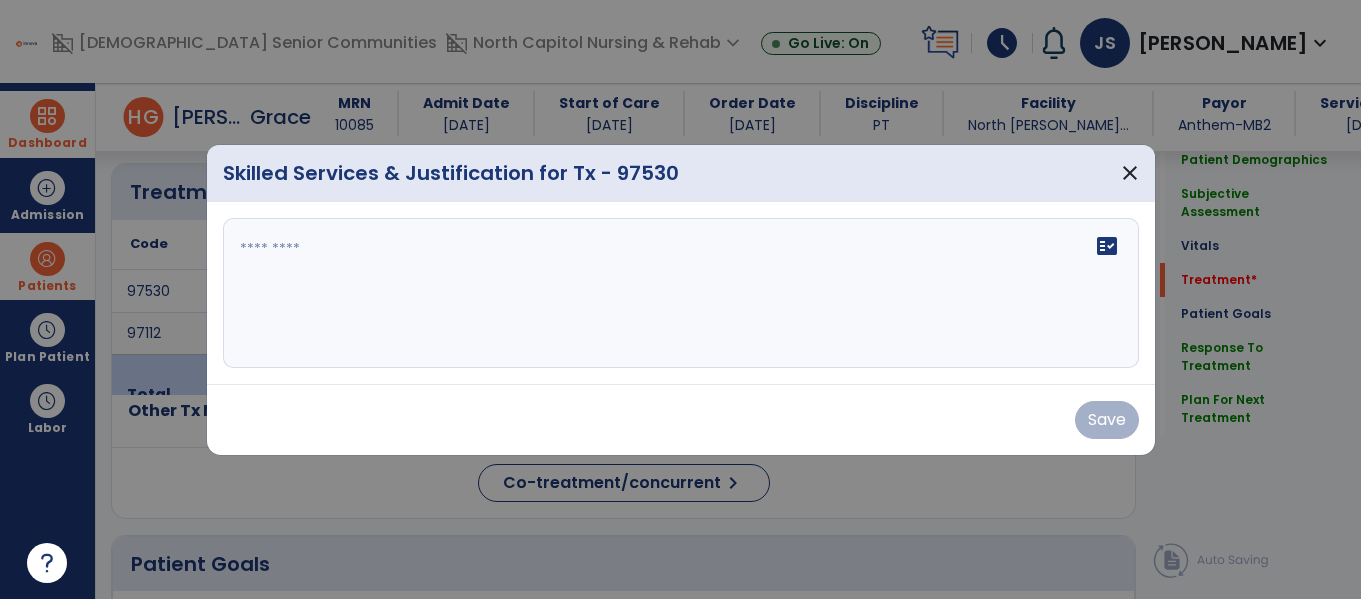 scroll, scrollTop: 1086, scrollLeft: 0, axis: vertical 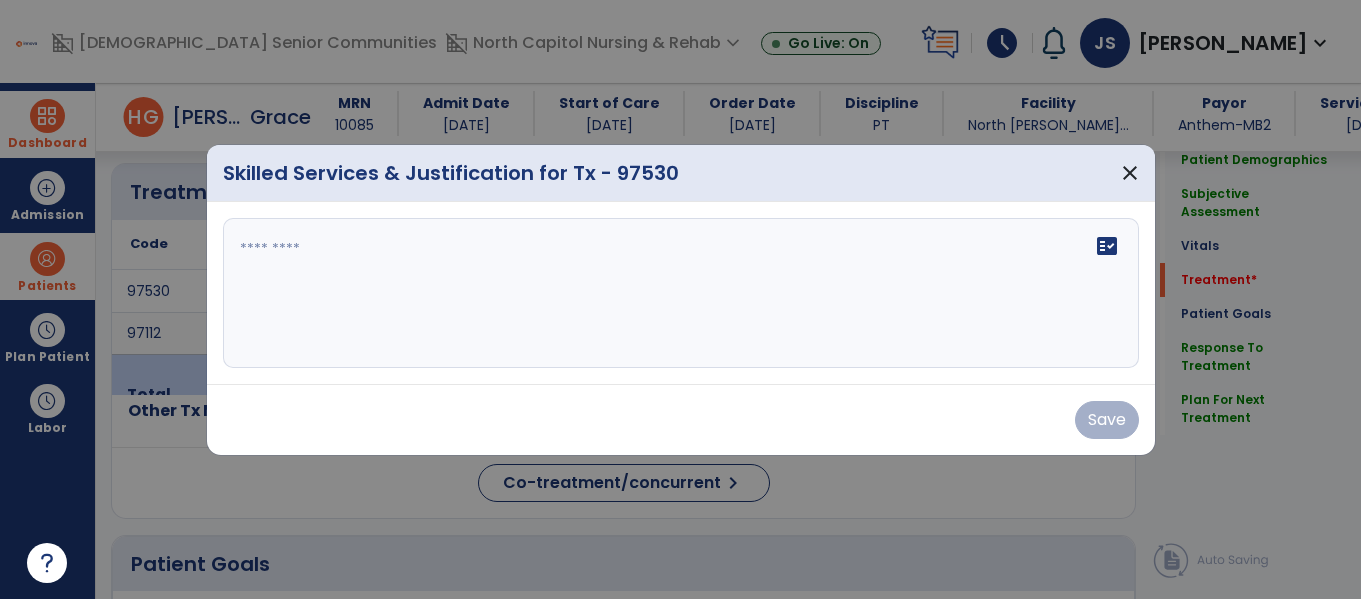 click on "fact_check" at bounding box center (681, 293) 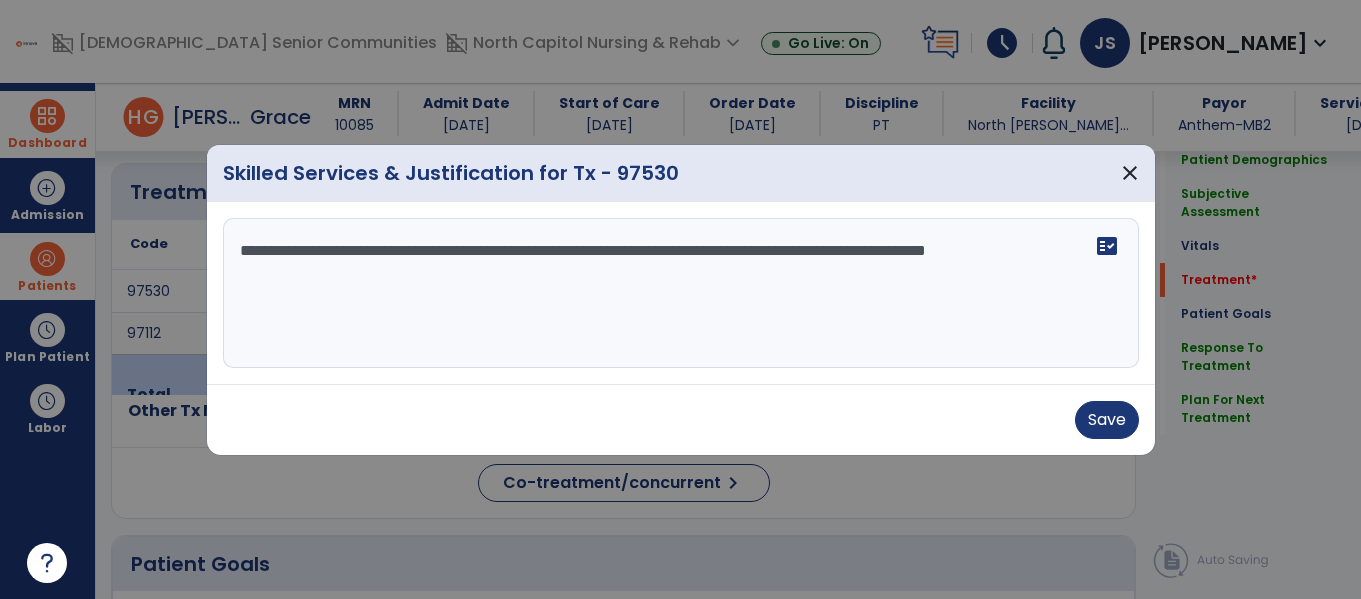 click on "**********" at bounding box center [681, 293] 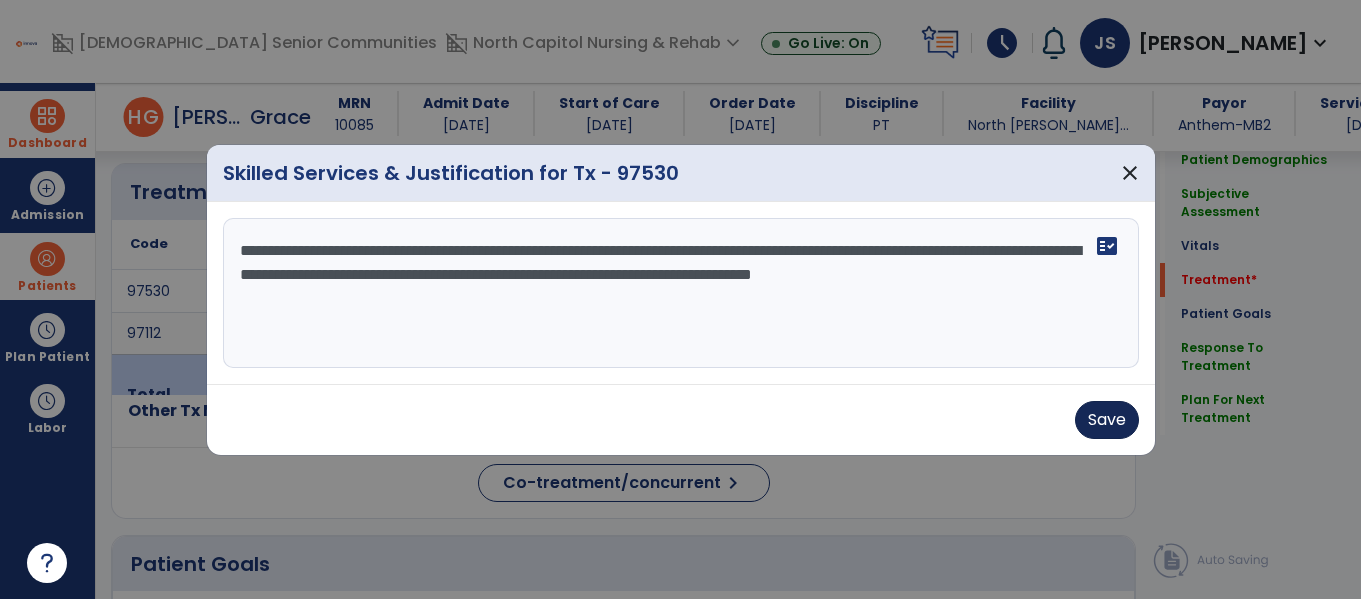 type on "**********" 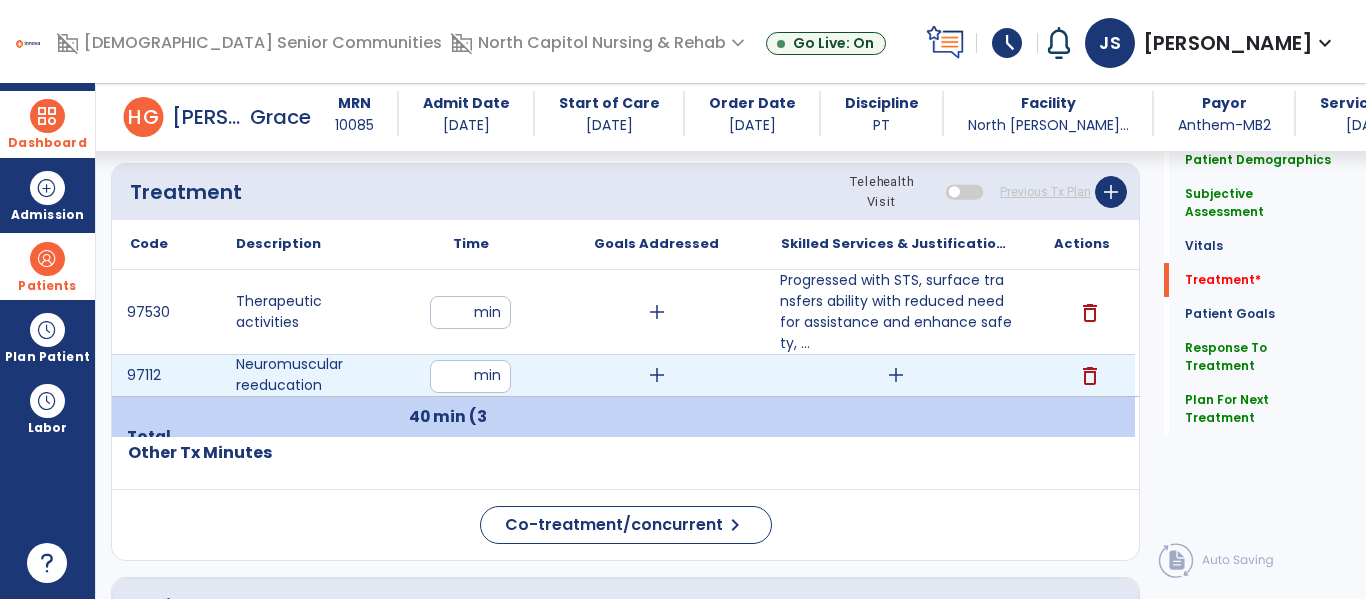 click on "add" at bounding box center [896, 375] 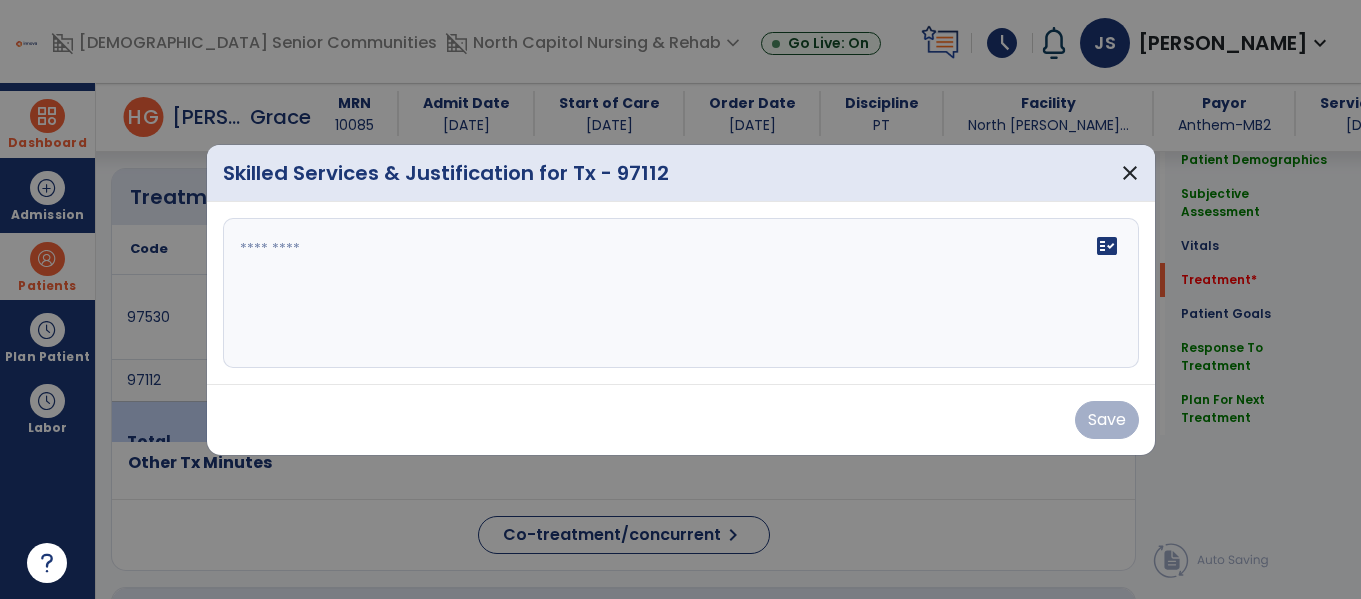 scroll, scrollTop: 1086, scrollLeft: 0, axis: vertical 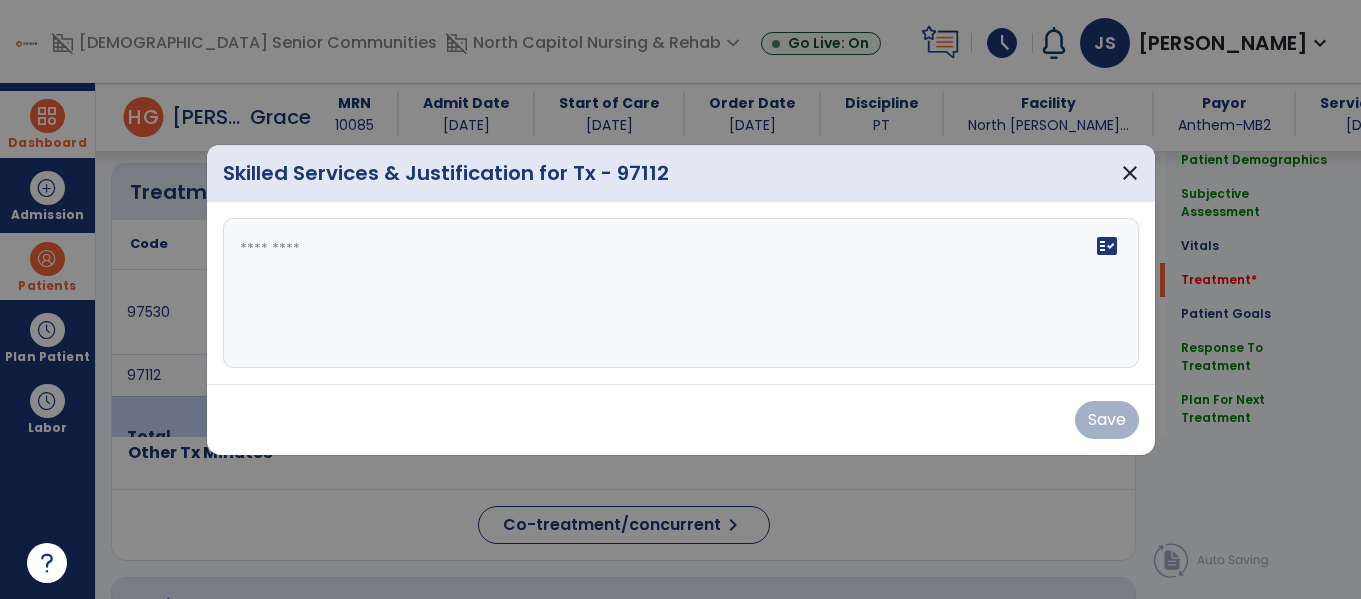 click on "fact_check" at bounding box center (681, 293) 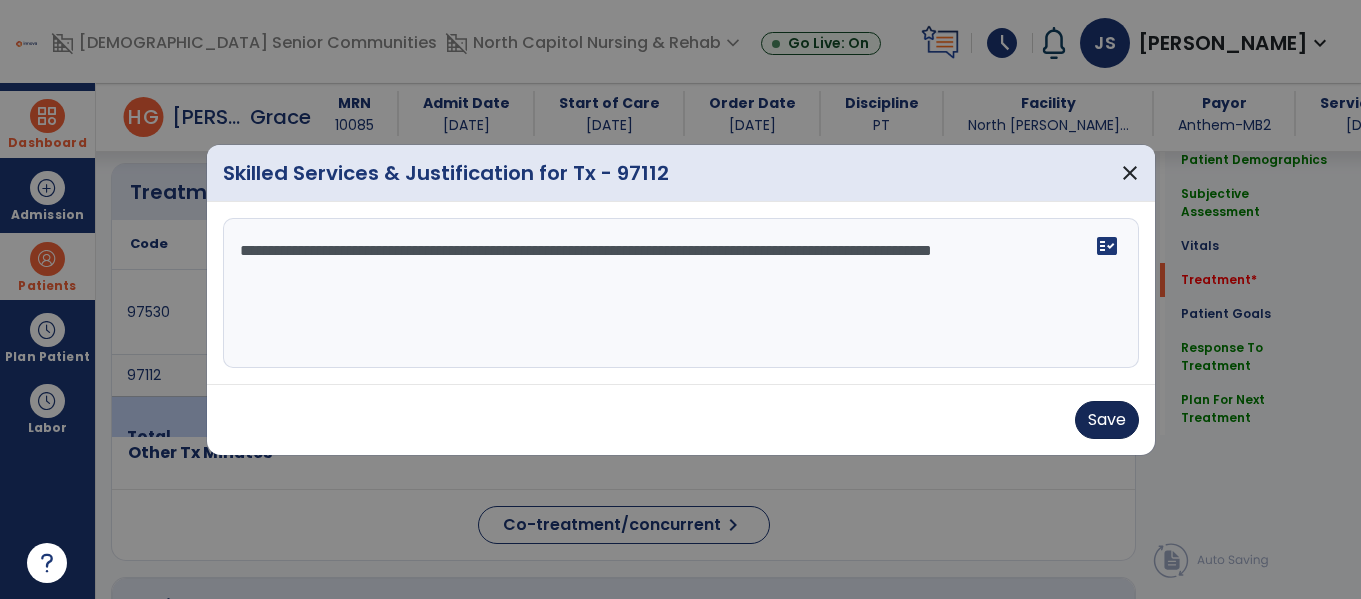 type on "**********" 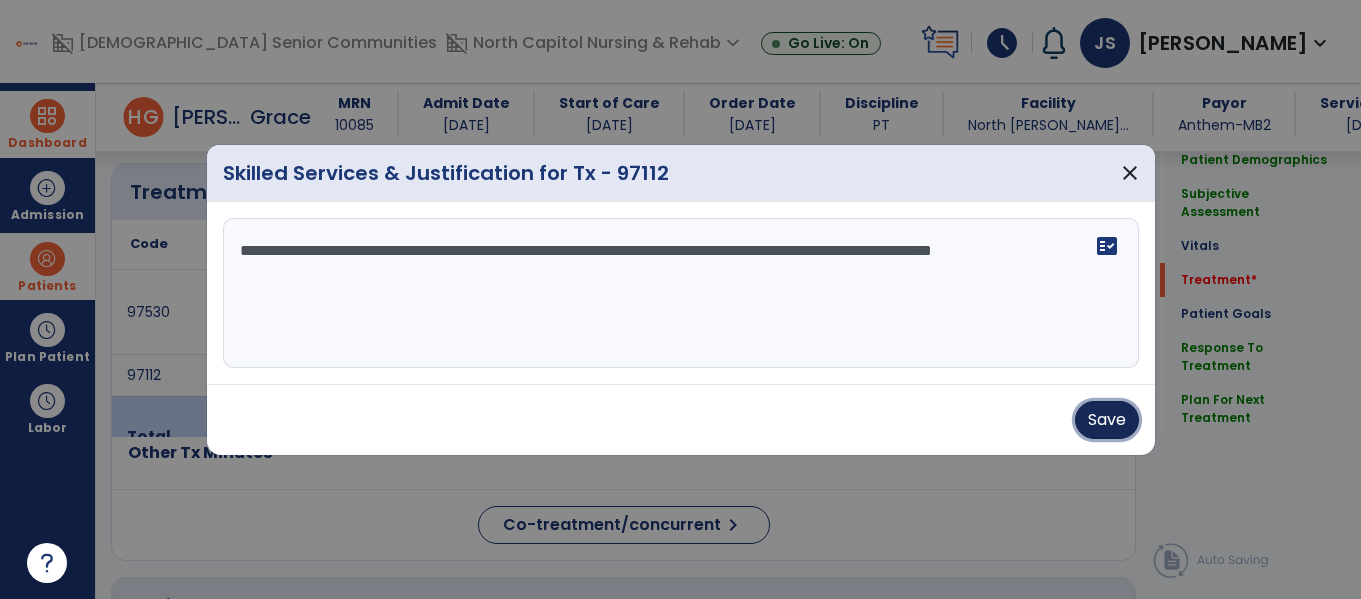click on "Save" at bounding box center [1107, 420] 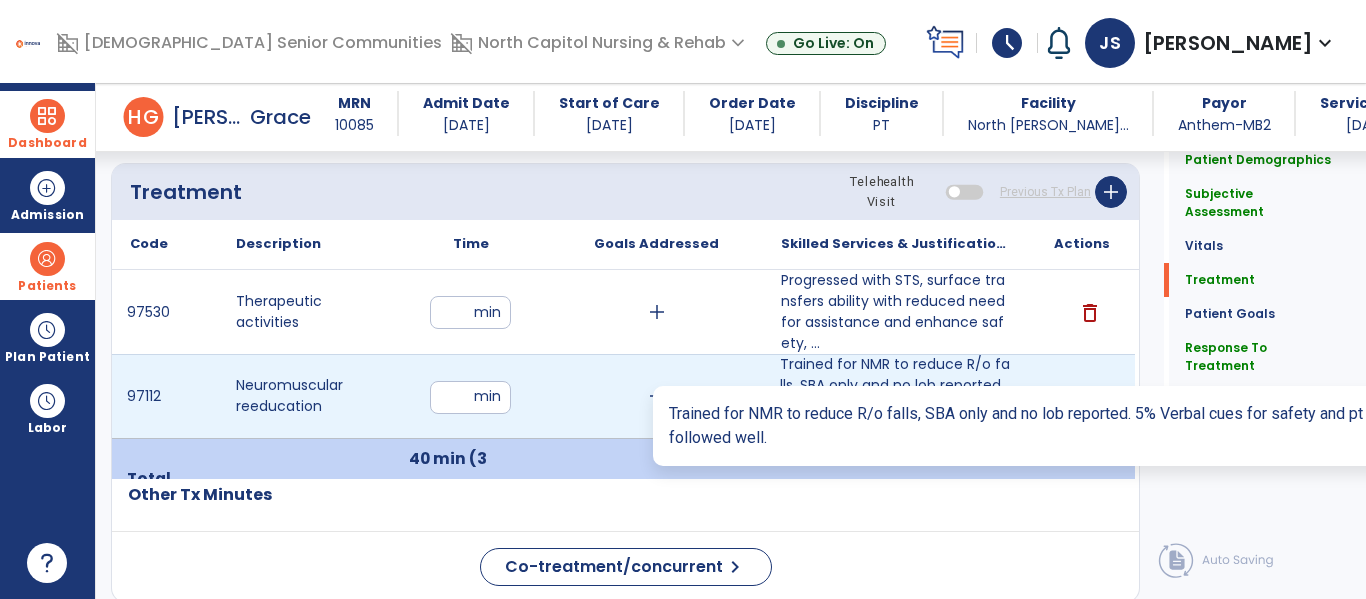 click on "Trained for NMR to reduce R/o falls, SBA only and no lob reported. 5% Verbal cues for safety and pt ..." at bounding box center [896, 396] 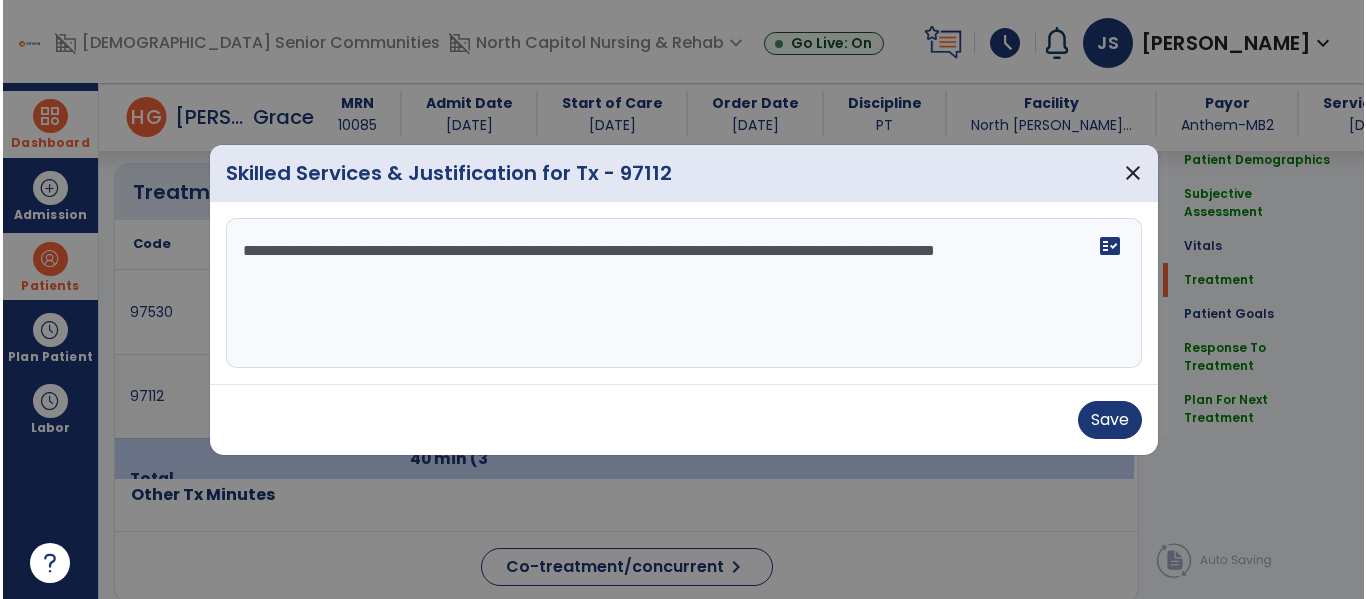 scroll, scrollTop: 1086, scrollLeft: 0, axis: vertical 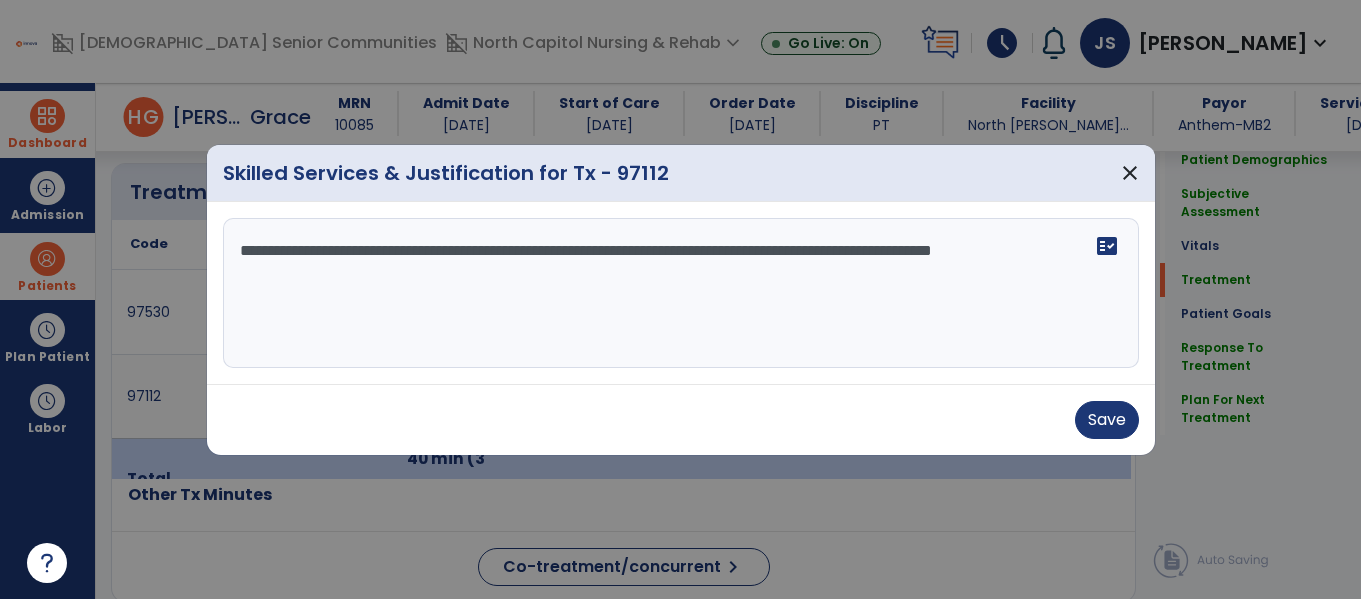 click on "**********" at bounding box center (681, 293) 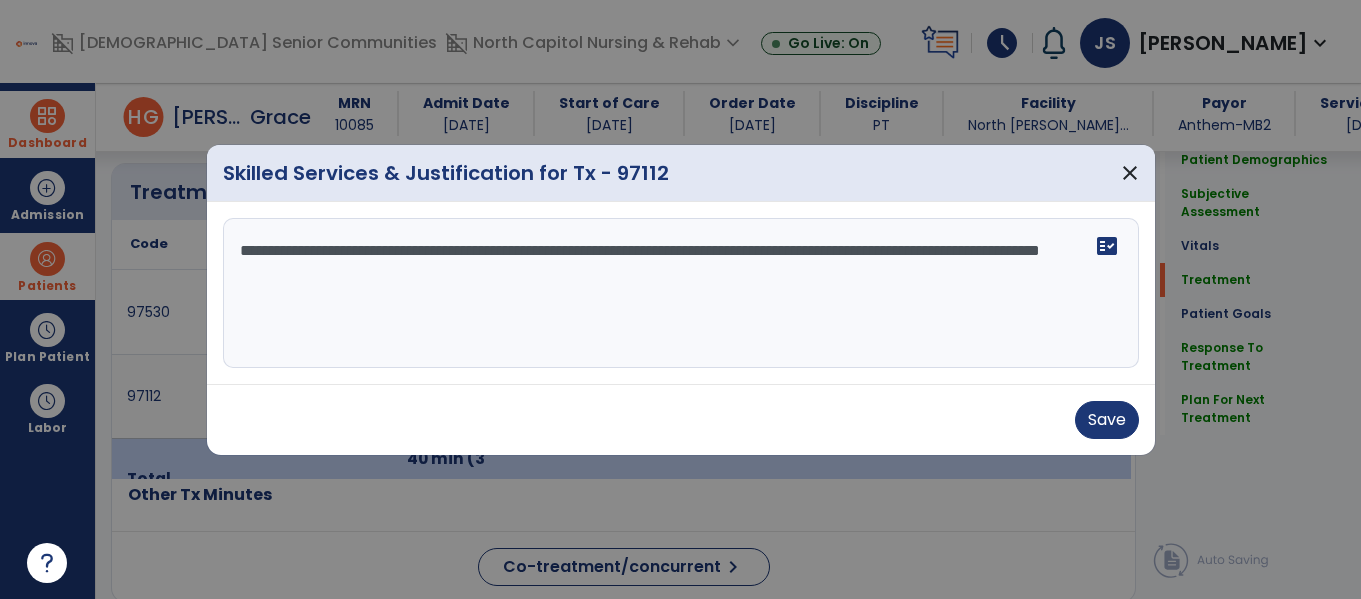 click on "**********" at bounding box center (681, 293) 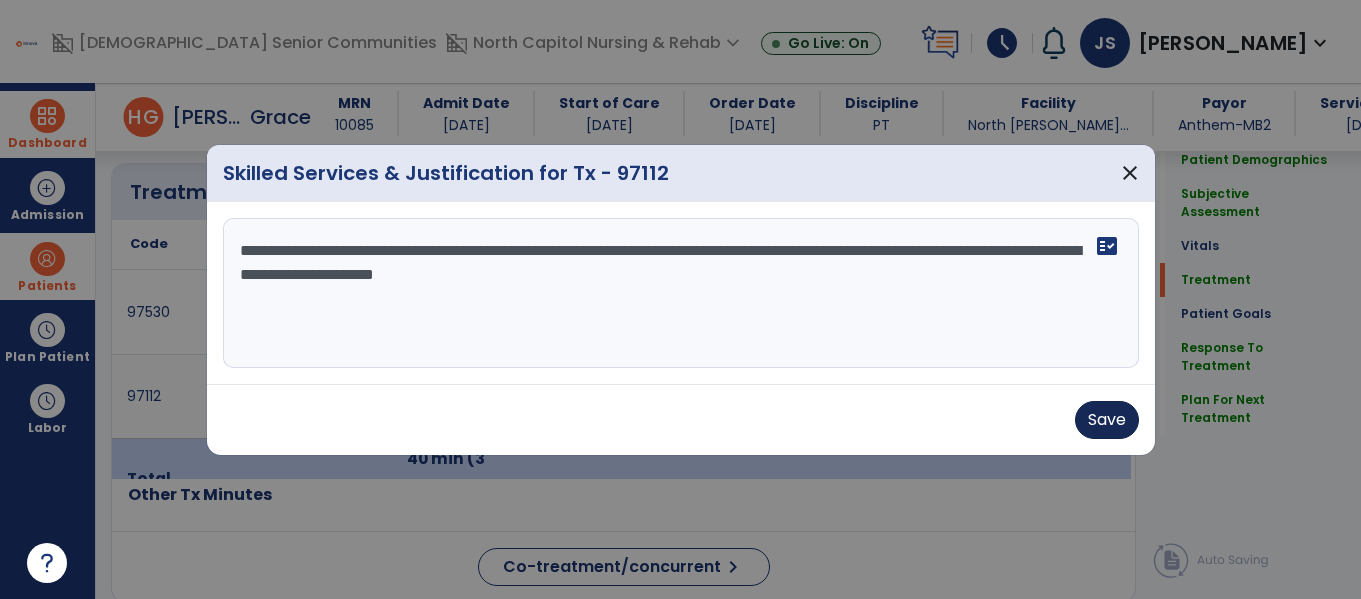 type on "**********" 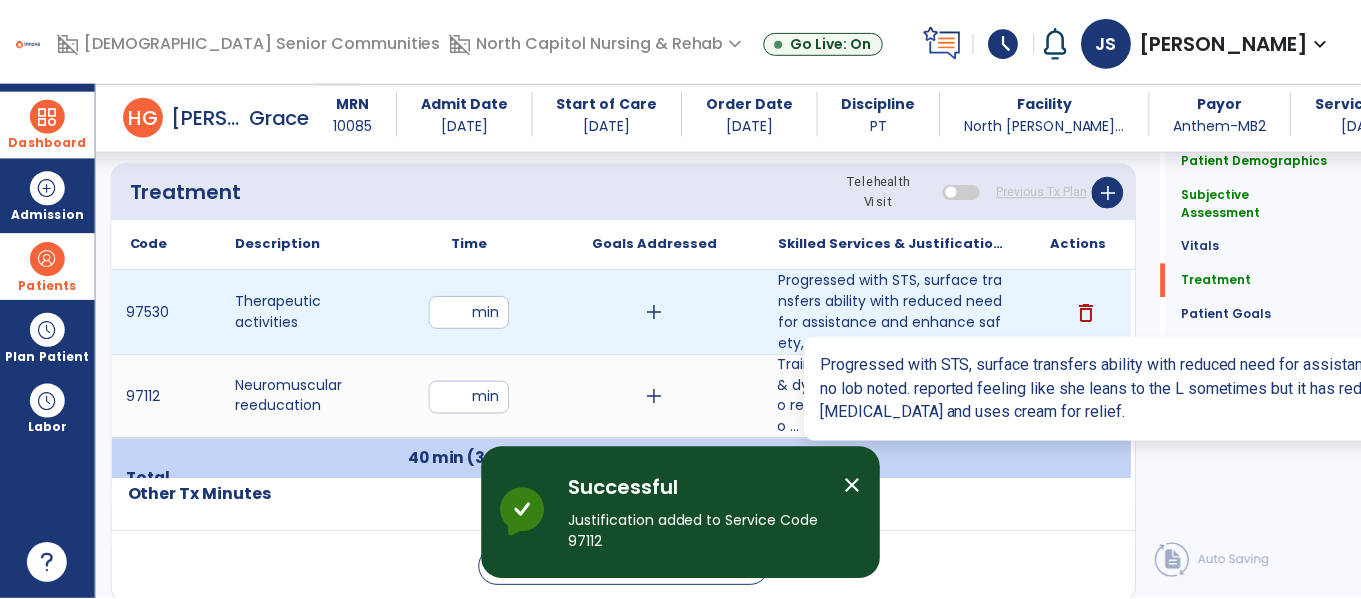 scroll, scrollTop: 2745, scrollLeft: 0, axis: vertical 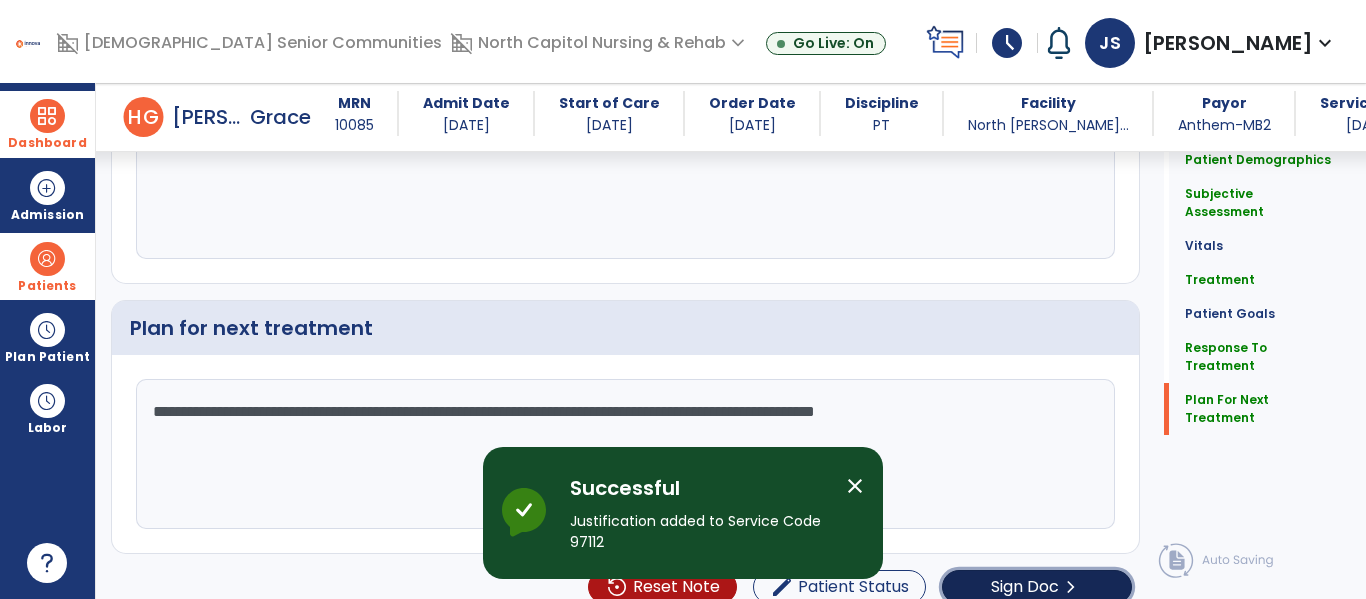 click on "Sign Doc  chevron_right" 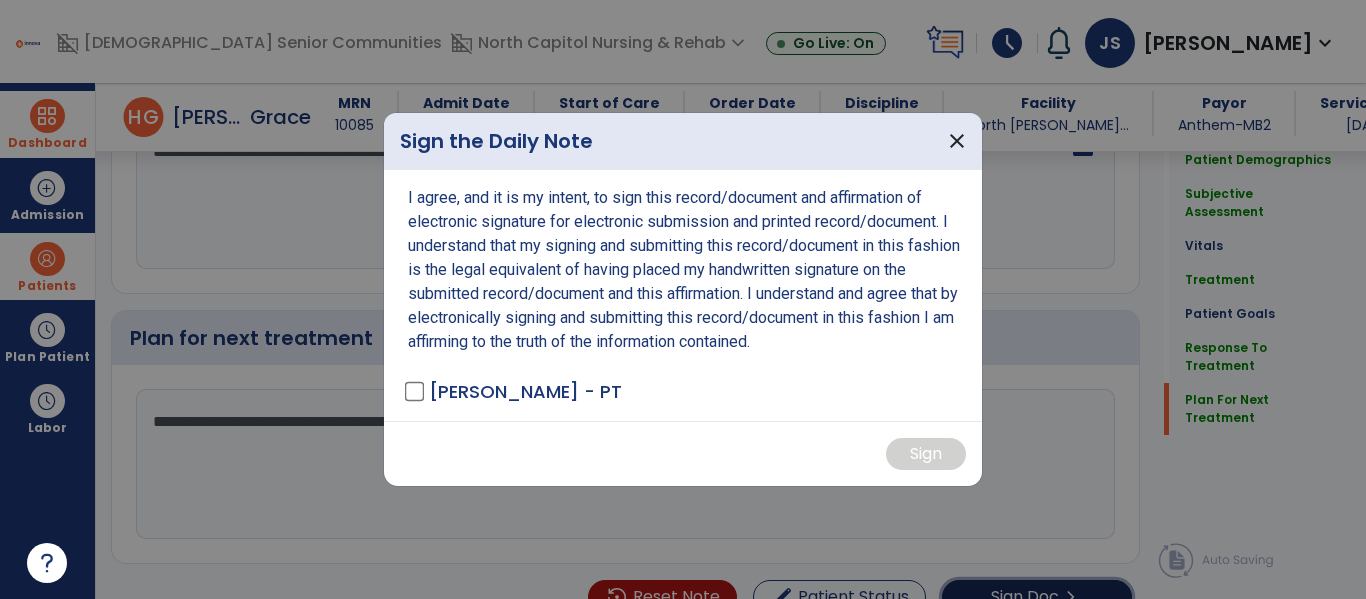 scroll, scrollTop: 2766, scrollLeft: 0, axis: vertical 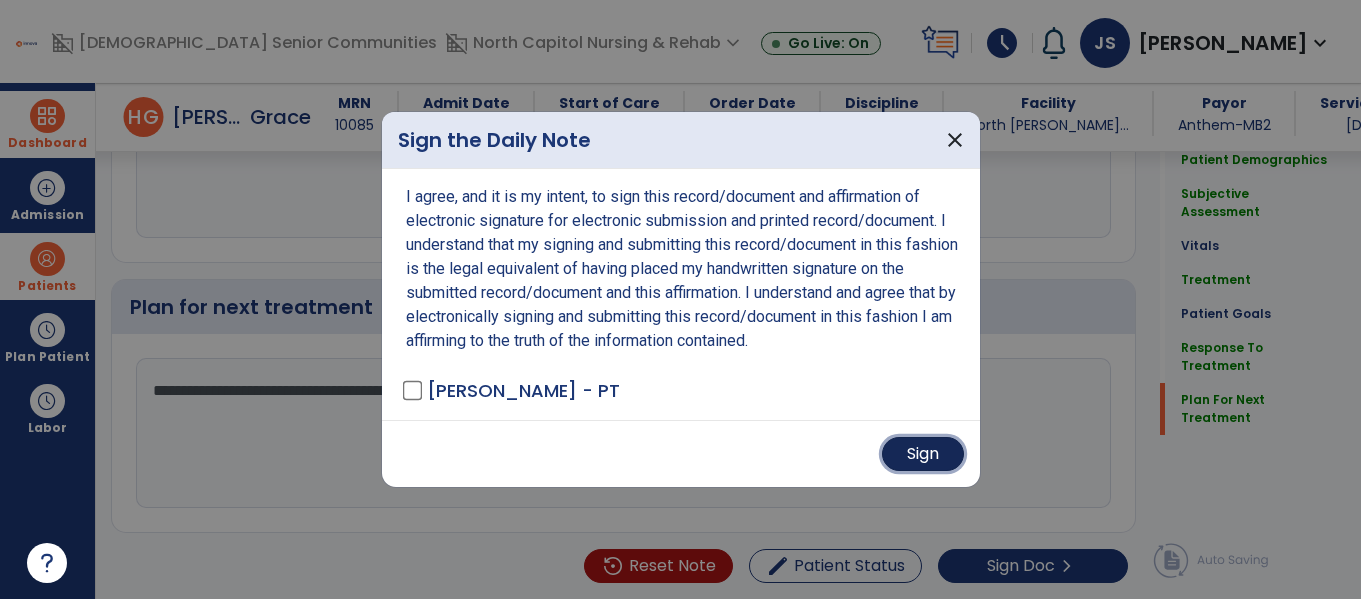 click on "Sign" at bounding box center (923, 454) 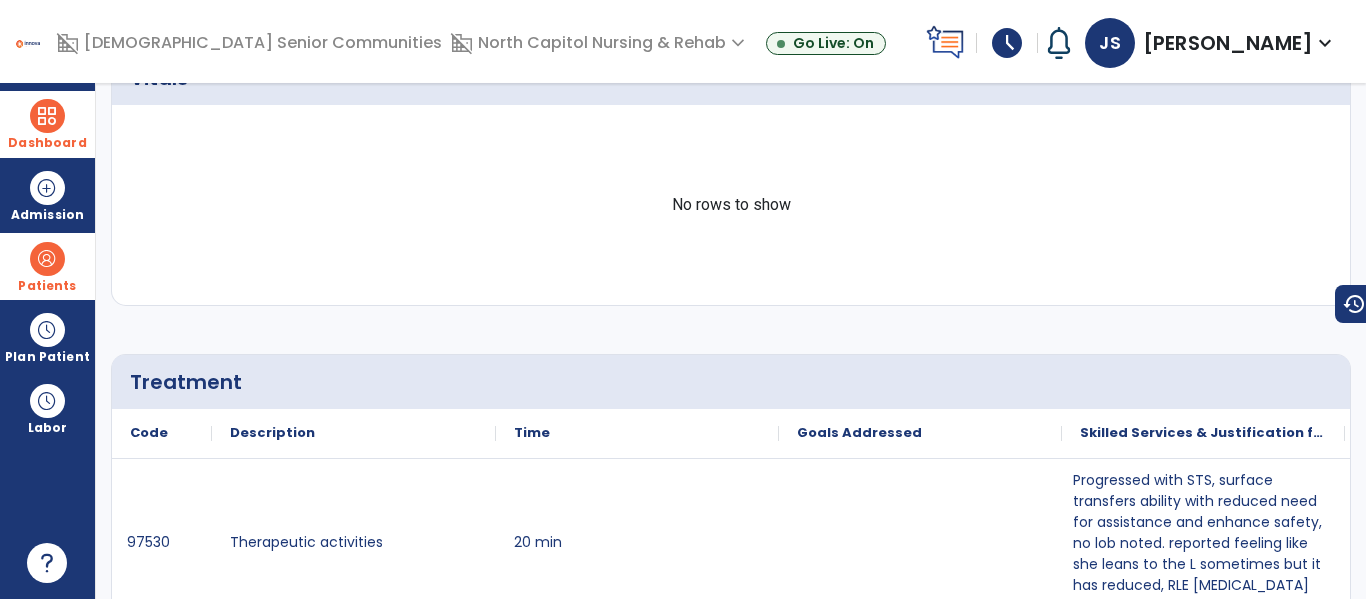 scroll, scrollTop: 0, scrollLeft: 0, axis: both 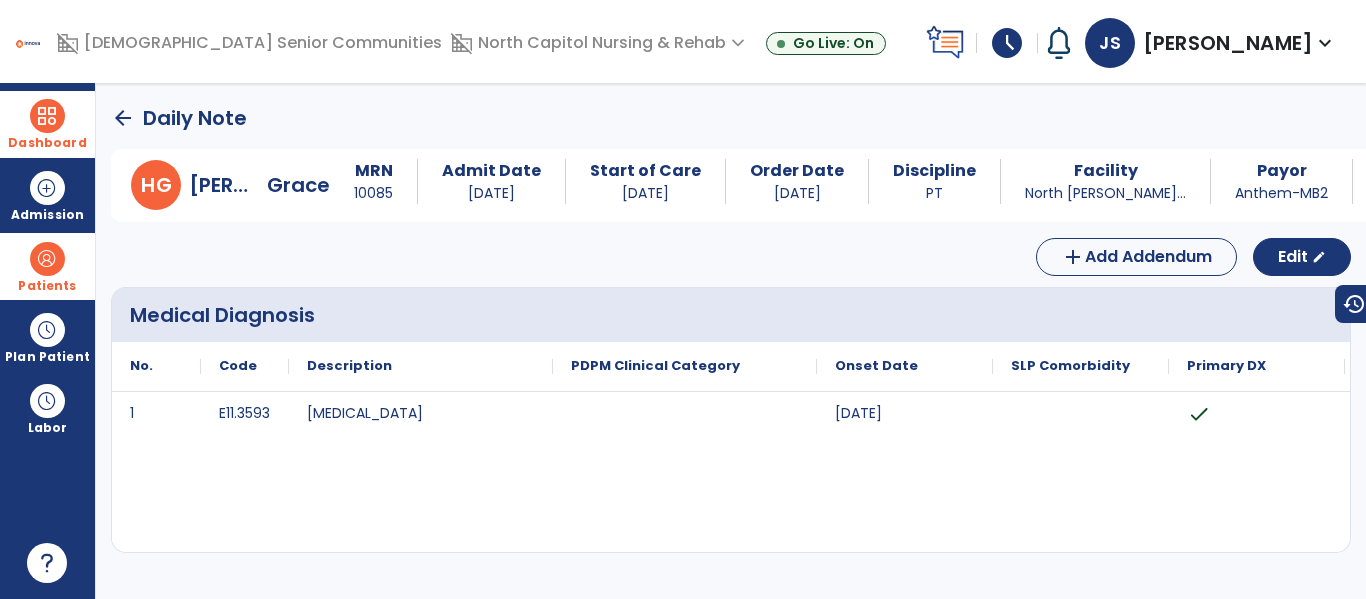 click on "arrow_back" 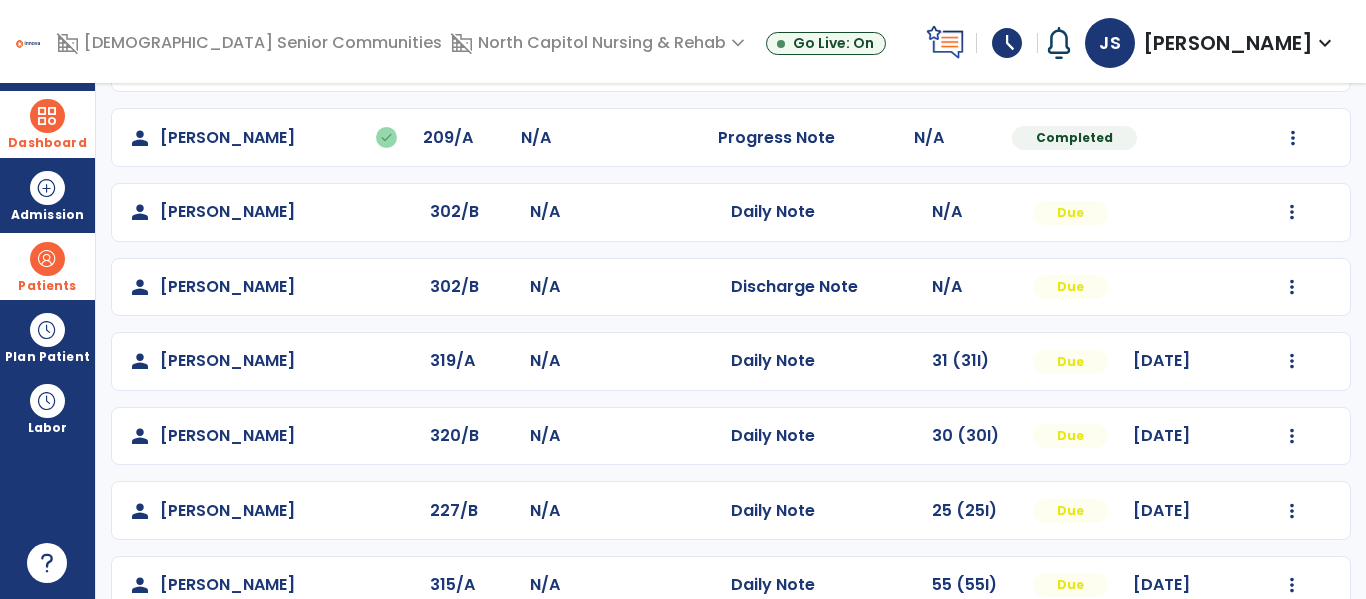 scroll, scrollTop: 488, scrollLeft: 0, axis: vertical 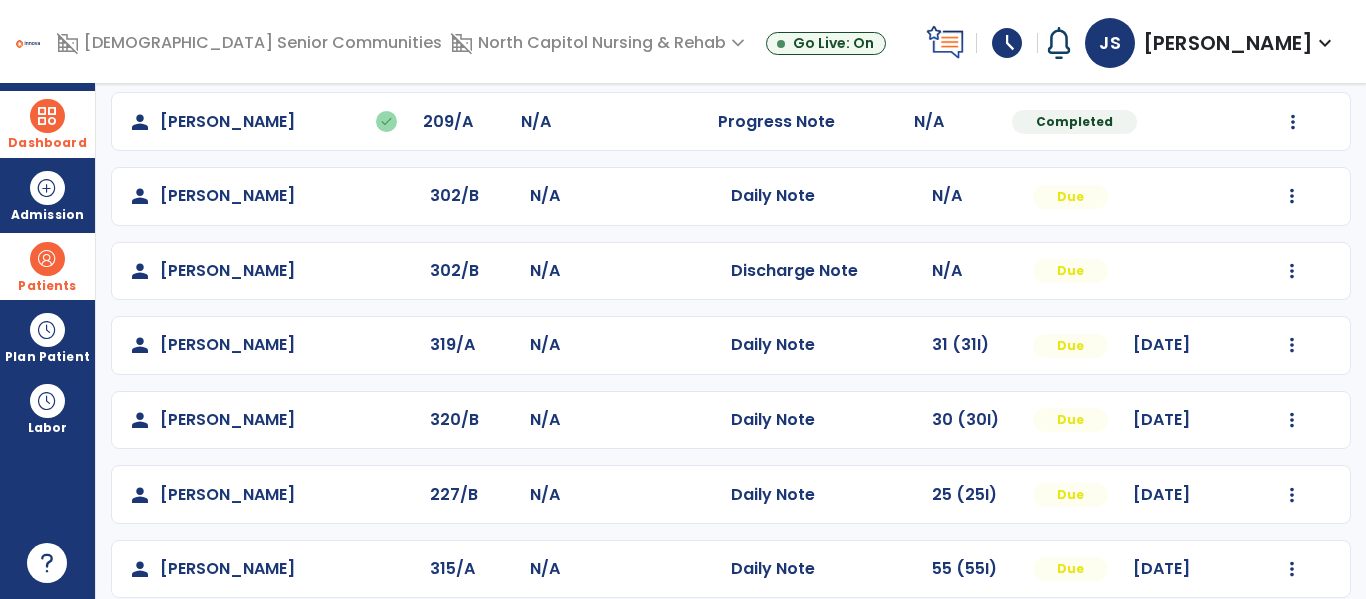 click on "Daily Note" 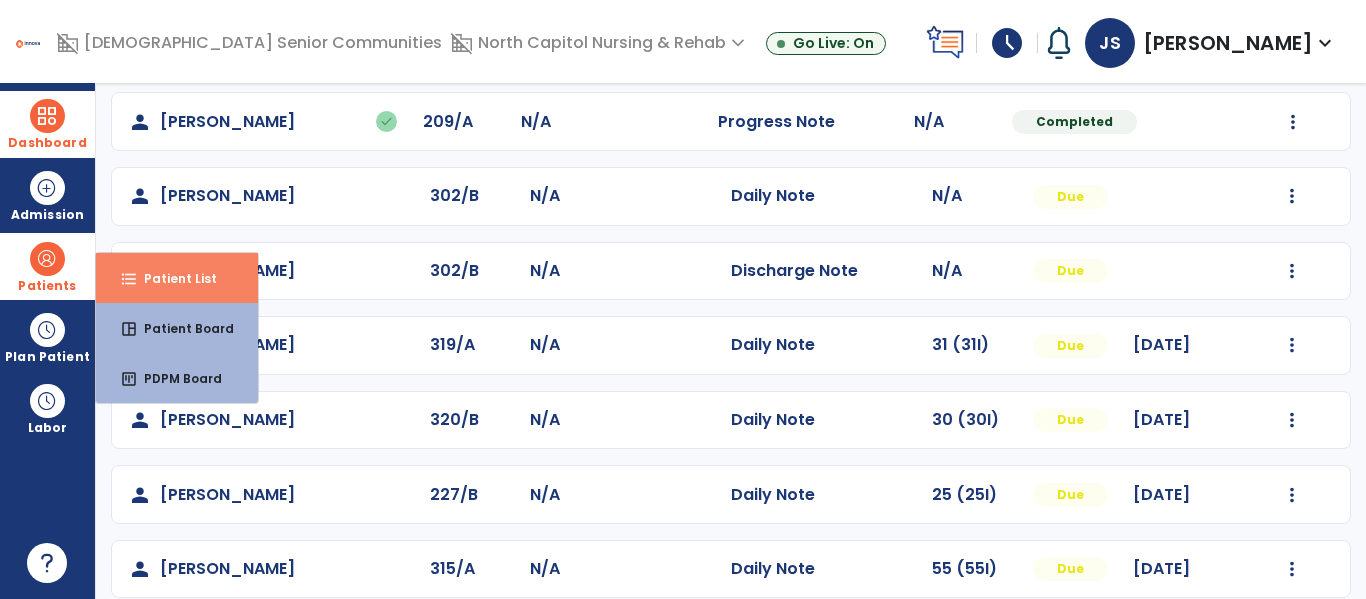 click on "Patient List" at bounding box center [172, 278] 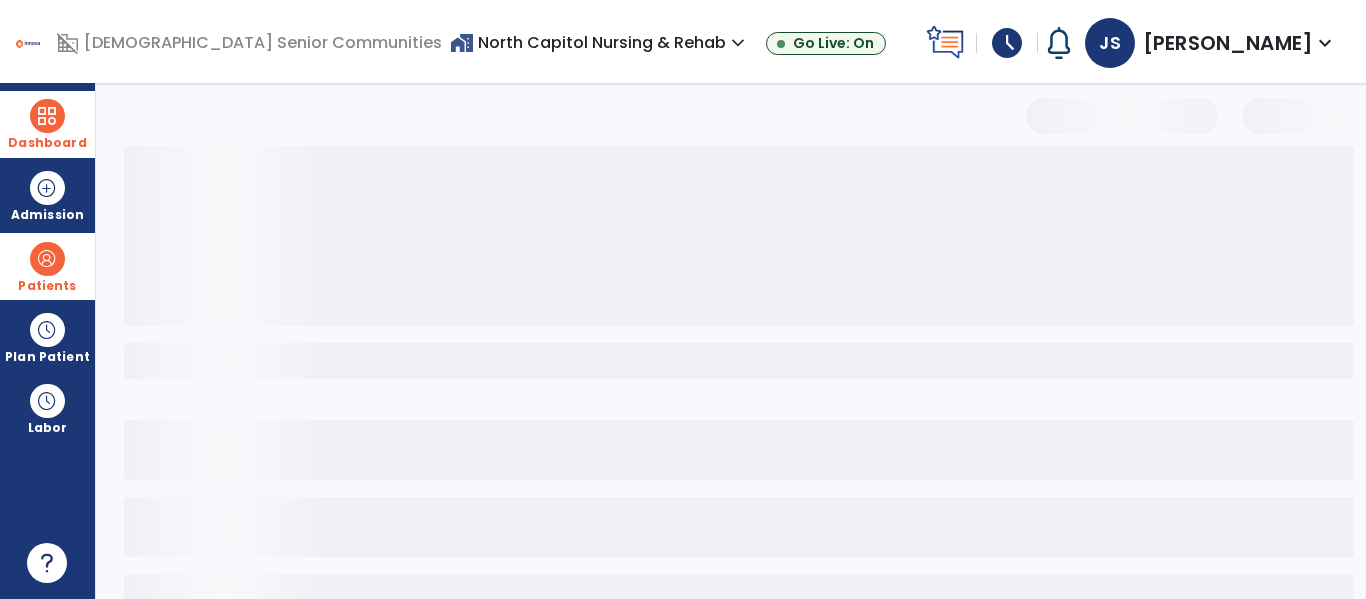 scroll, scrollTop: 144, scrollLeft: 0, axis: vertical 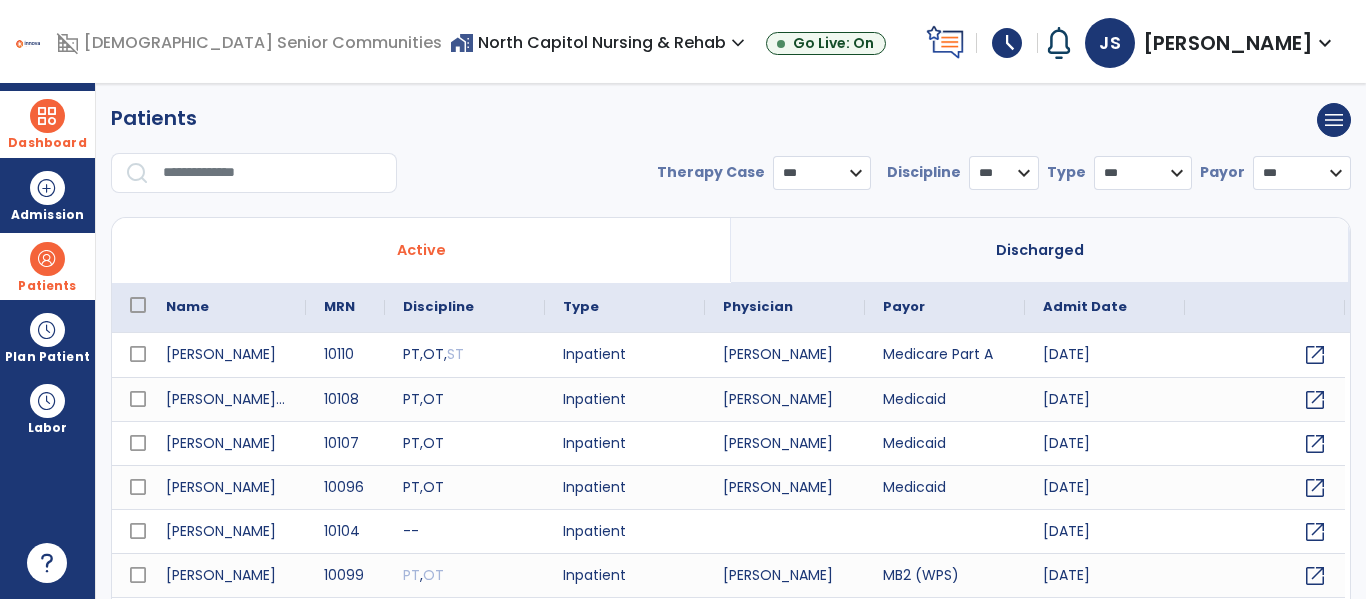 click at bounding box center (273, 173) 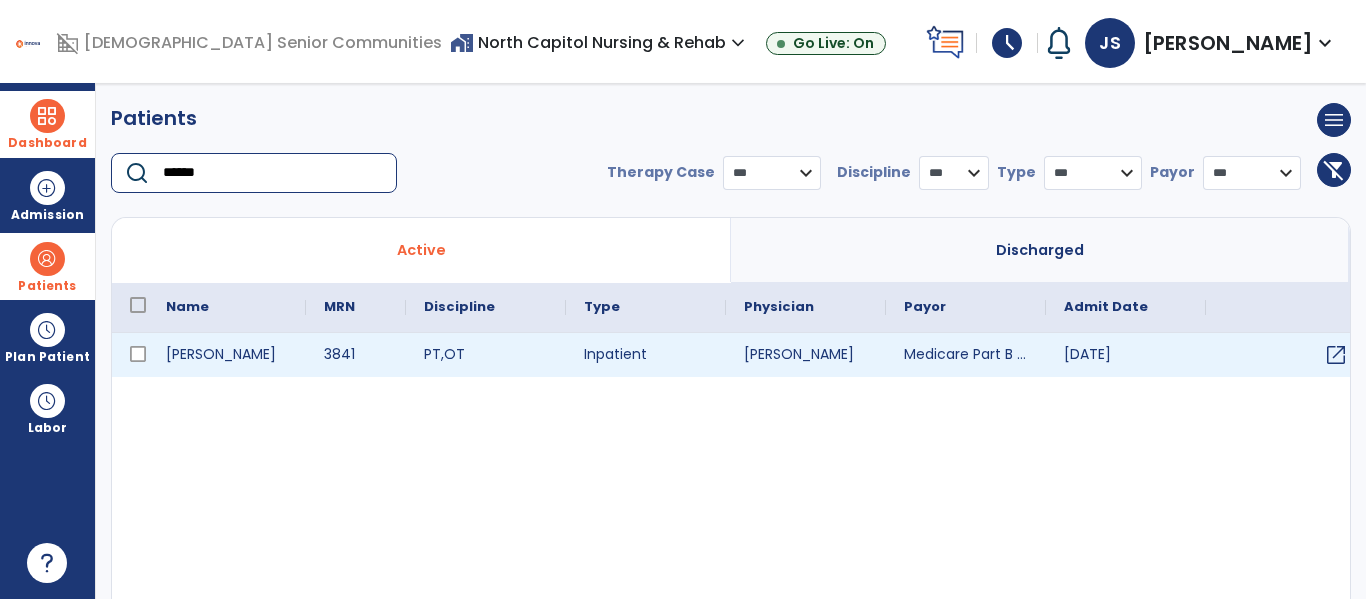 type on "******" 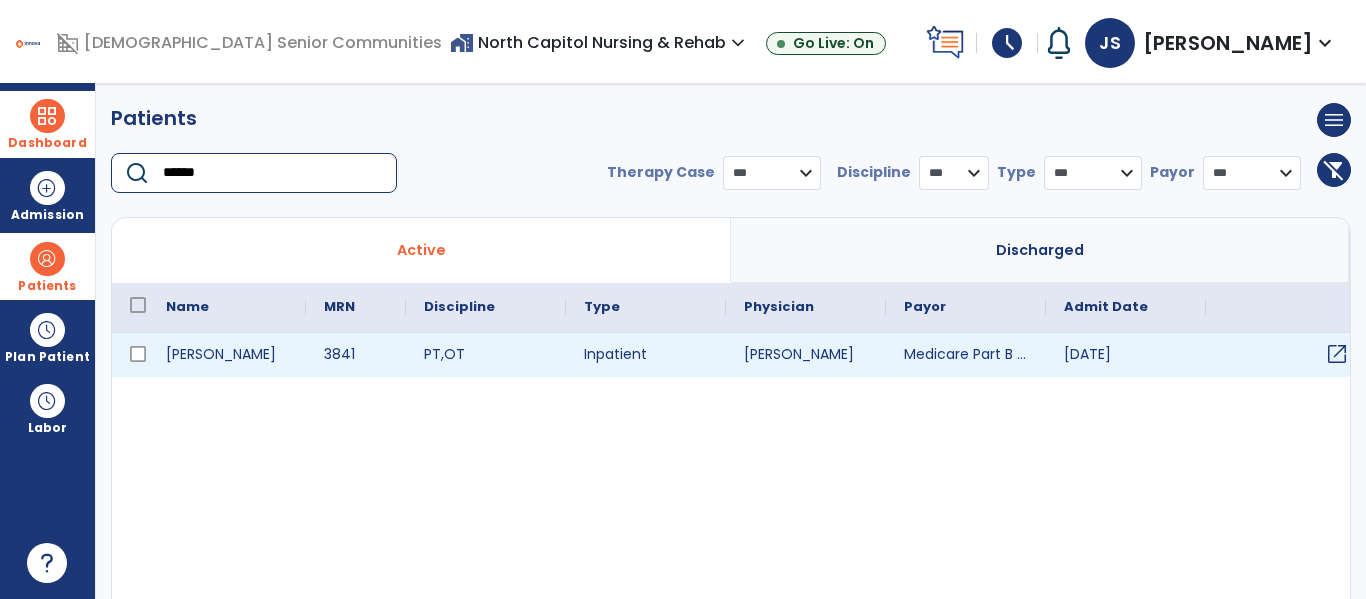 click on "open_in_new" at bounding box center [1337, 354] 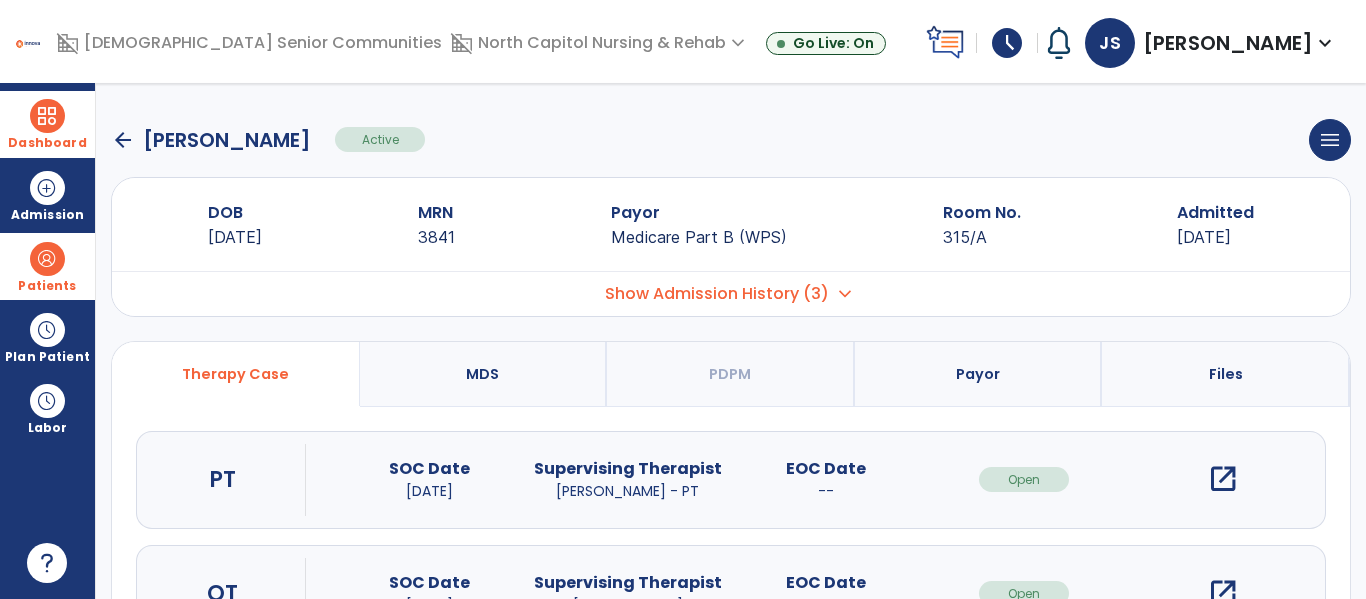 click on "Files" at bounding box center [1226, 374] 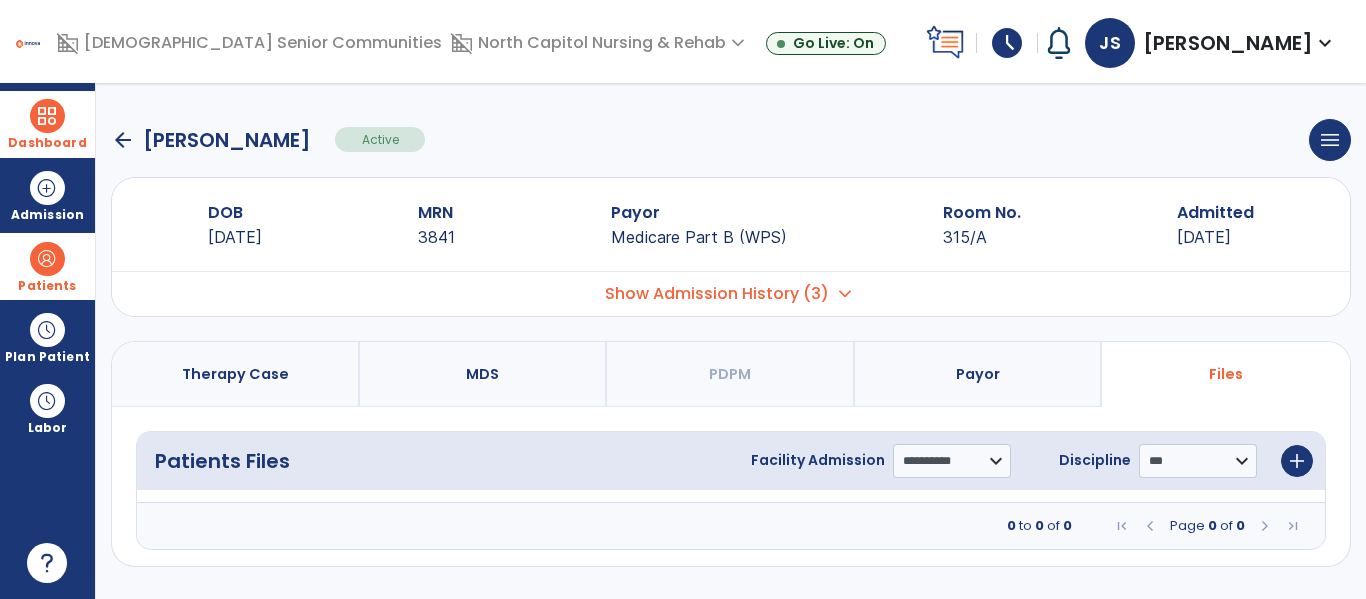 click on "arrow_back" 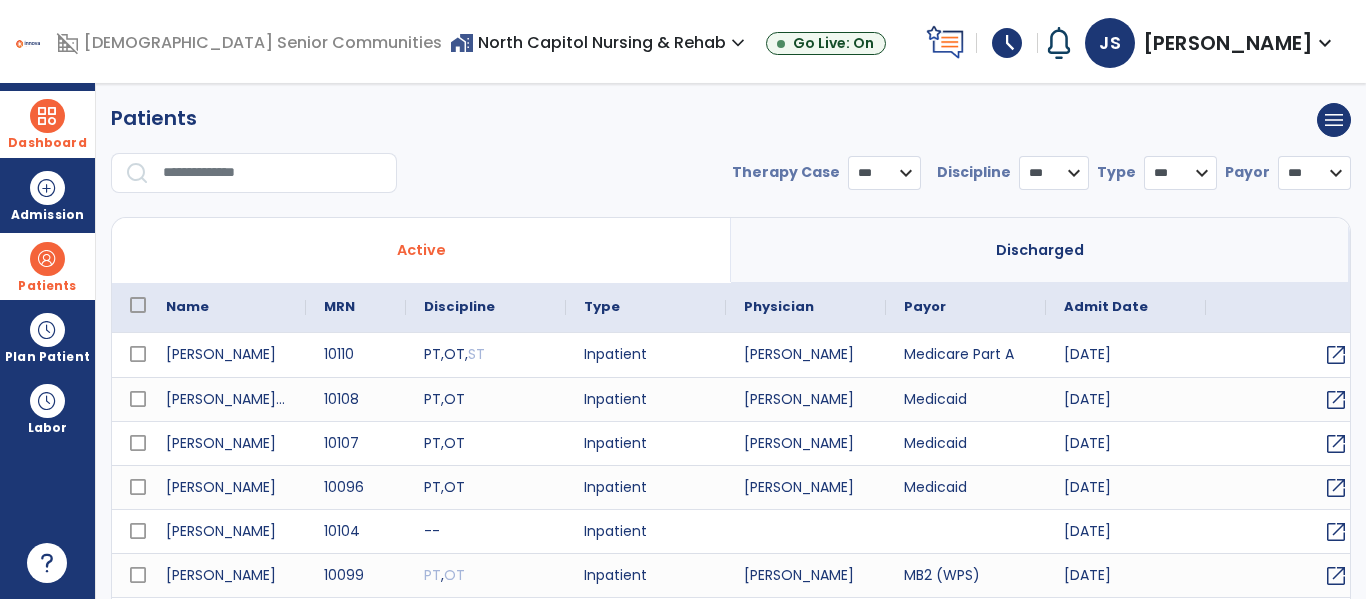 select on "***" 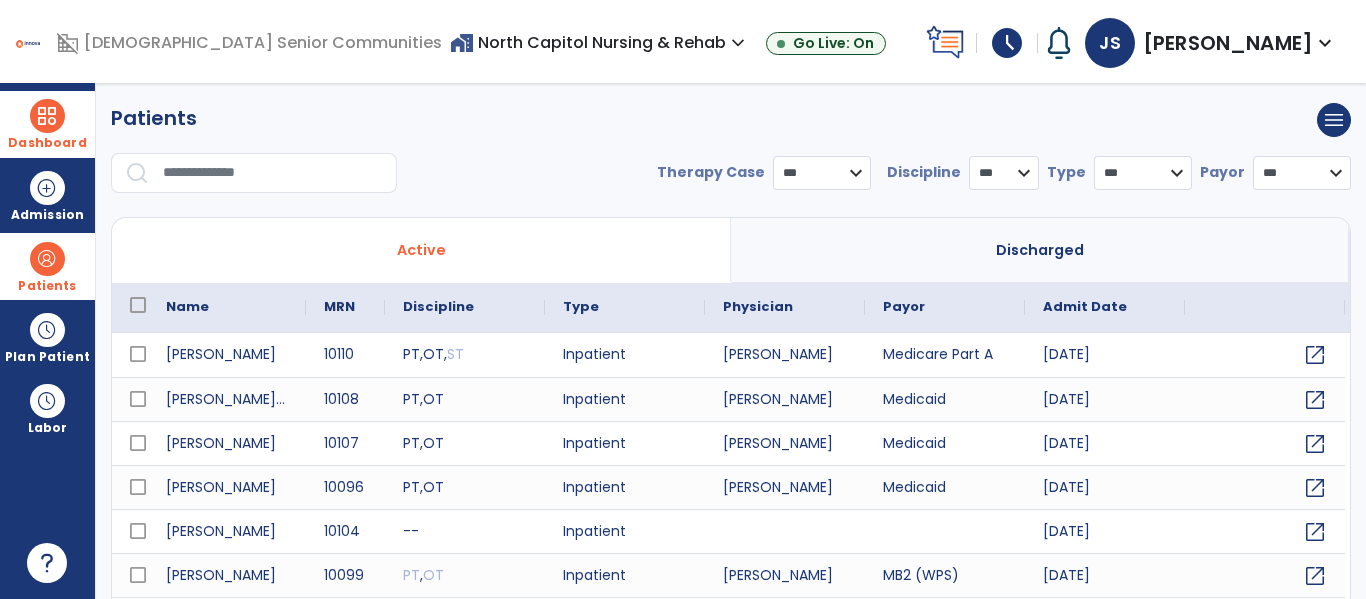 click at bounding box center (273, 173) 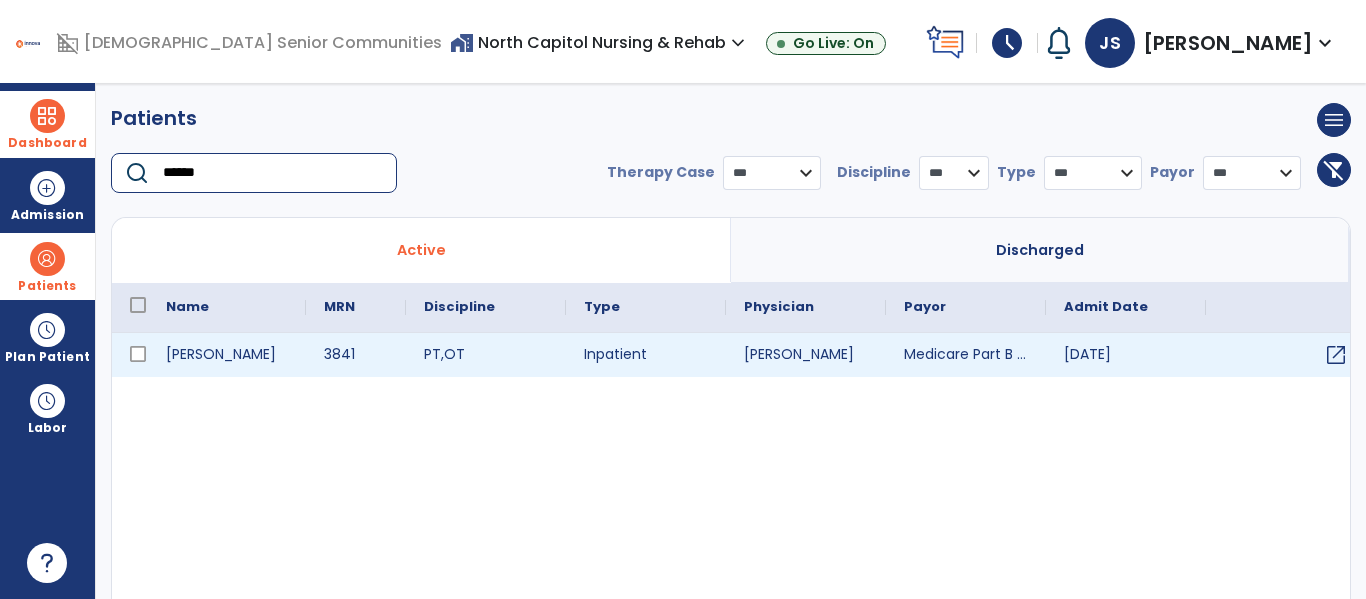 type on "******" 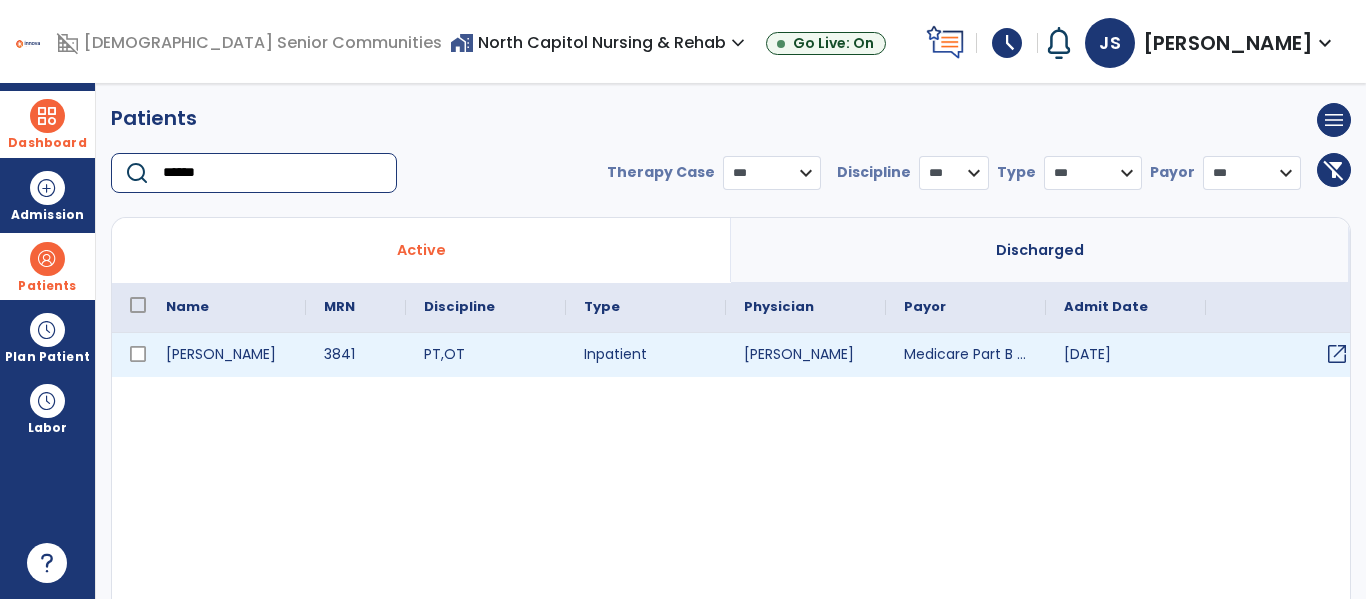 click on "open_in_new" at bounding box center [1337, 354] 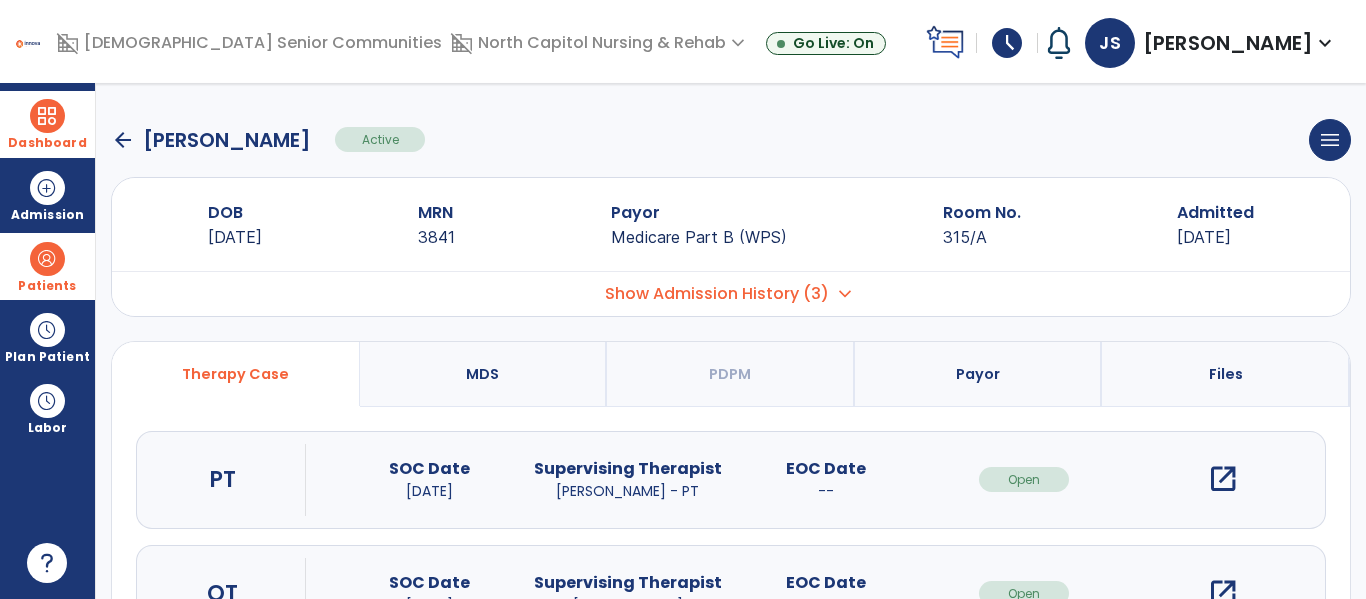 click on "open_in_new" at bounding box center [1223, 479] 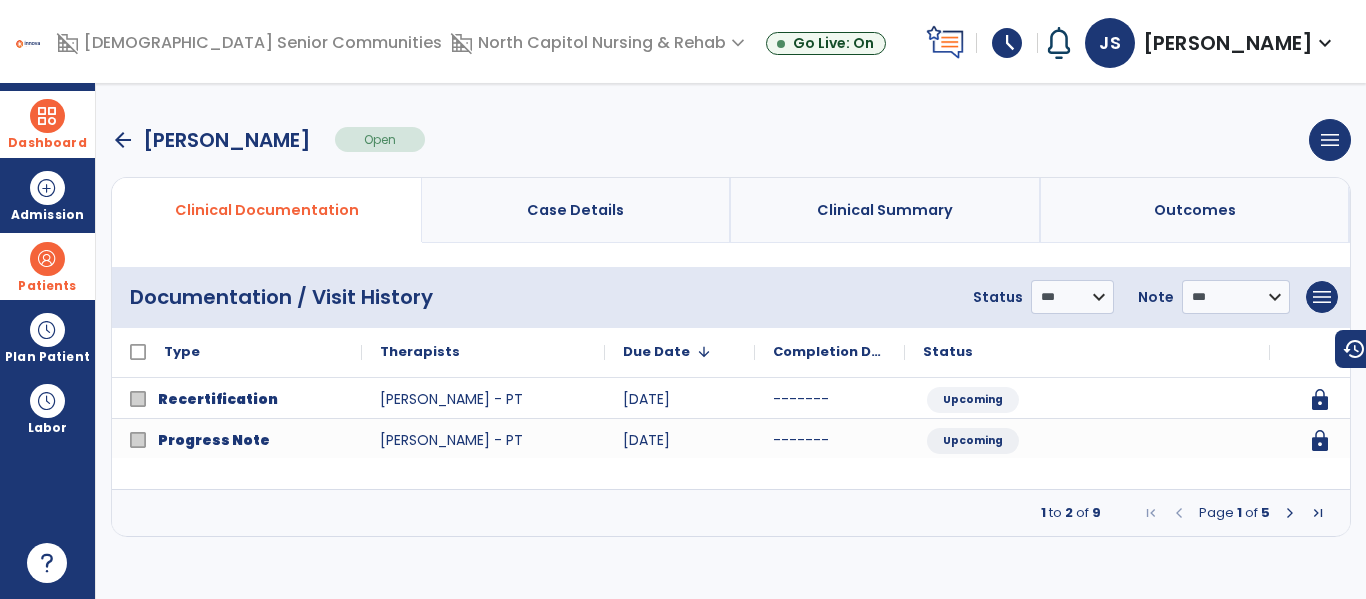 click at bounding box center [1290, 513] 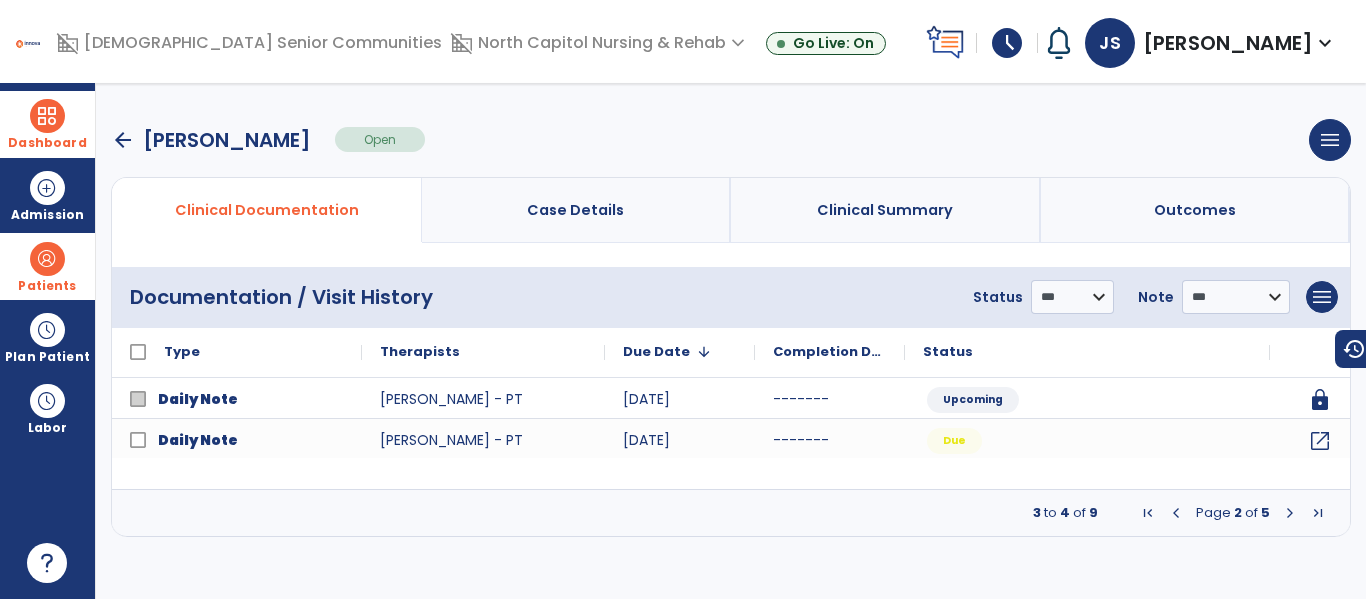 click at bounding box center (1290, 513) 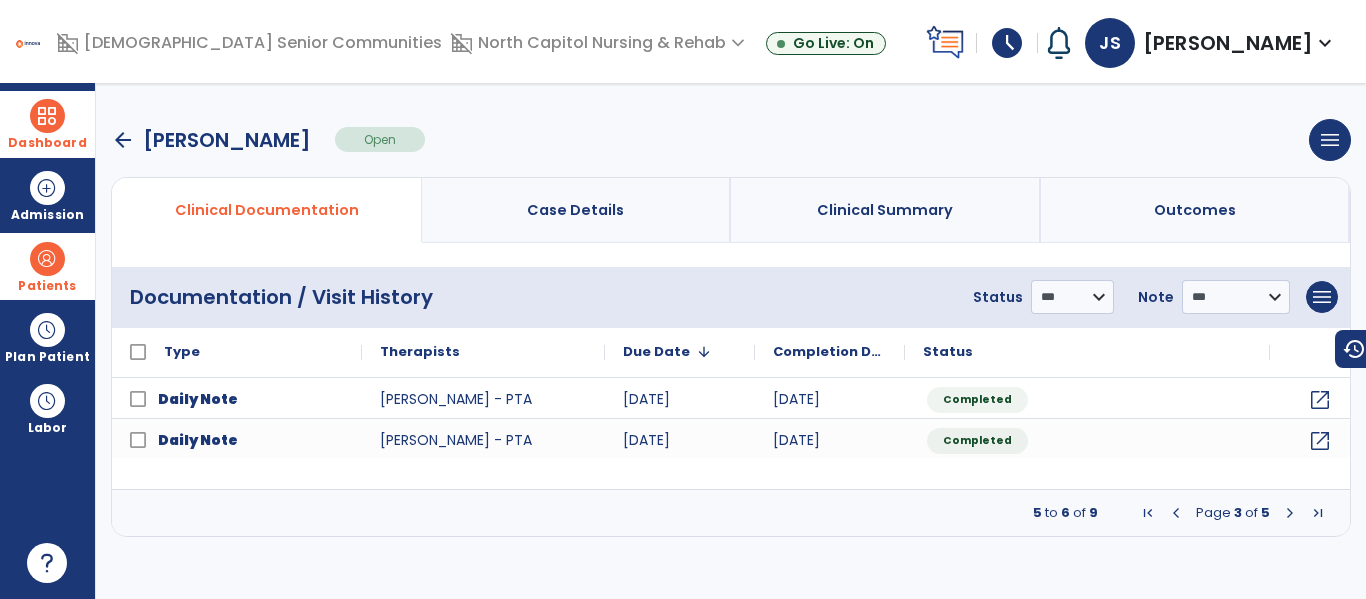 click at bounding box center [1290, 513] 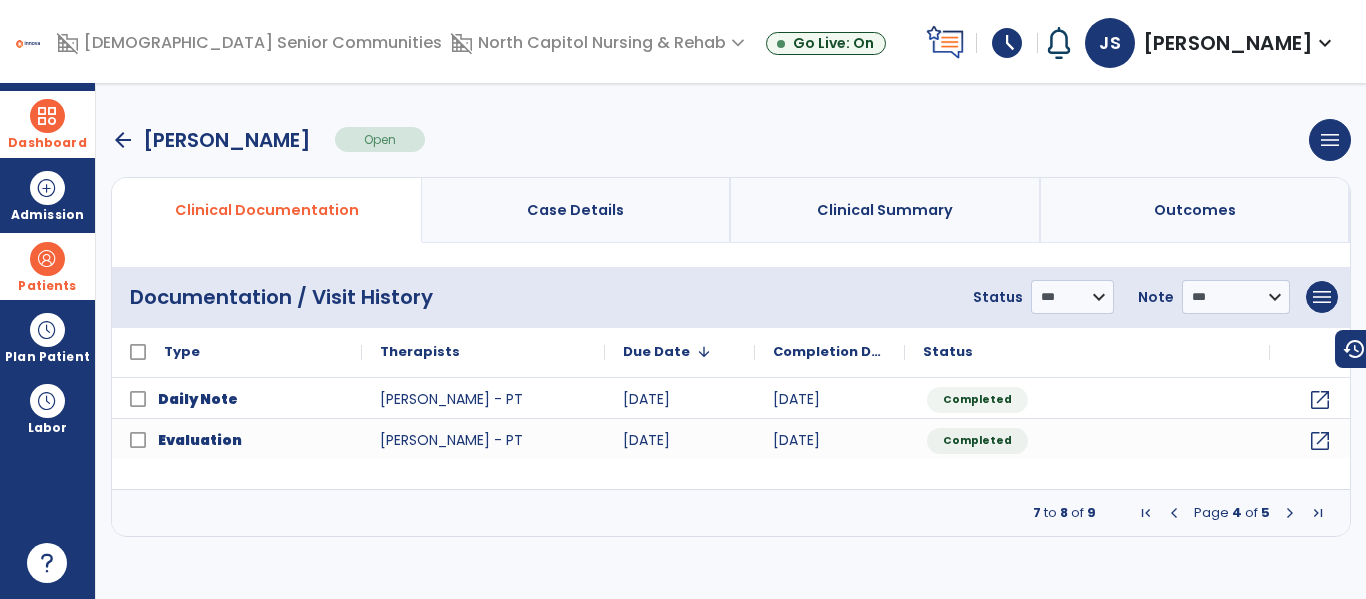 click at bounding box center [1174, 513] 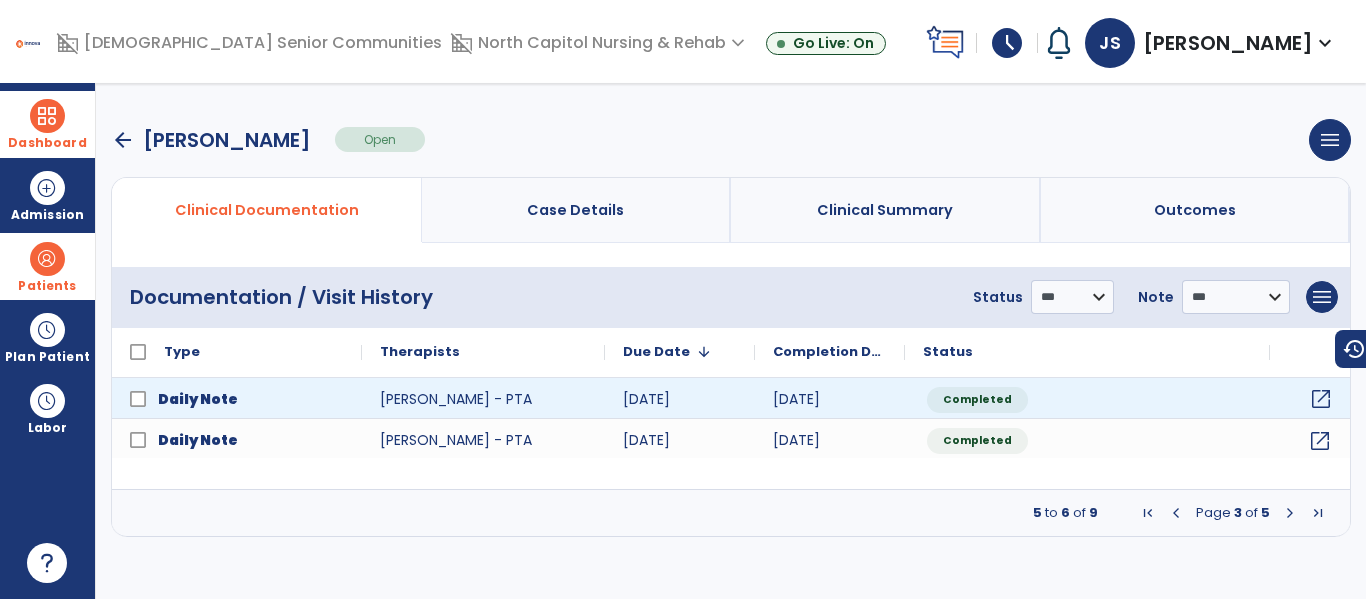 click on "open_in_new" 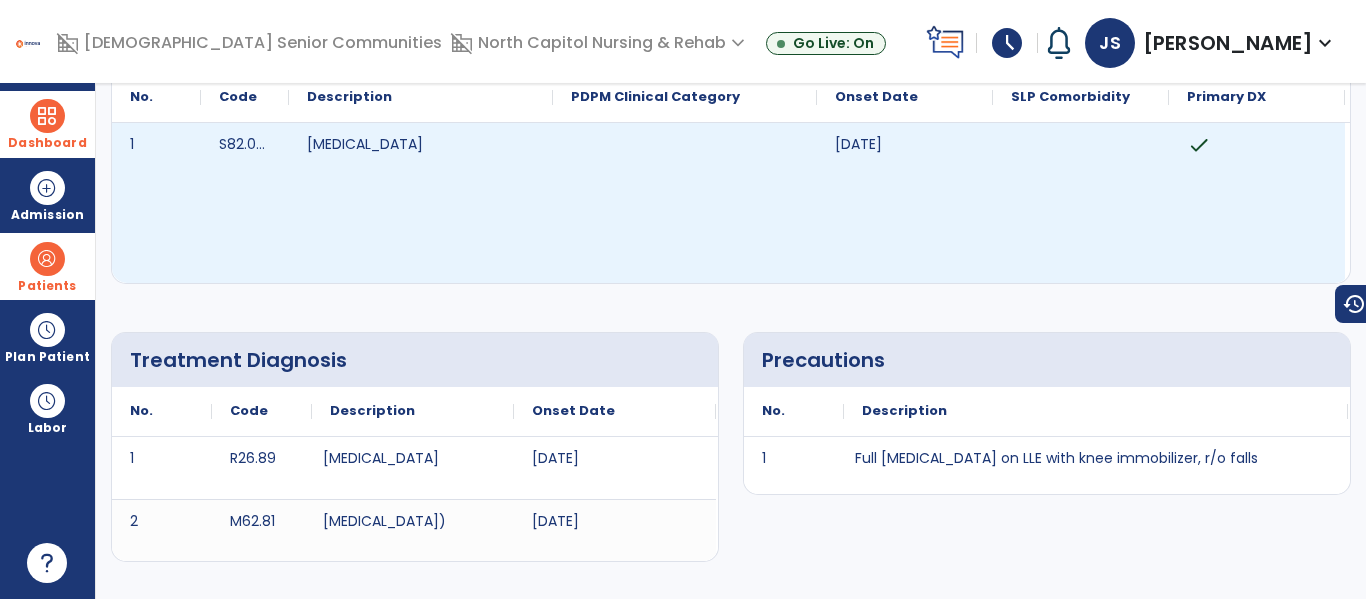 scroll, scrollTop: 0, scrollLeft: 0, axis: both 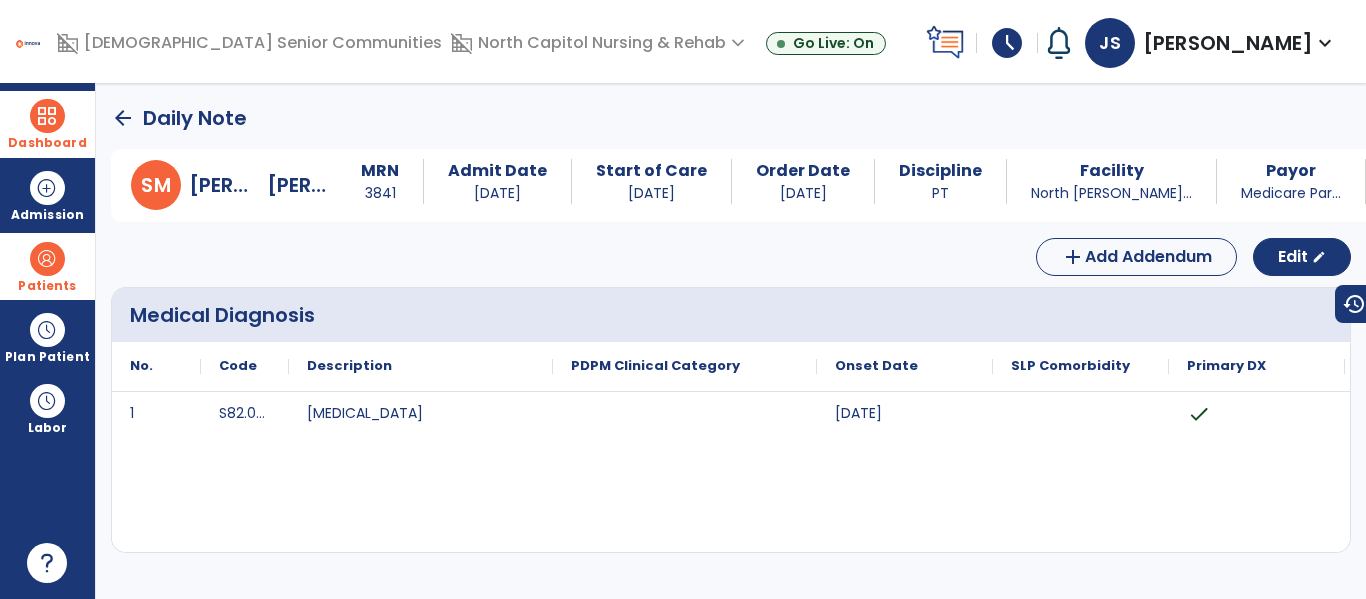 click on "arrow_back" 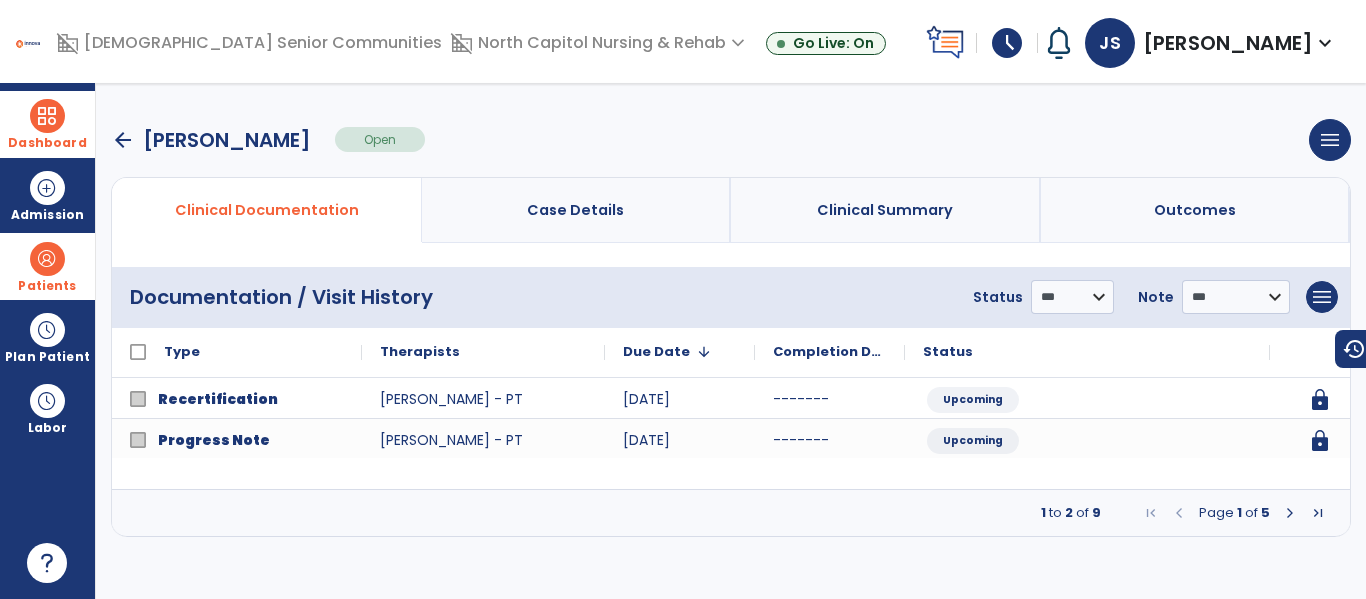 click at bounding box center (47, 116) 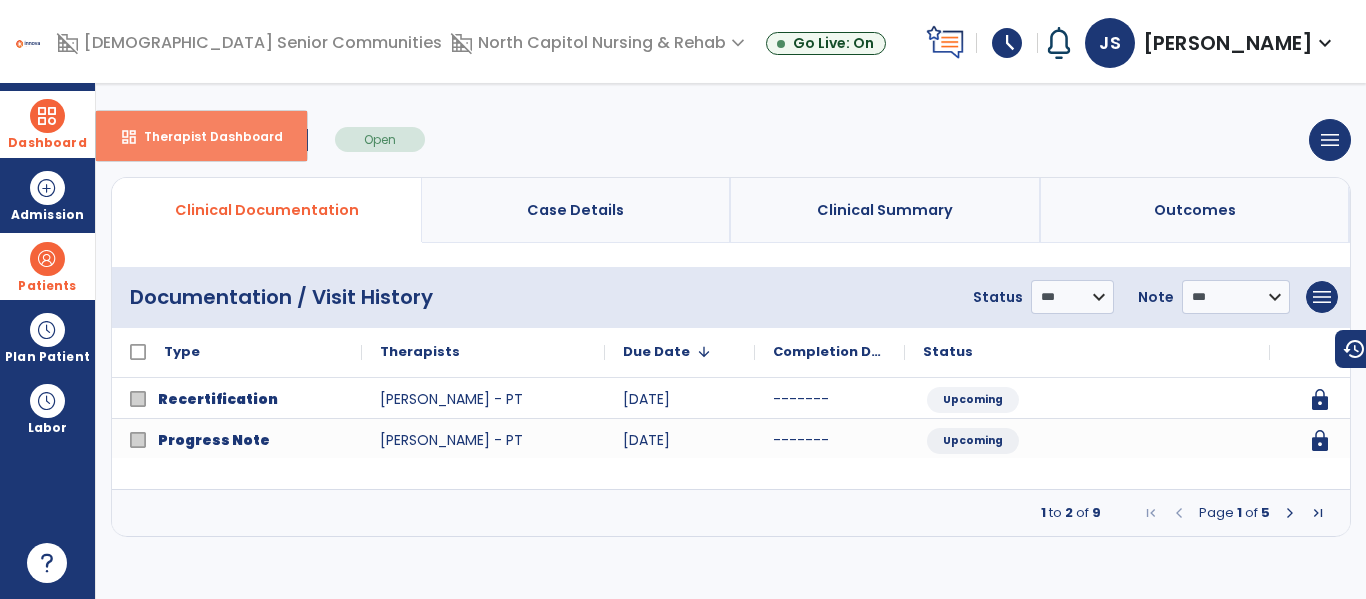 click on "dashboard  Therapist Dashboard" at bounding box center [201, 136] 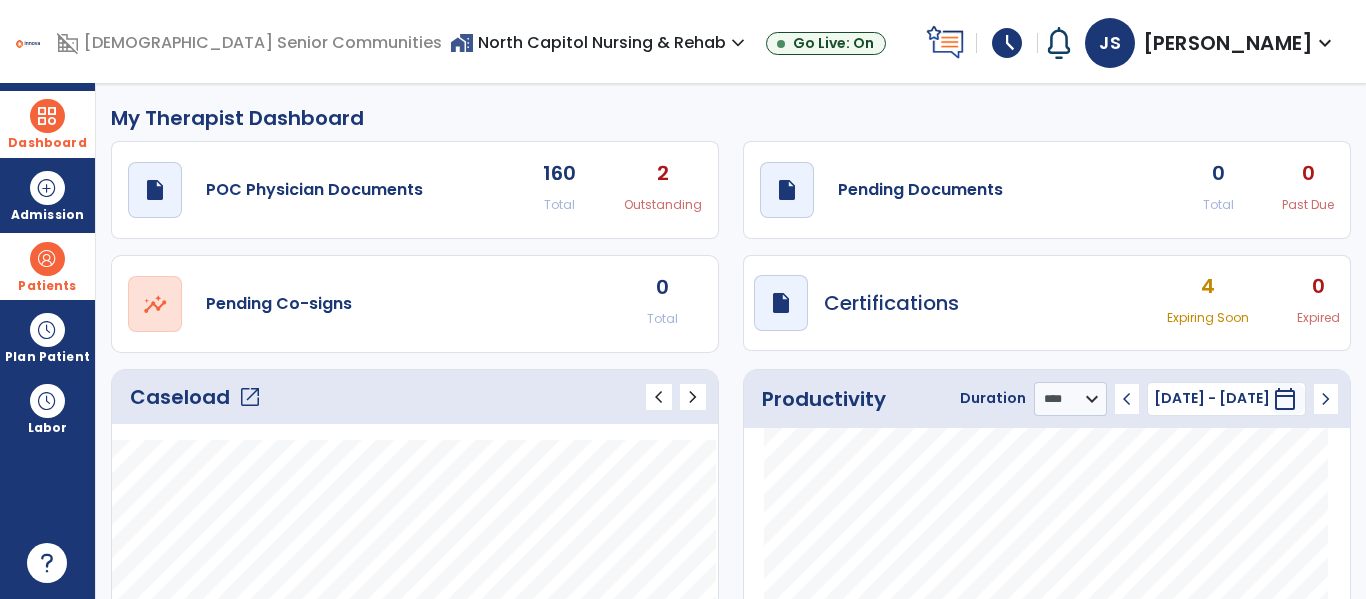 click on "open_in_new" 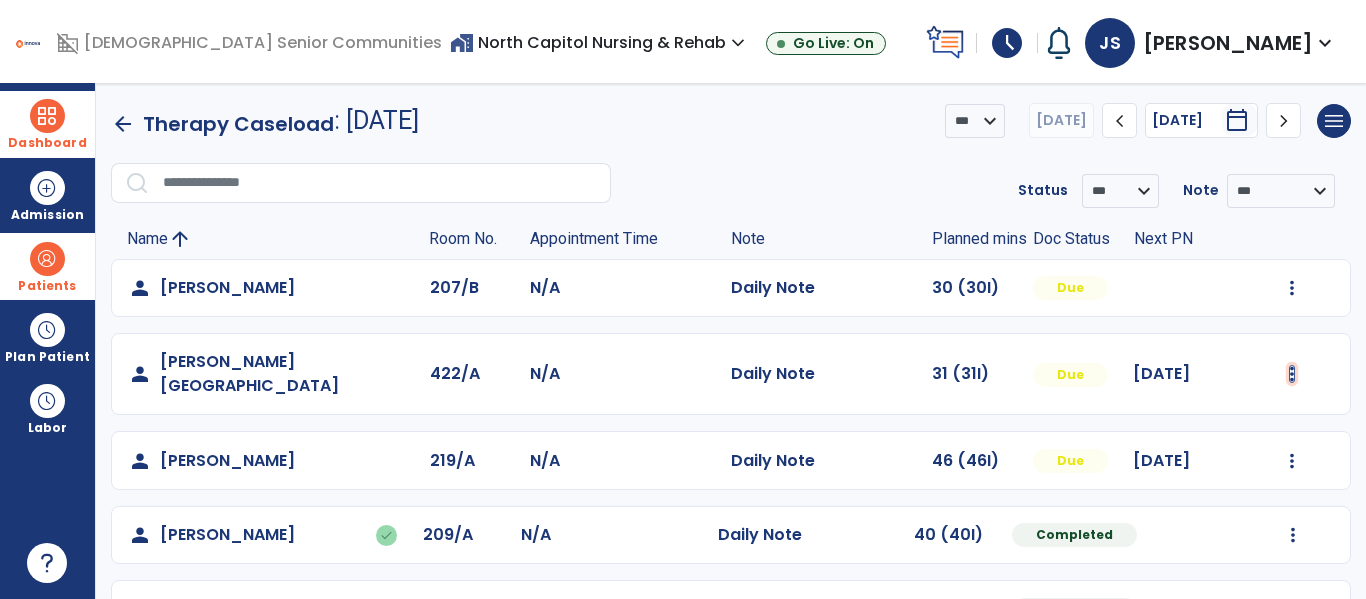 click at bounding box center [1292, 288] 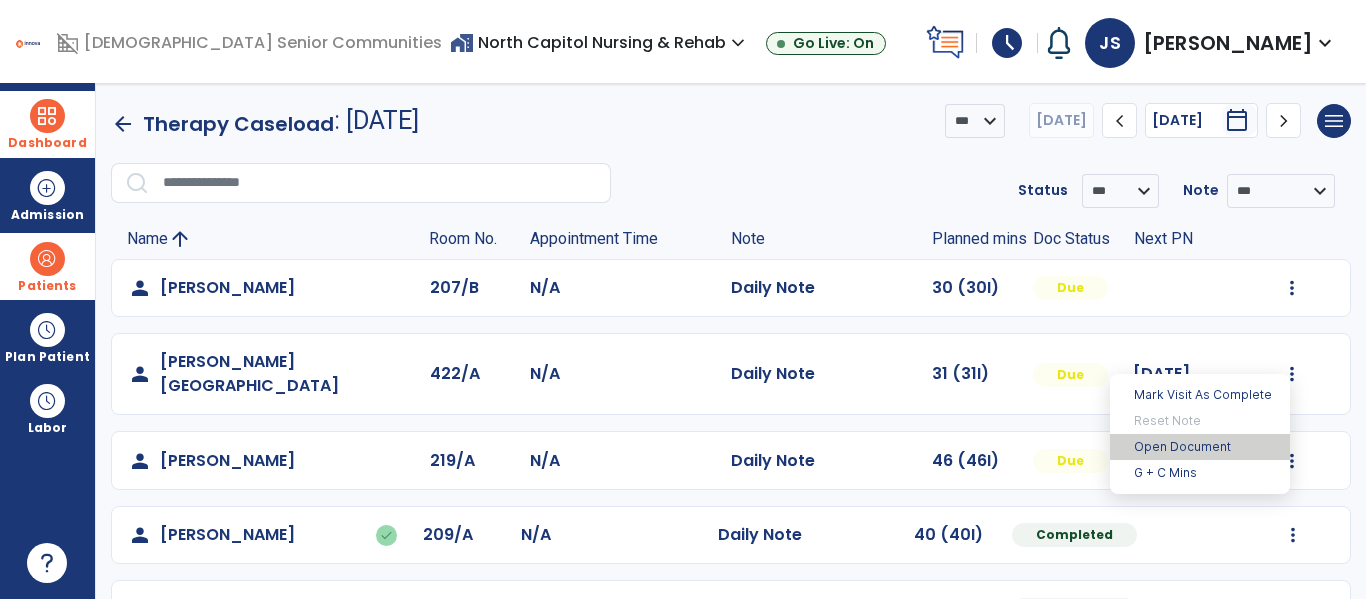 click on "Open Document" at bounding box center [1200, 447] 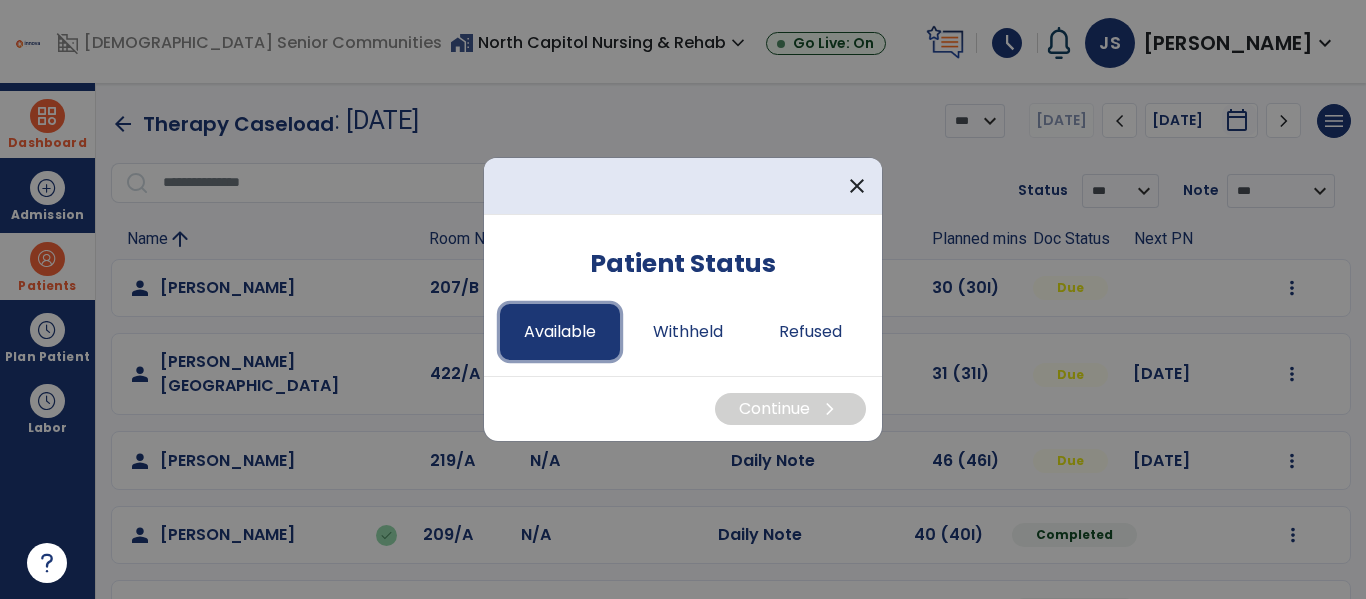 click on "Available" at bounding box center (560, 332) 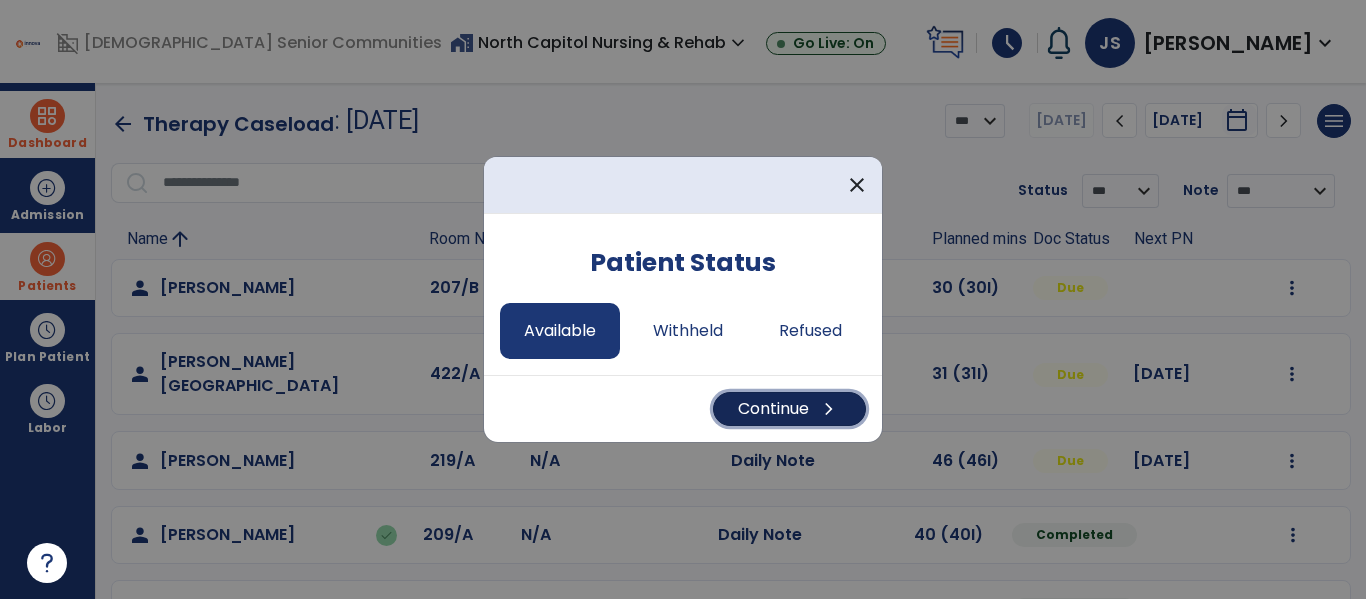 click on "Continue   chevron_right" at bounding box center (789, 409) 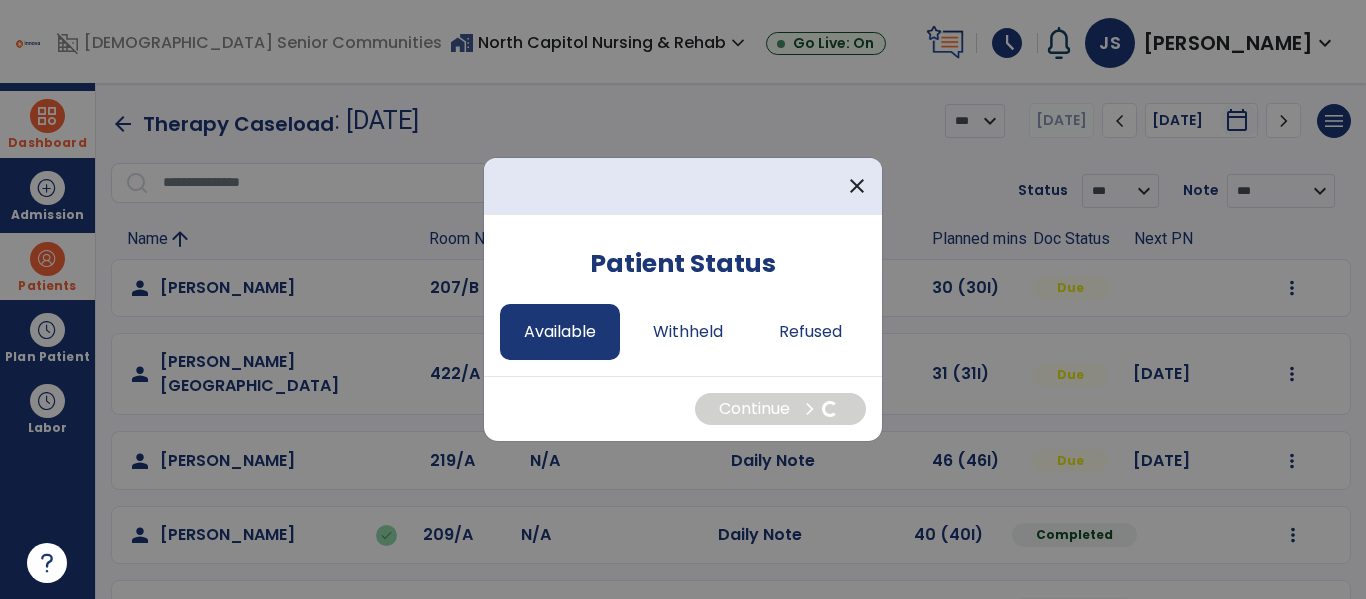 select on "*" 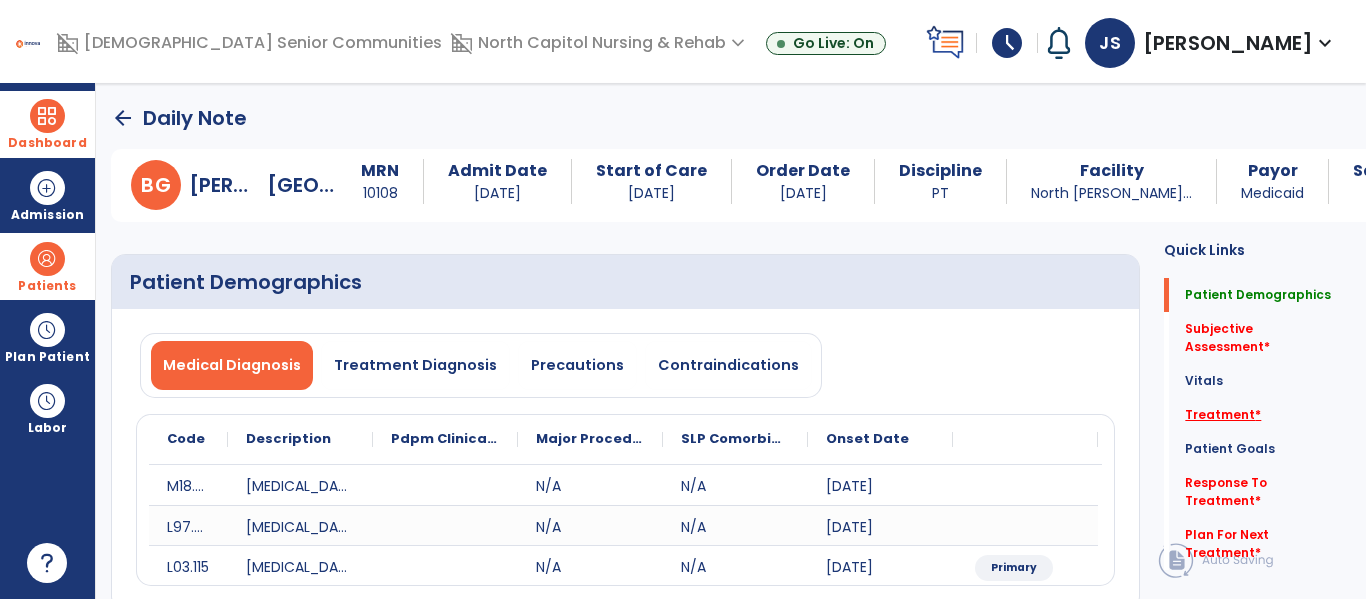 click on "Treatment   *" 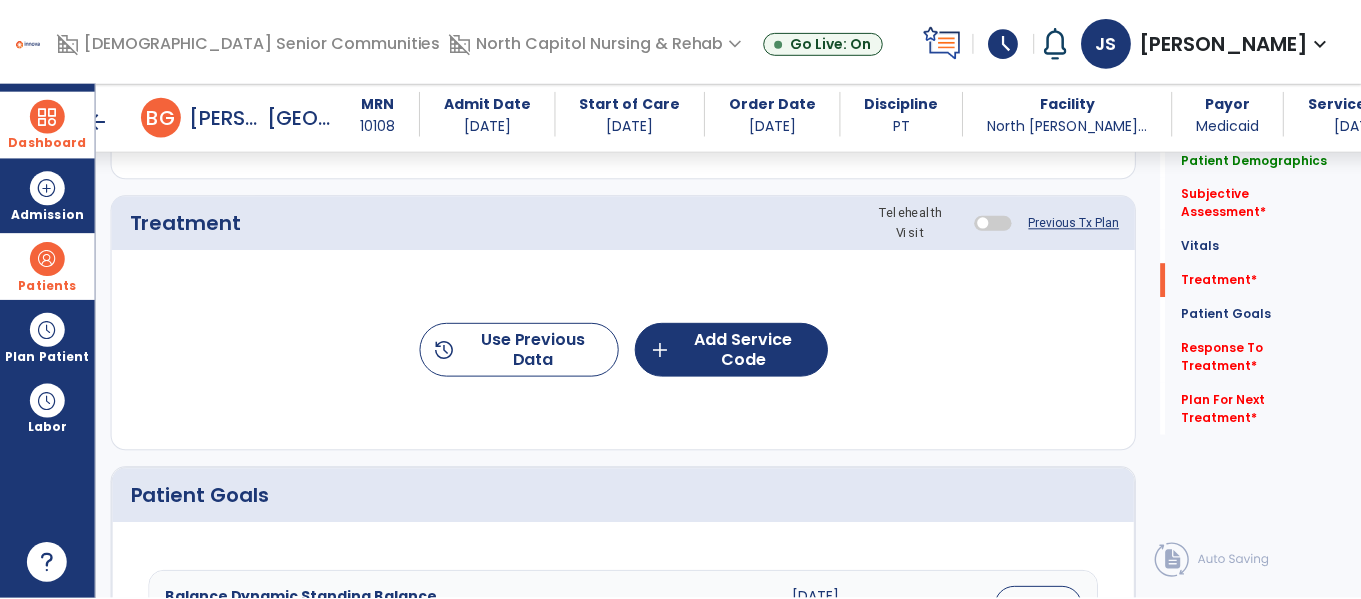 scroll, scrollTop: 1135, scrollLeft: 0, axis: vertical 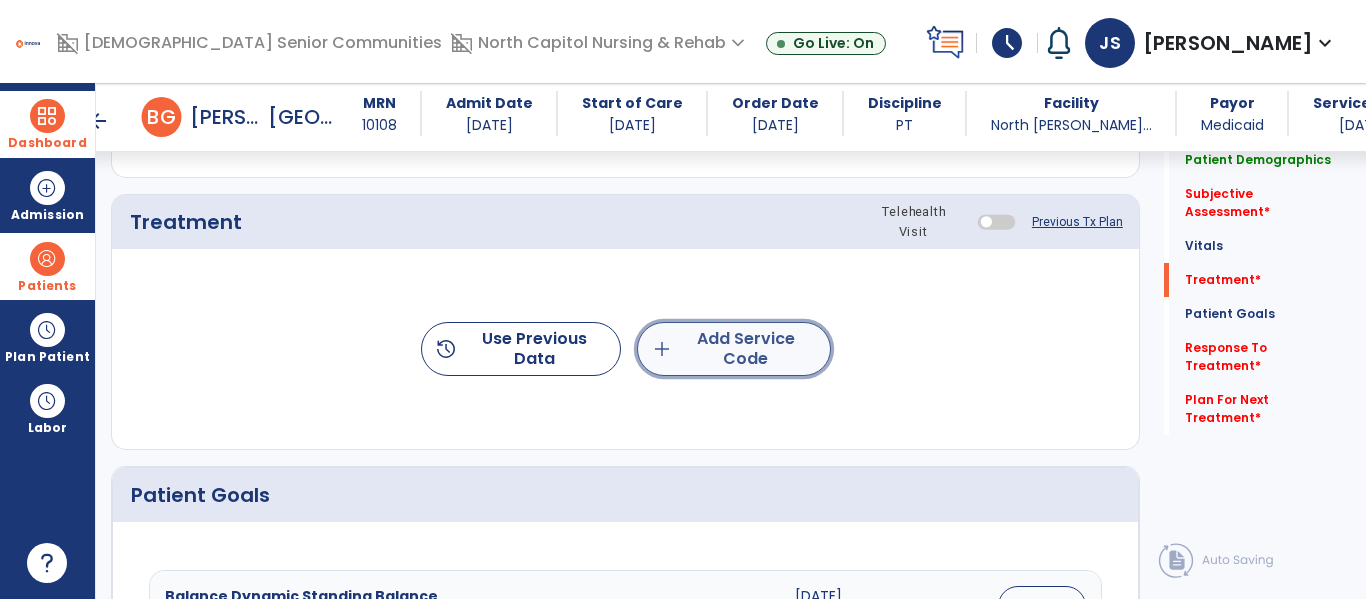 click on "add  Add Service Code" 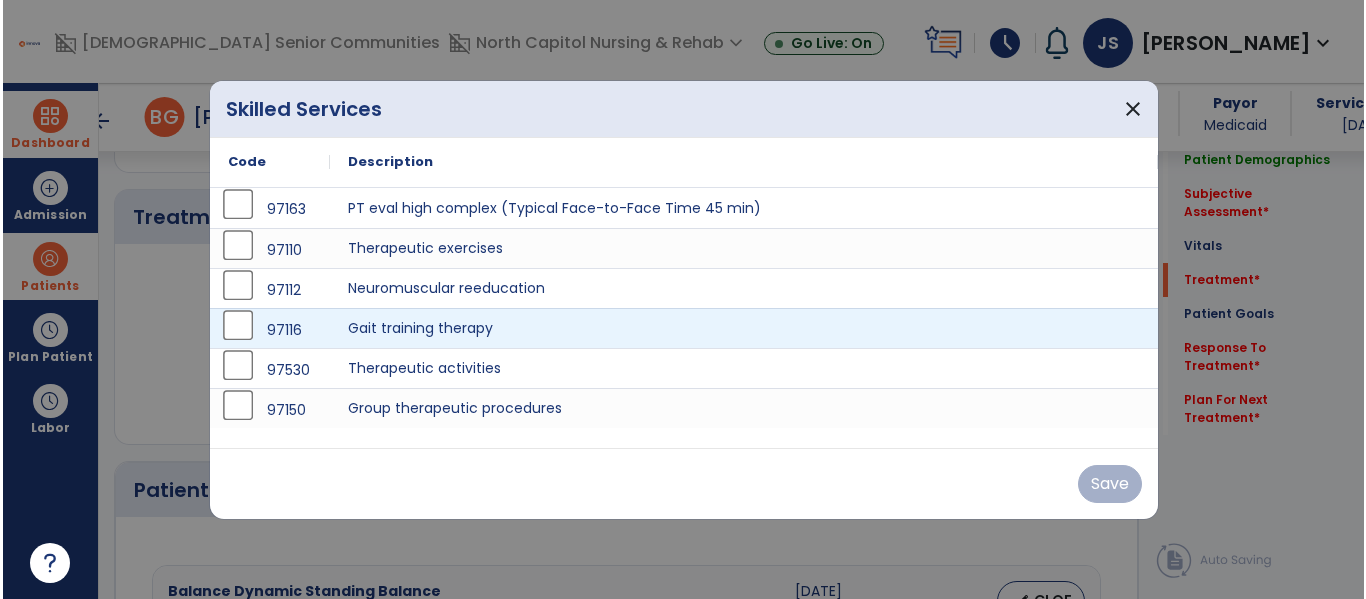 scroll, scrollTop: 1135, scrollLeft: 0, axis: vertical 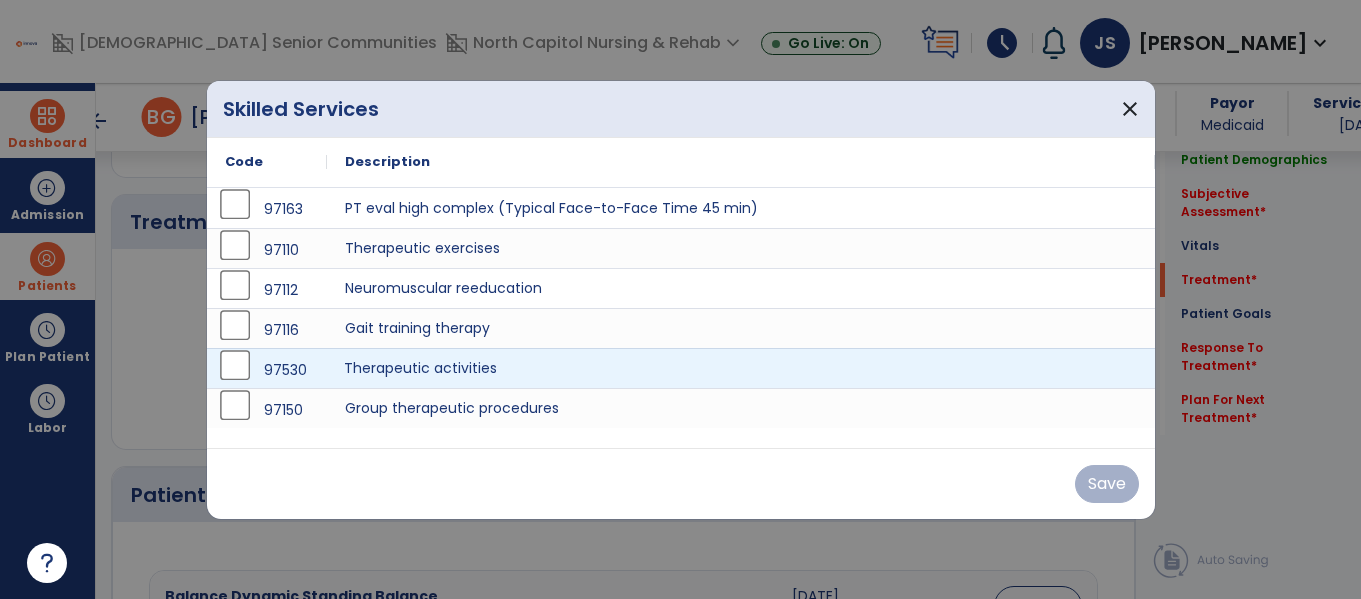 click on "Therapeutic activities" at bounding box center (741, 368) 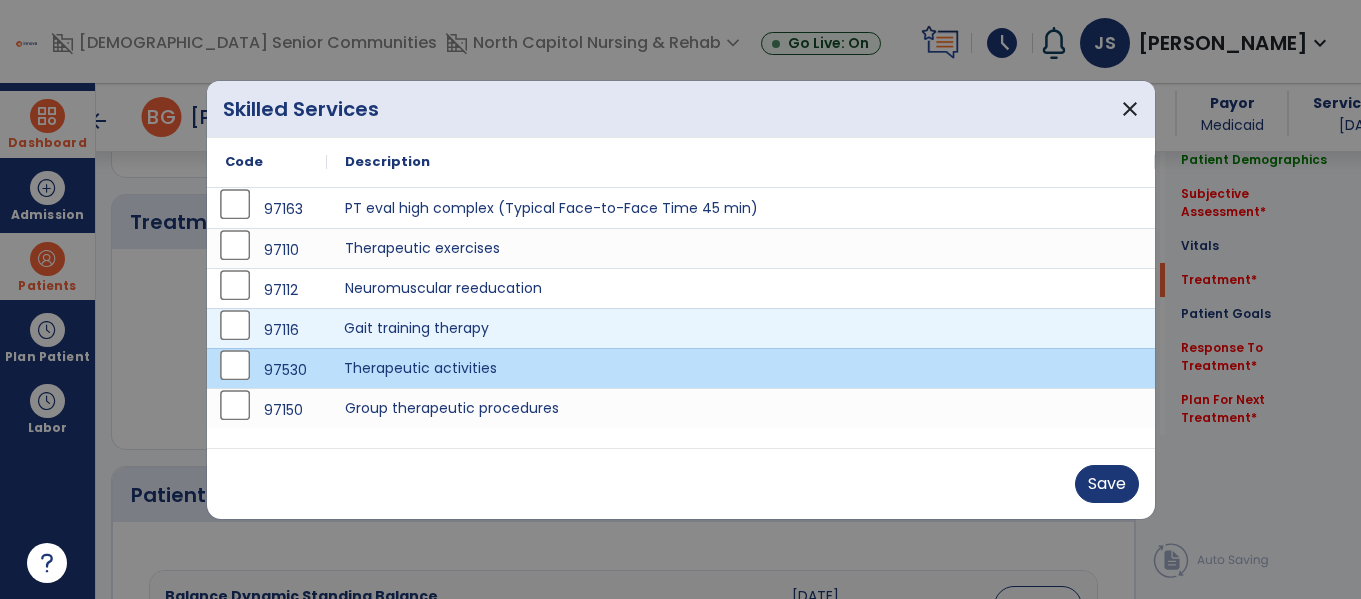 click on "Gait training therapy" at bounding box center (741, 328) 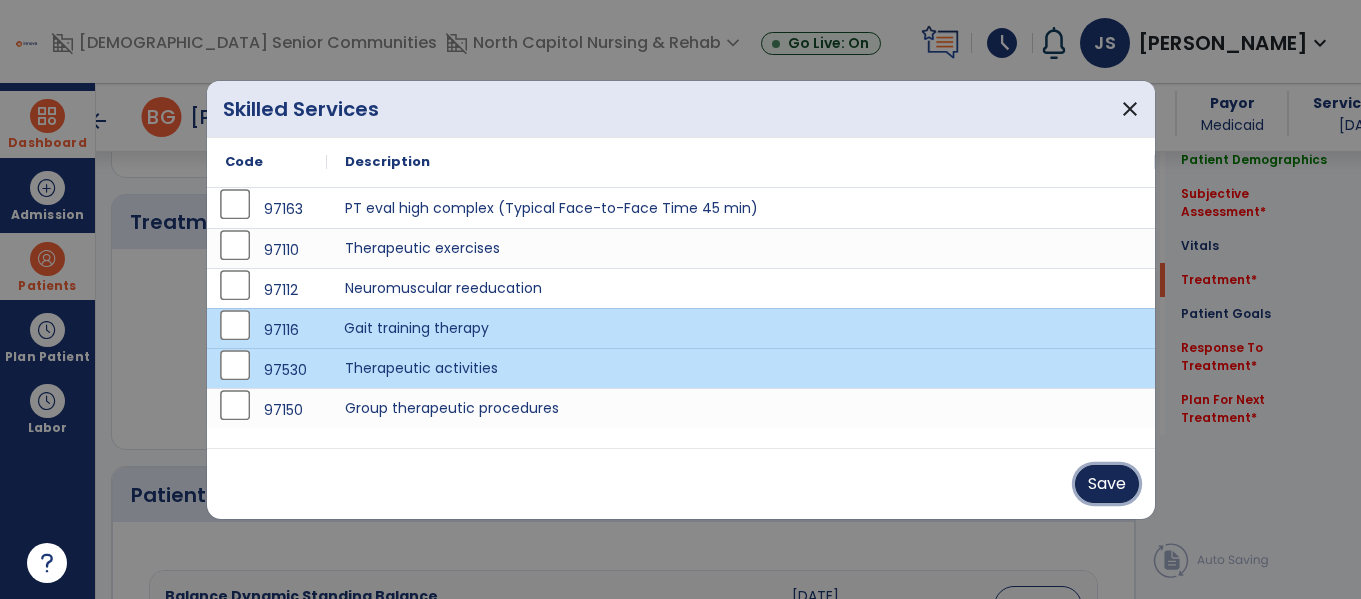 click on "Save" at bounding box center [1107, 484] 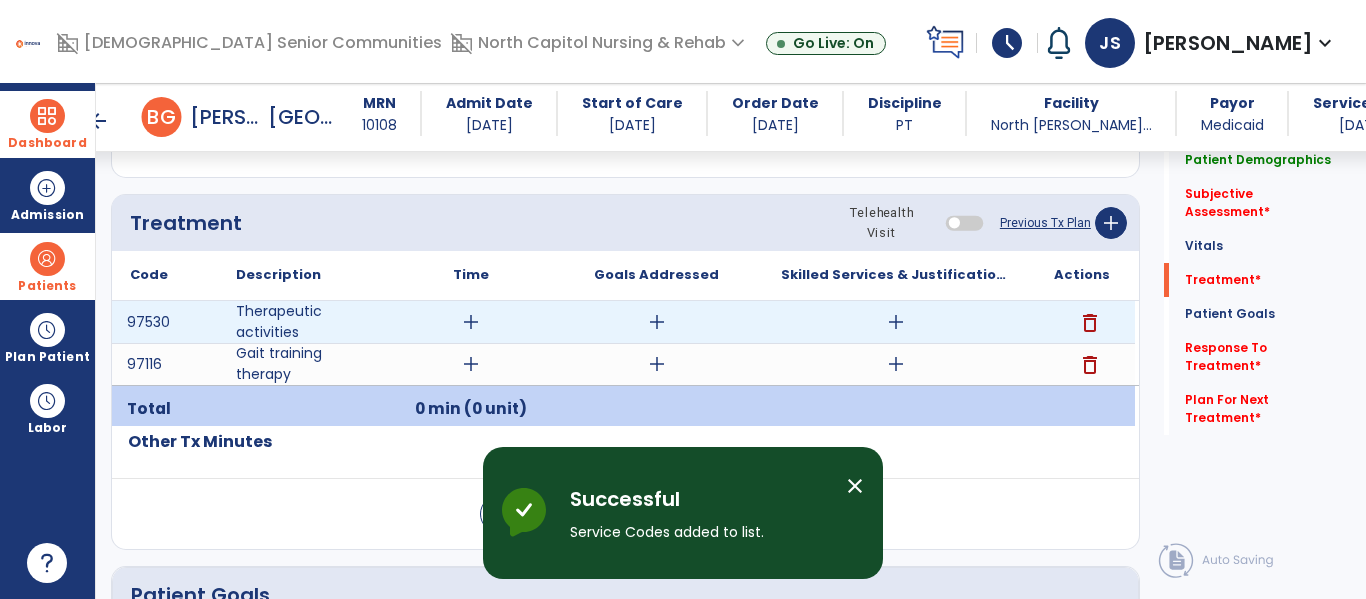 click on "add" at bounding box center [471, 322] 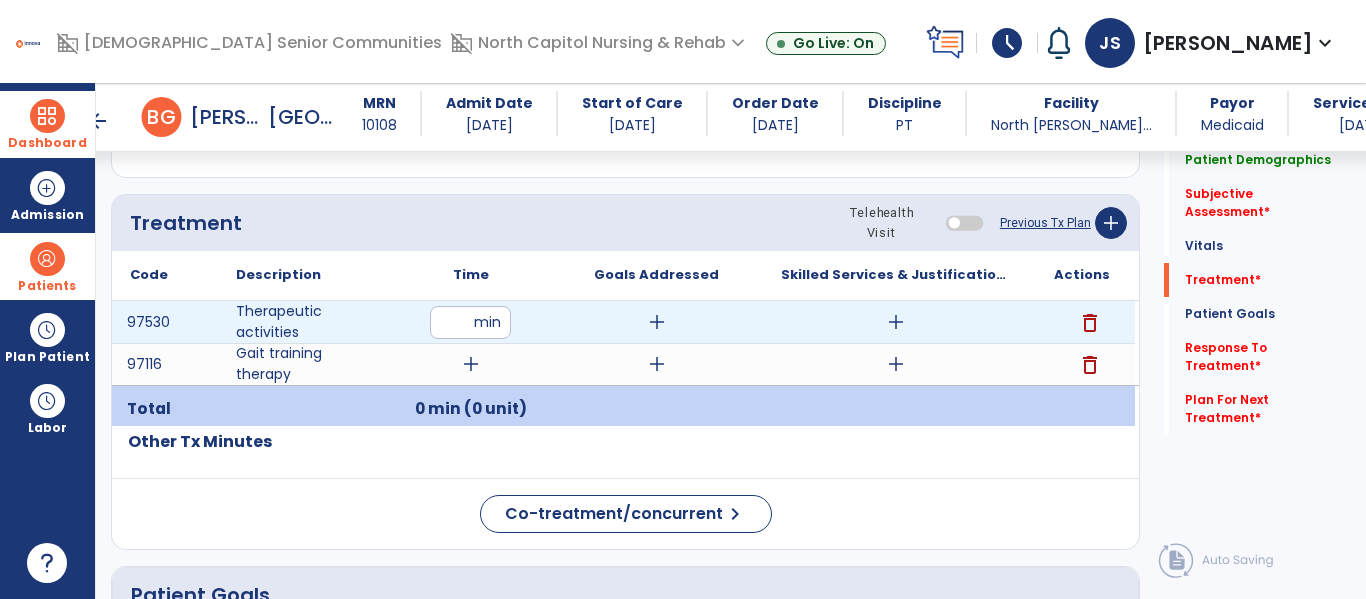 type on "**" 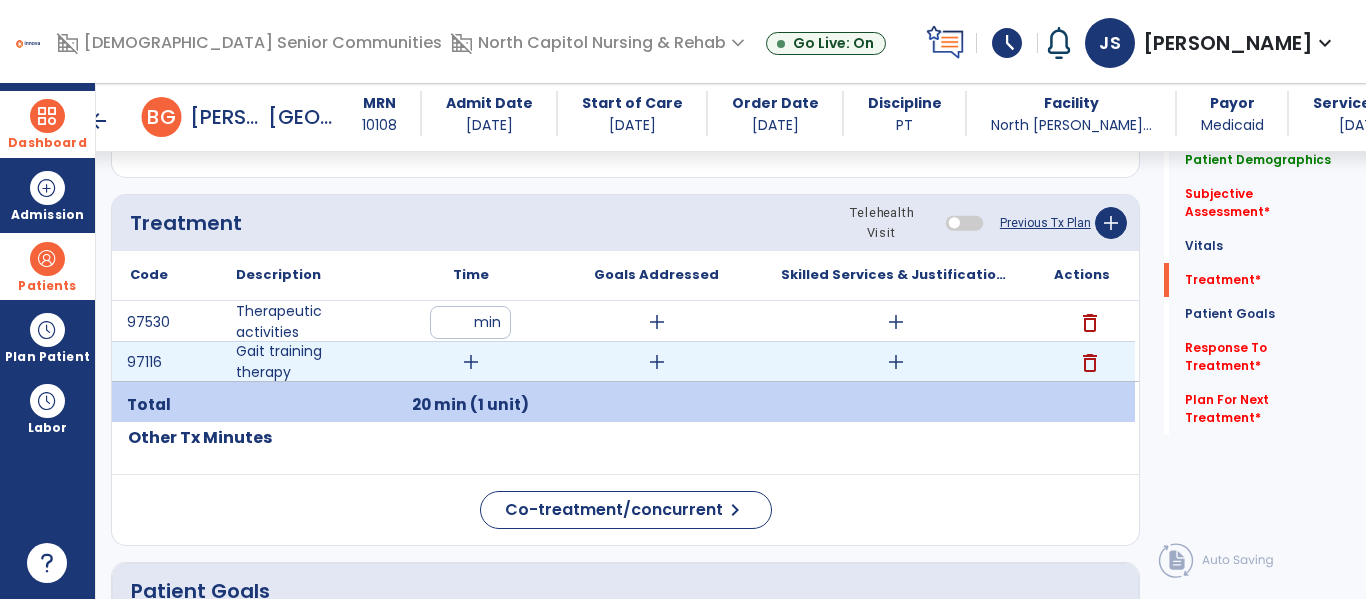 click on "add" at bounding box center (471, 362) 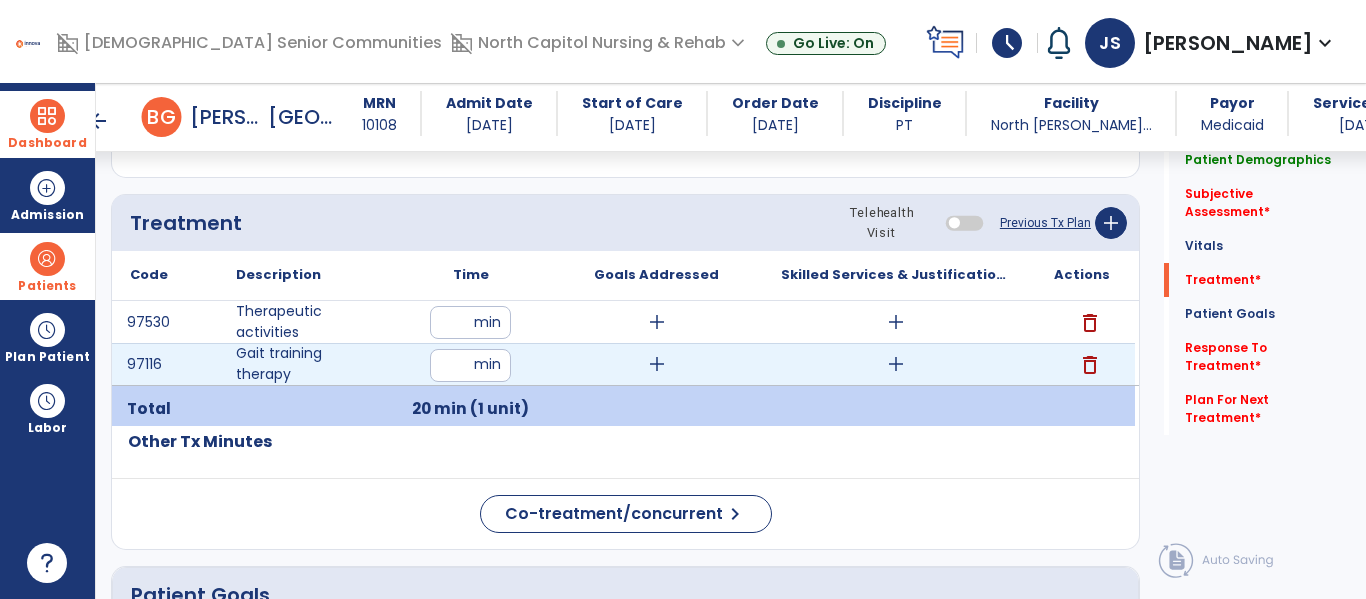 type on "**" 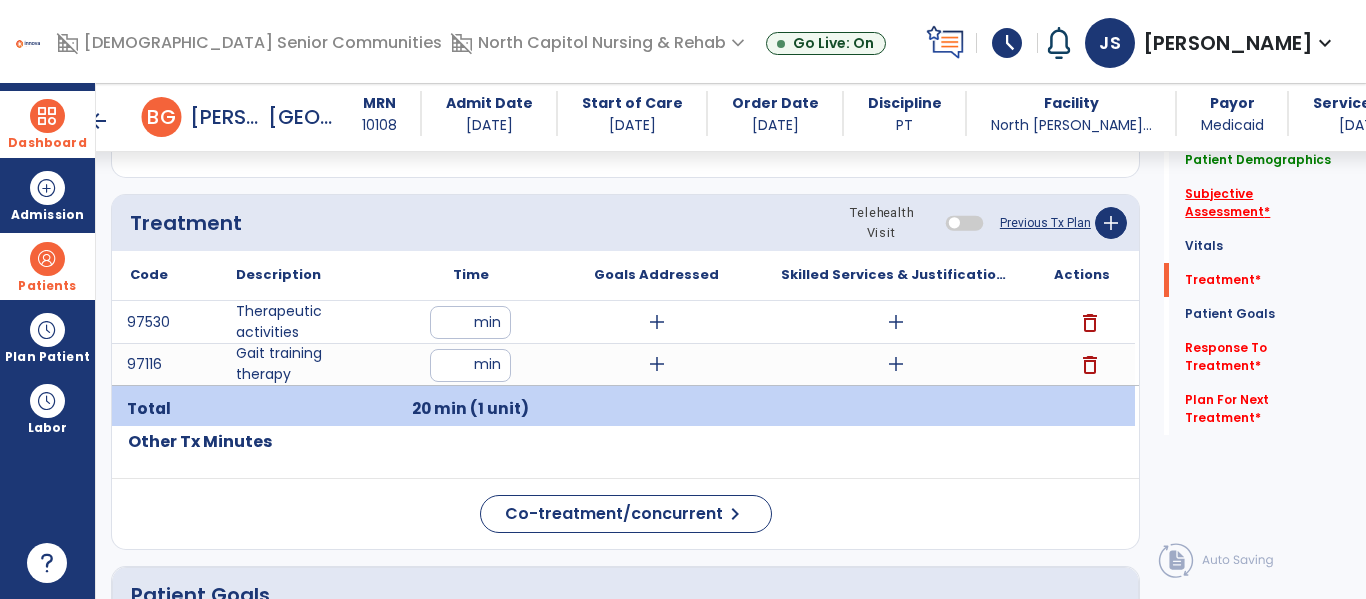 click on "Subjective Assessment   *" 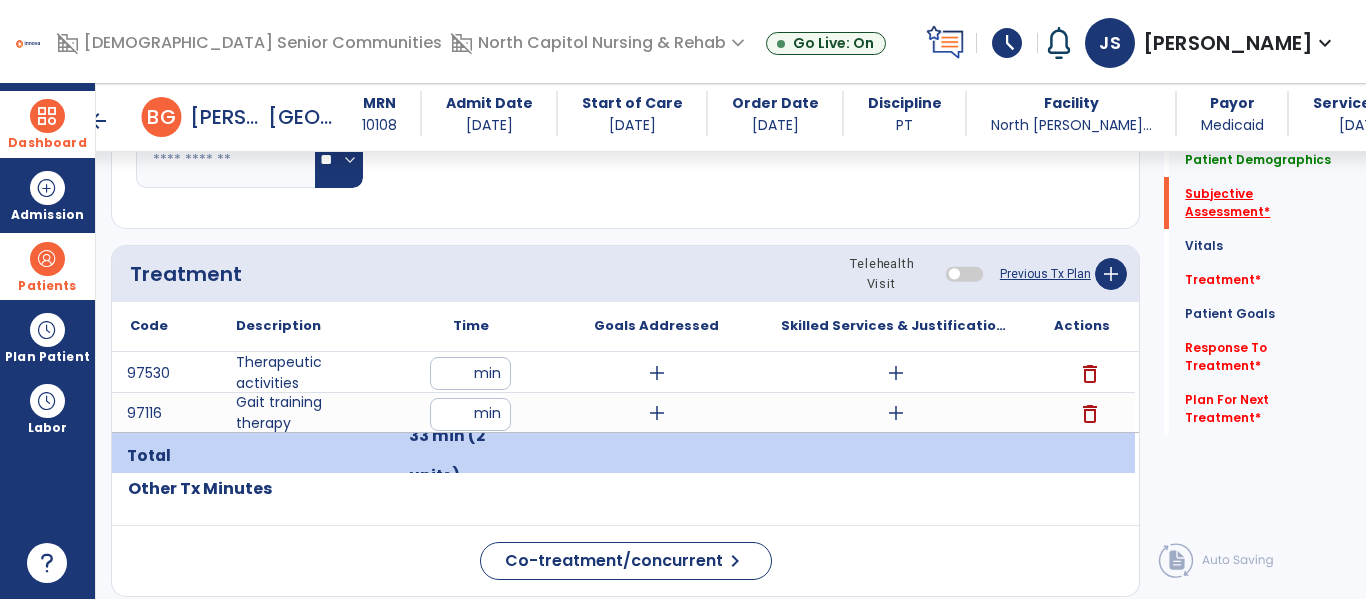 scroll, scrollTop: 408, scrollLeft: 0, axis: vertical 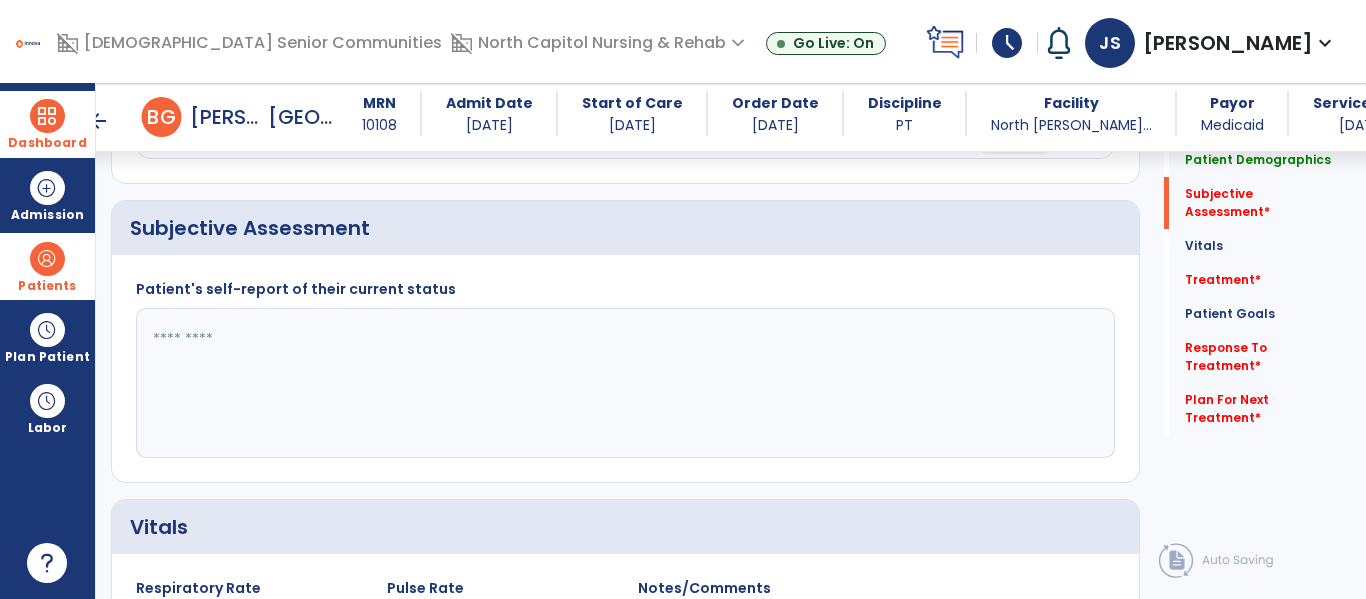click 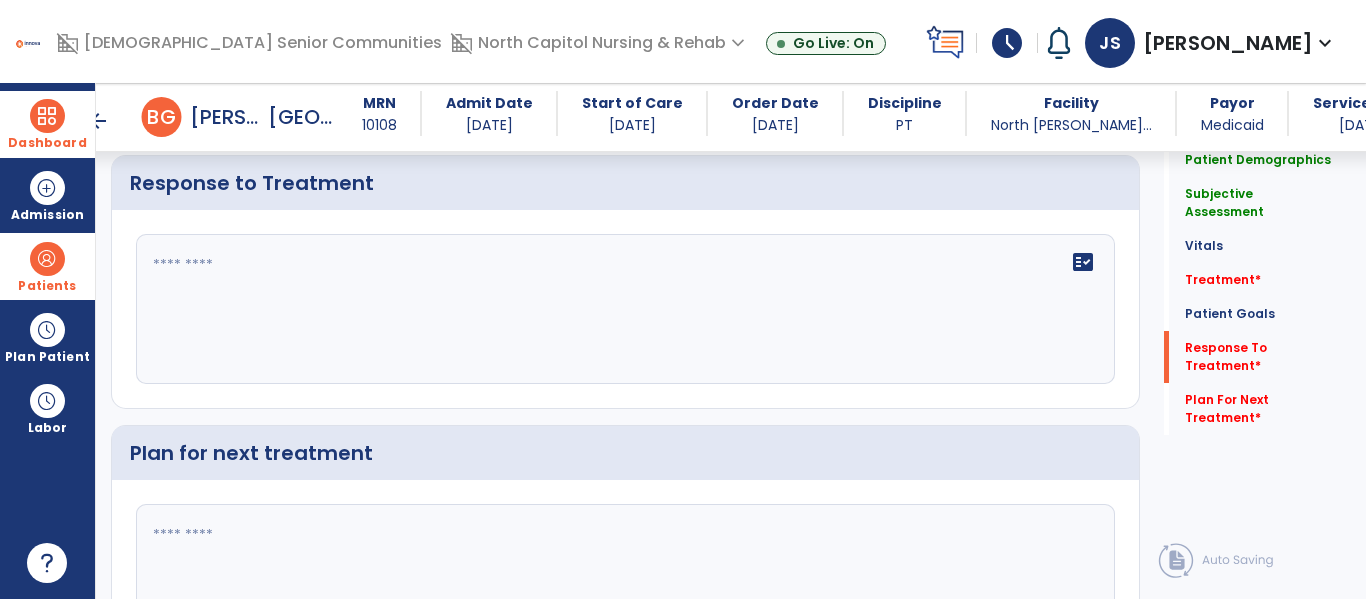 scroll, scrollTop: 2611, scrollLeft: 0, axis: vertical 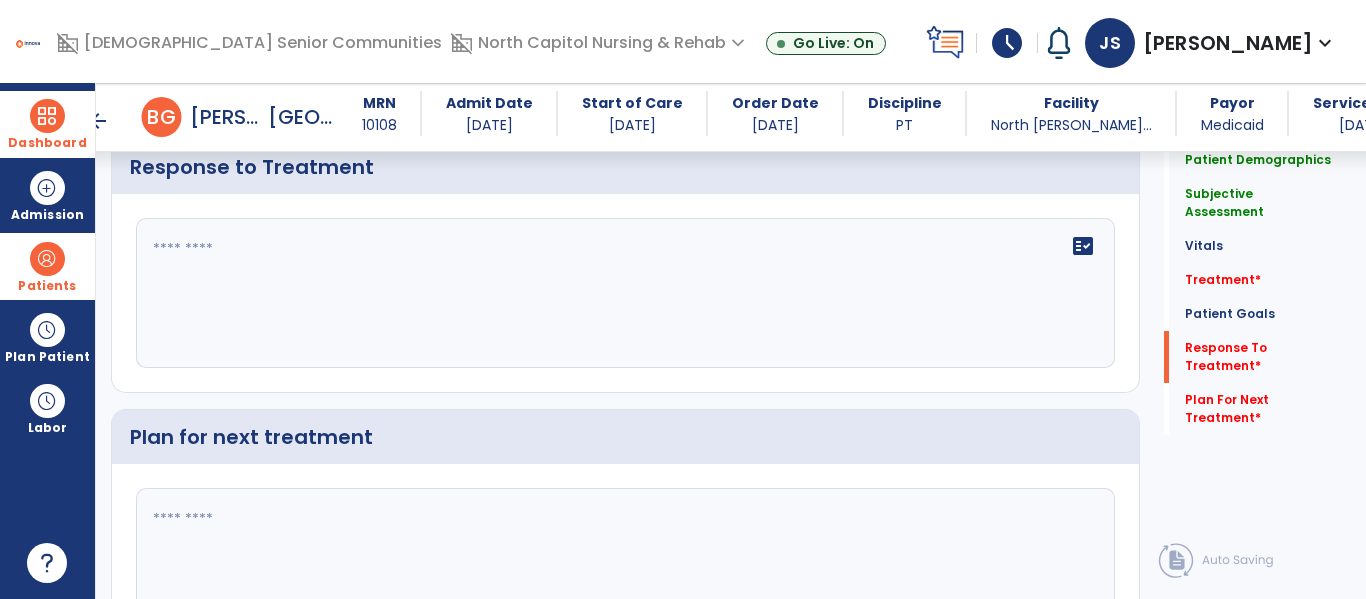 type on "**********" 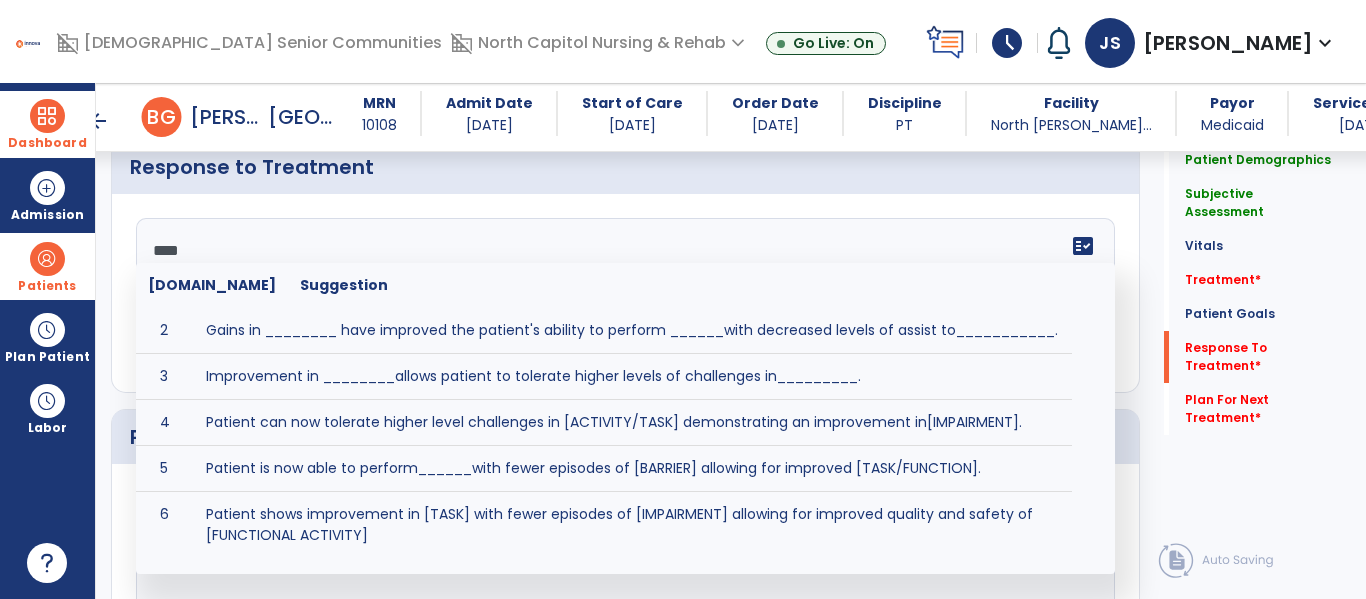 scroll, scrollTop: 0, scrollLeft: 0, axis: both 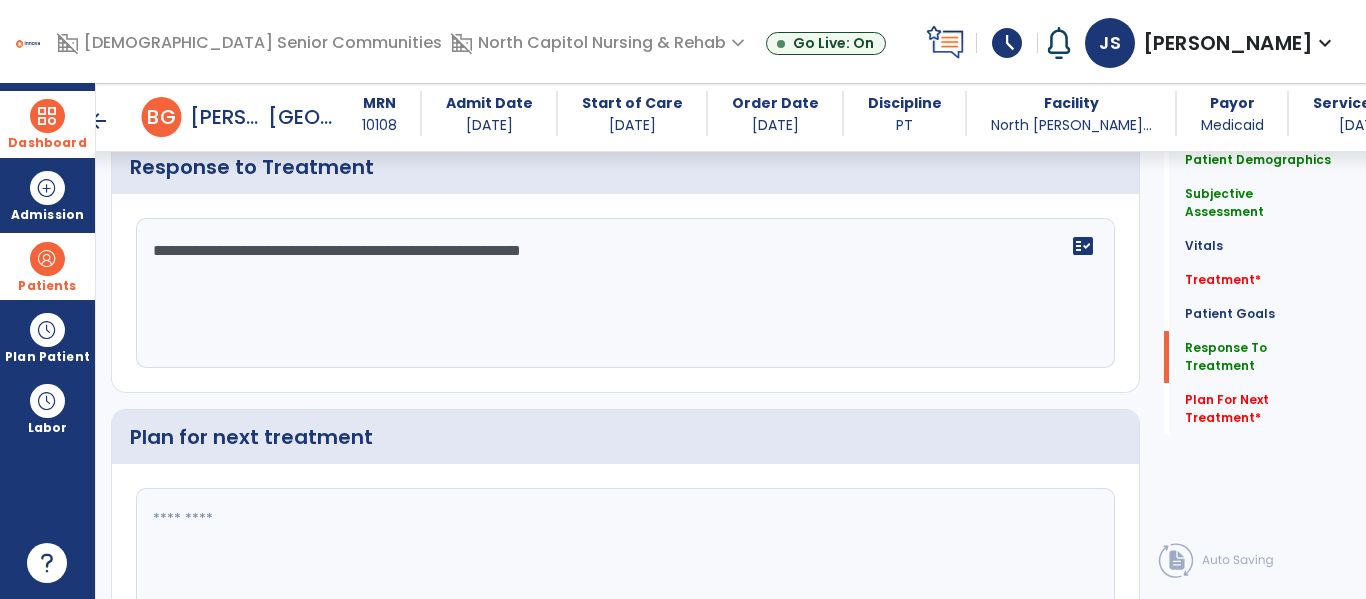 type on "**********" 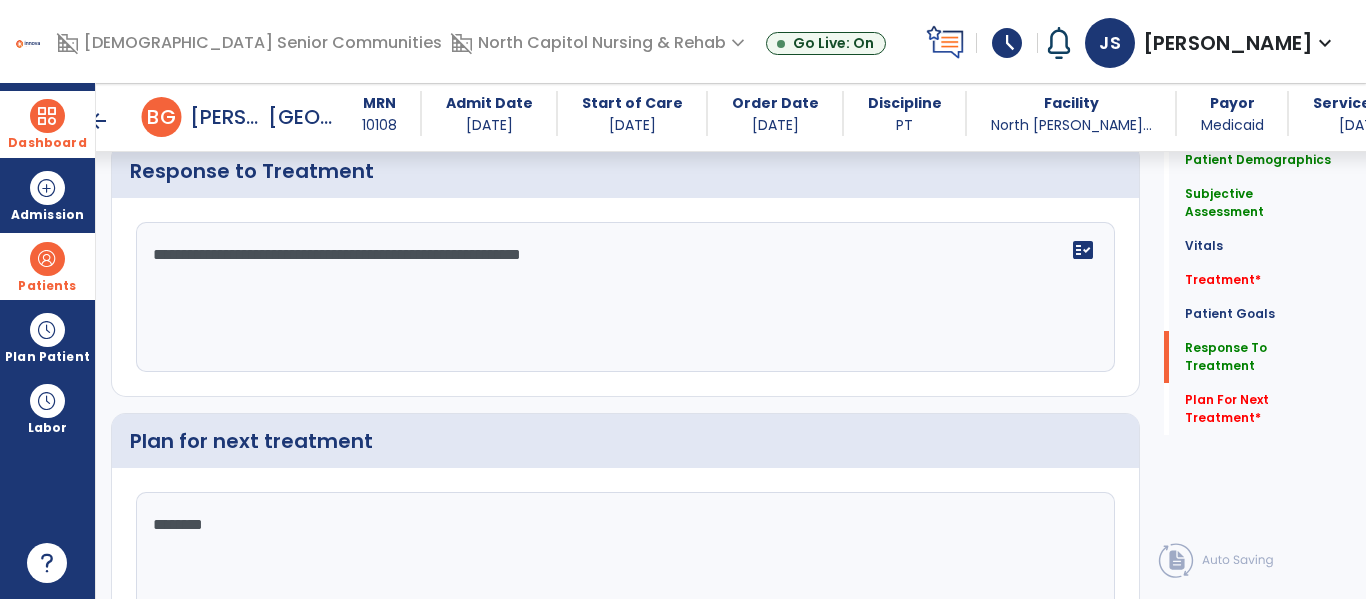 scroll, scrollTop: 2611, scrollLeft: 0, axis: vertical 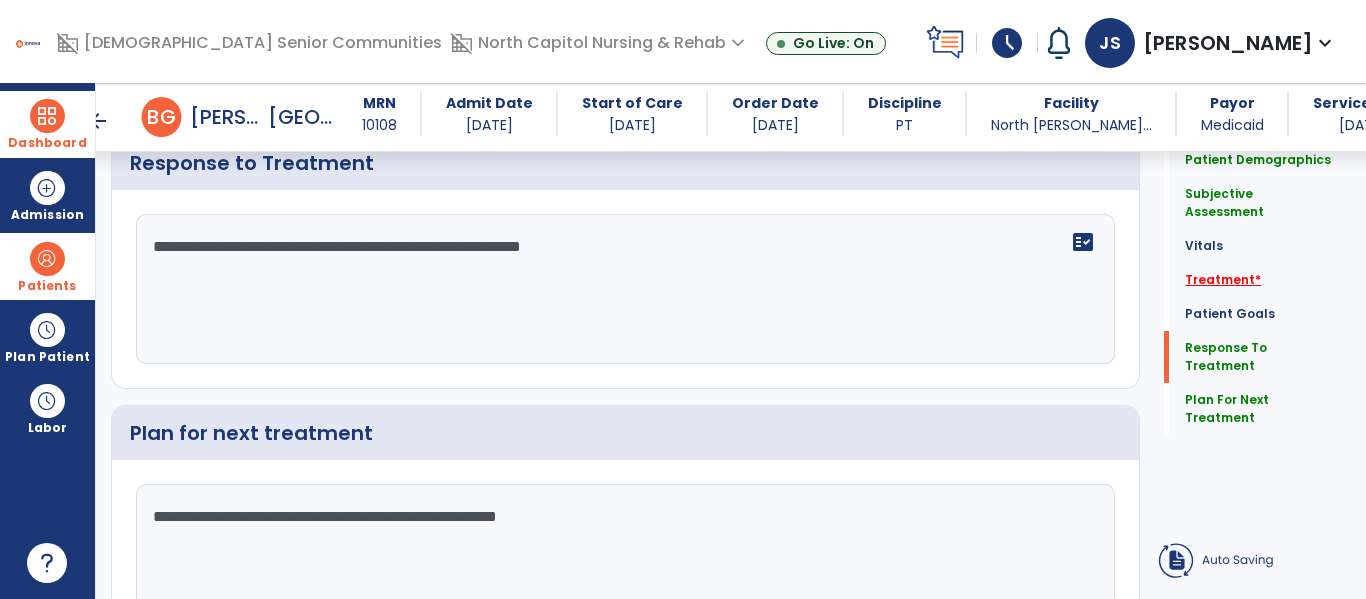 type on "**********" 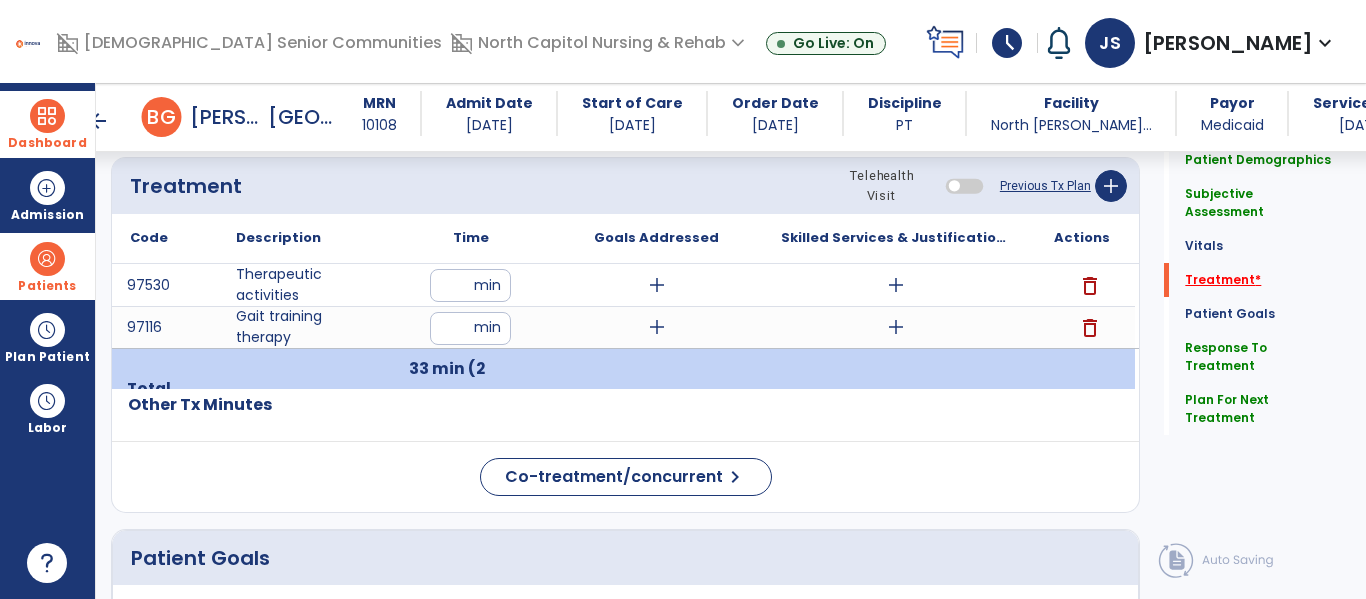 scroll, scrollTop: 1164, scrollLeft: 0, axis: vertical 